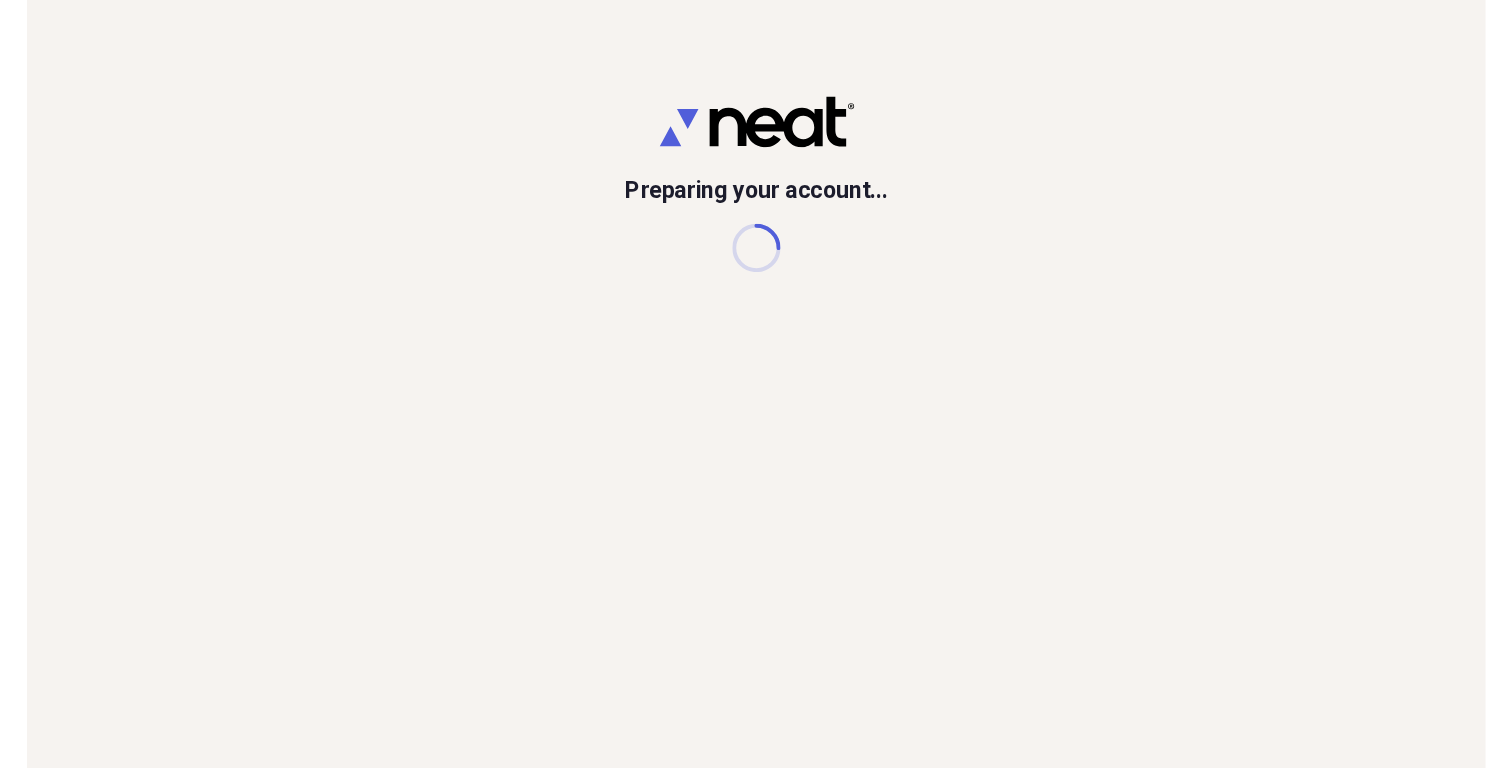scroll, scrollTop: 0, scrollLeft: 0, axis: both 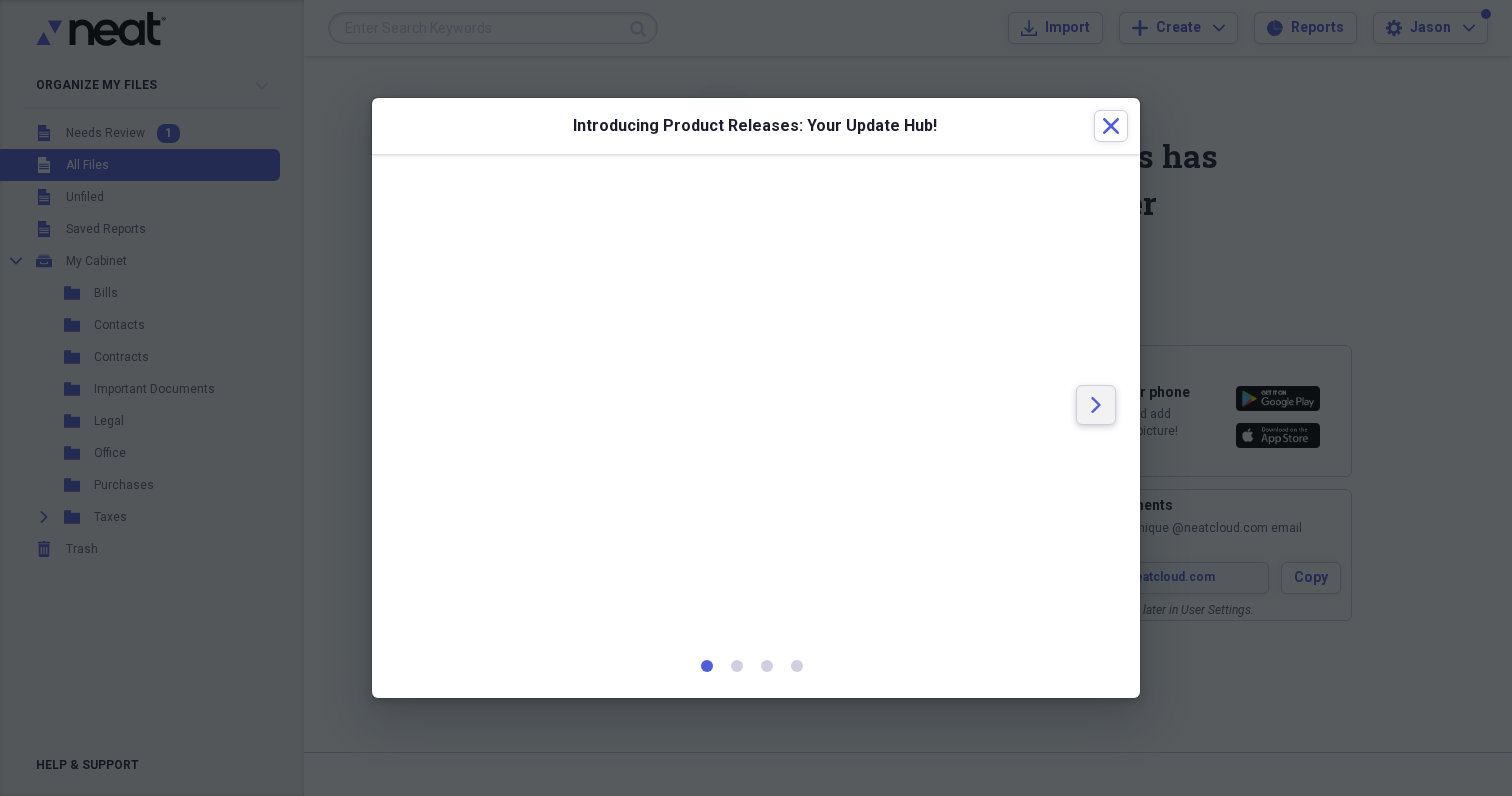 click 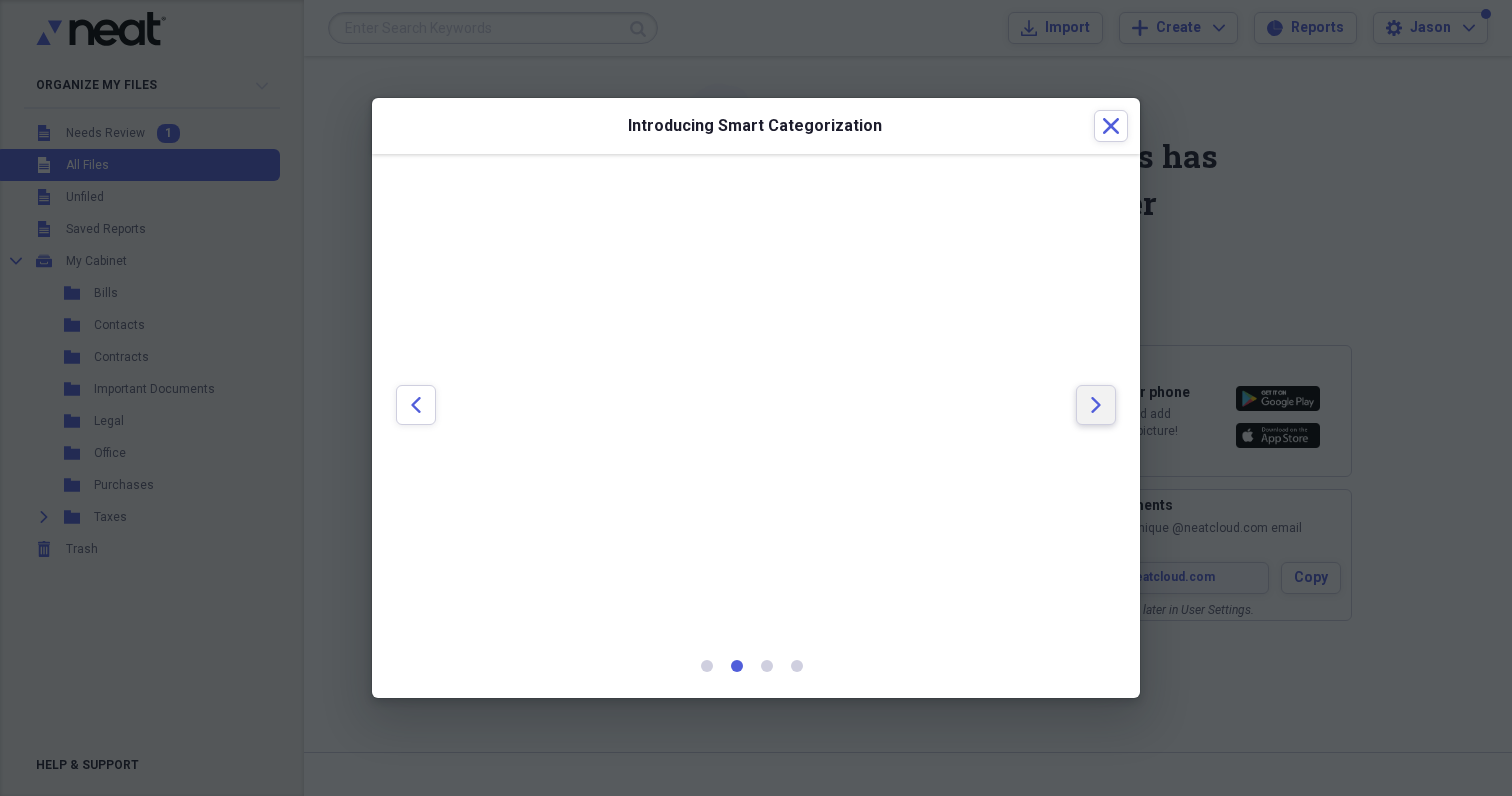 click 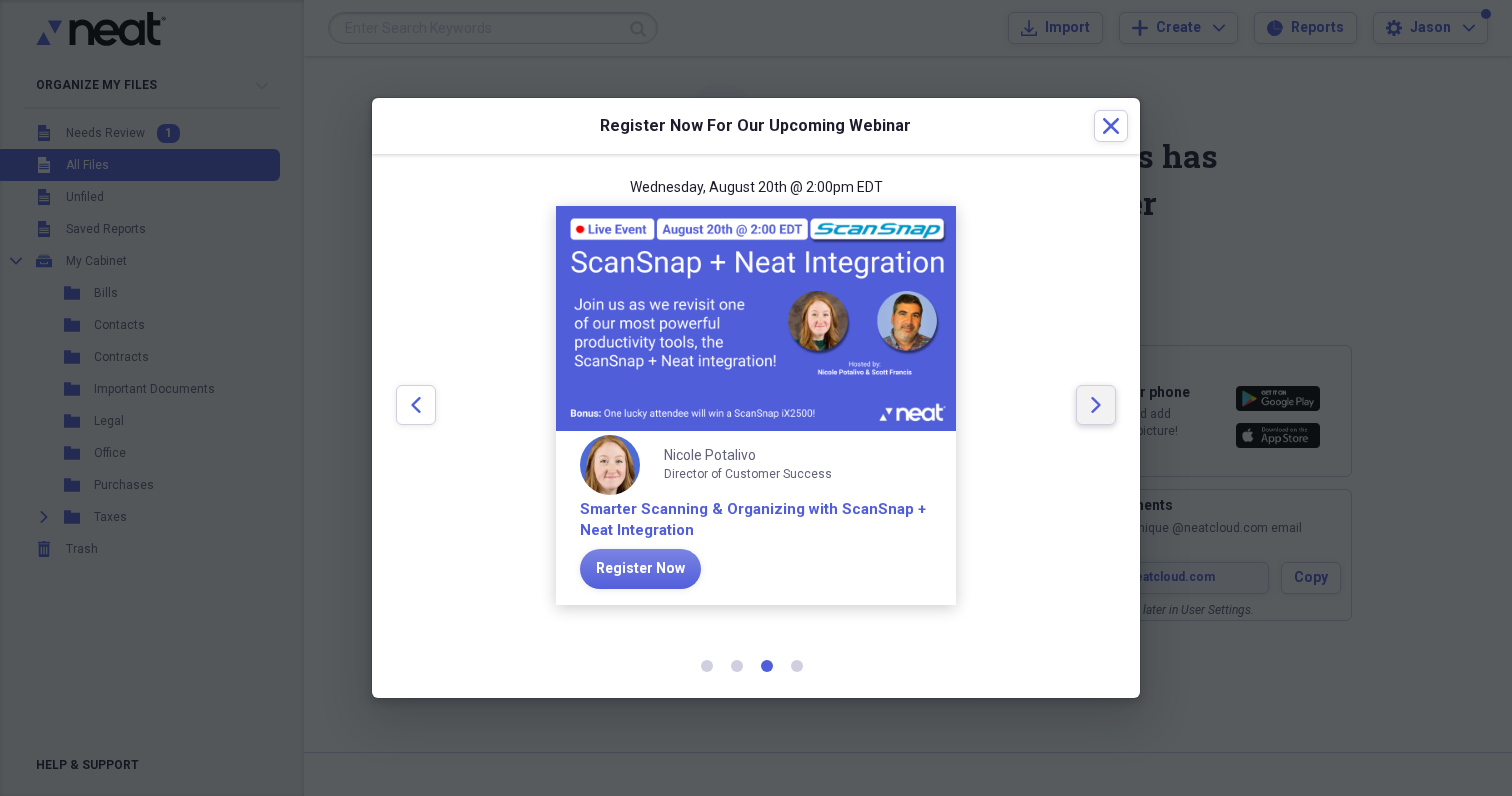 click 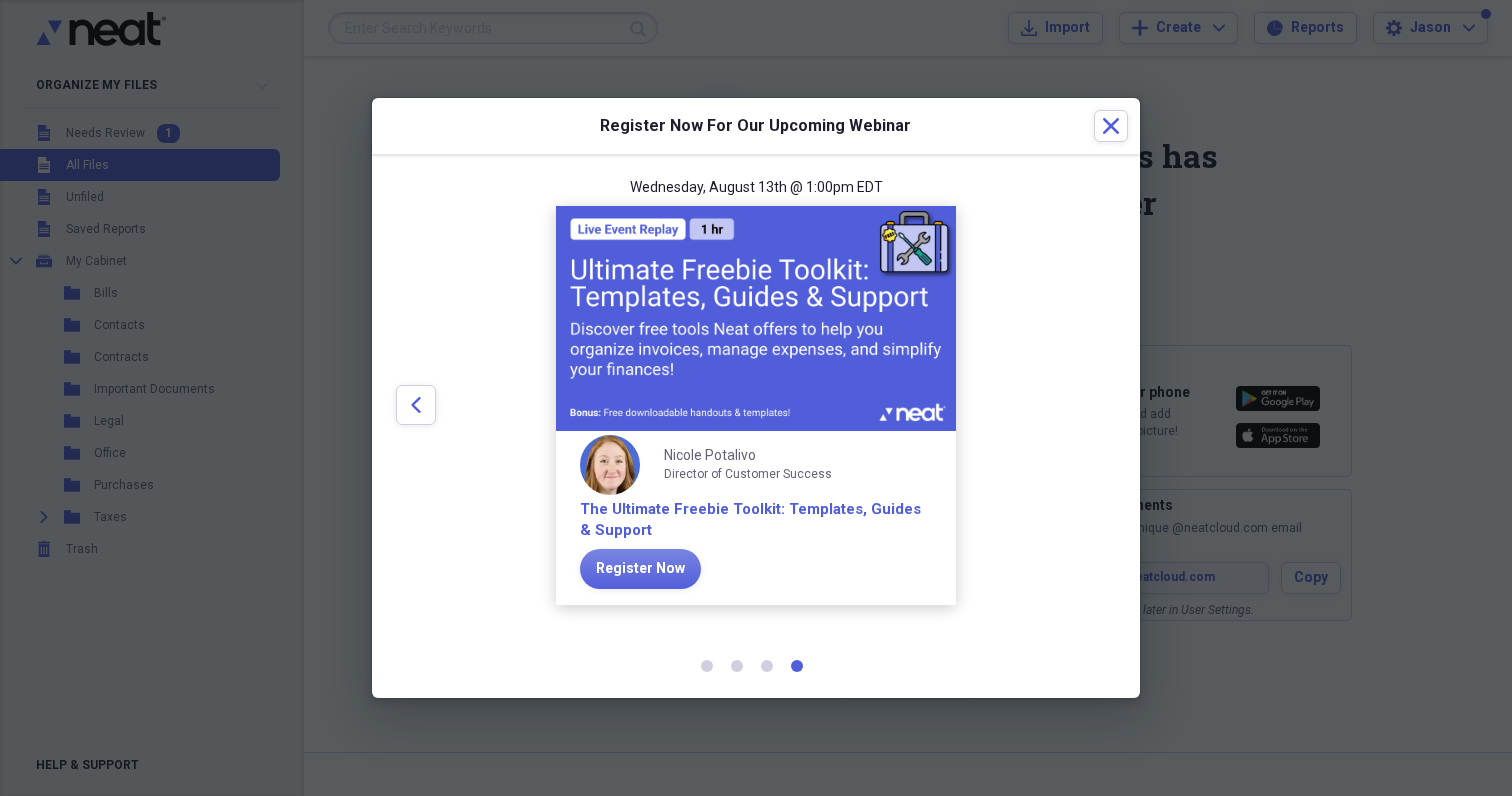 click at bounding box center (1096, 405) 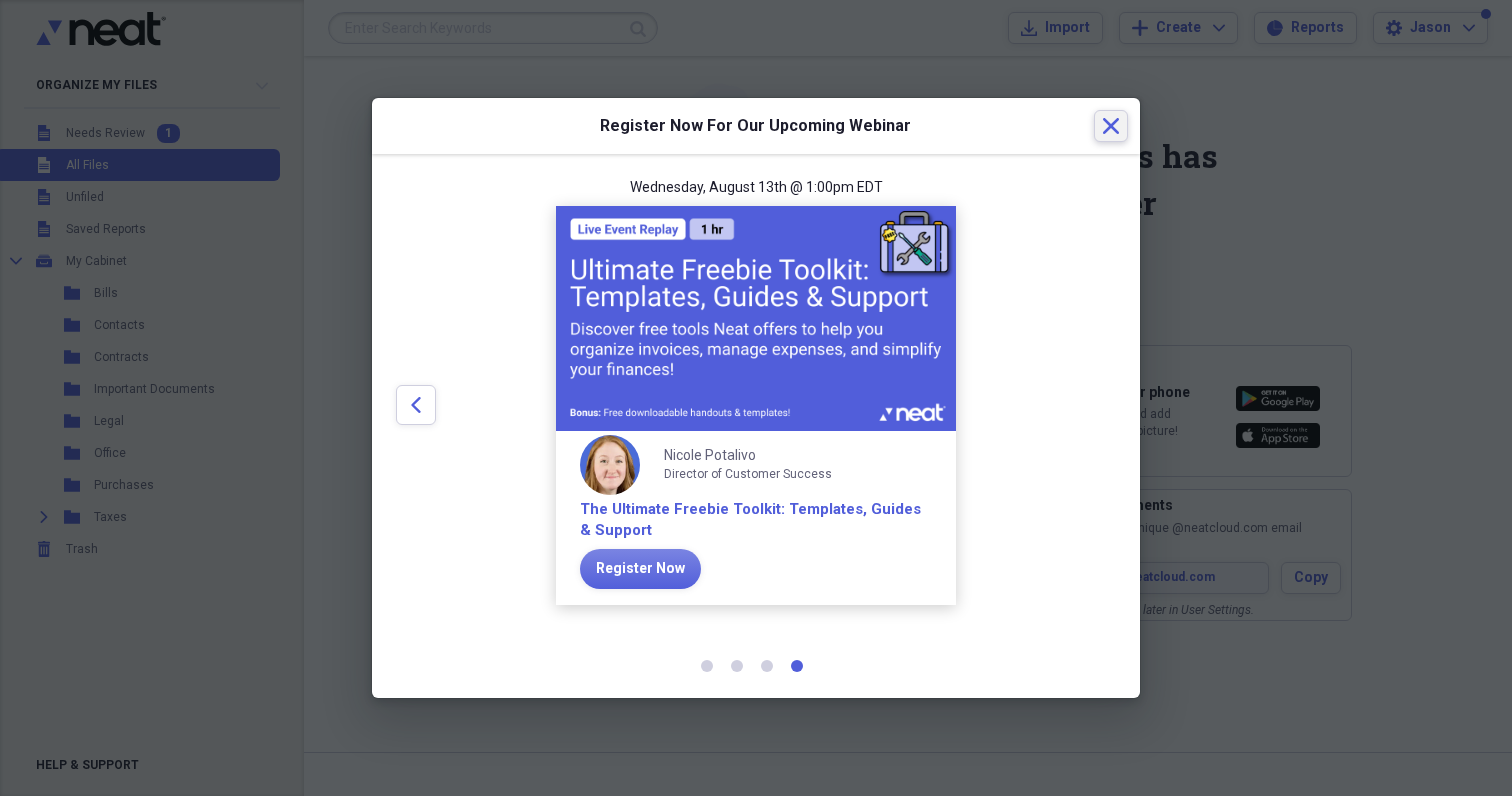 click on "Close" at bounding box center (1111, 126) 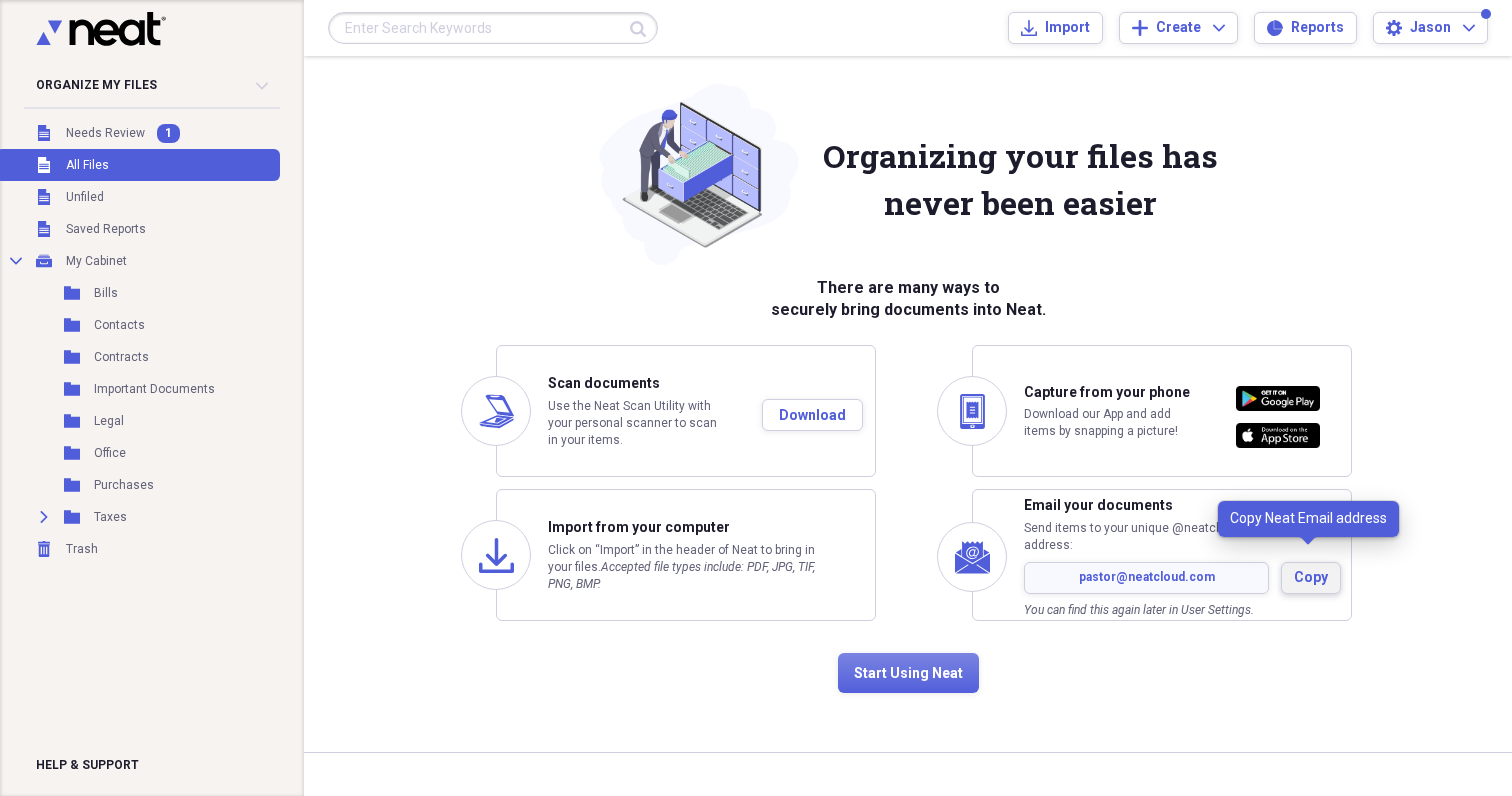 click on "Copy" at bounding box center (1311, 578) 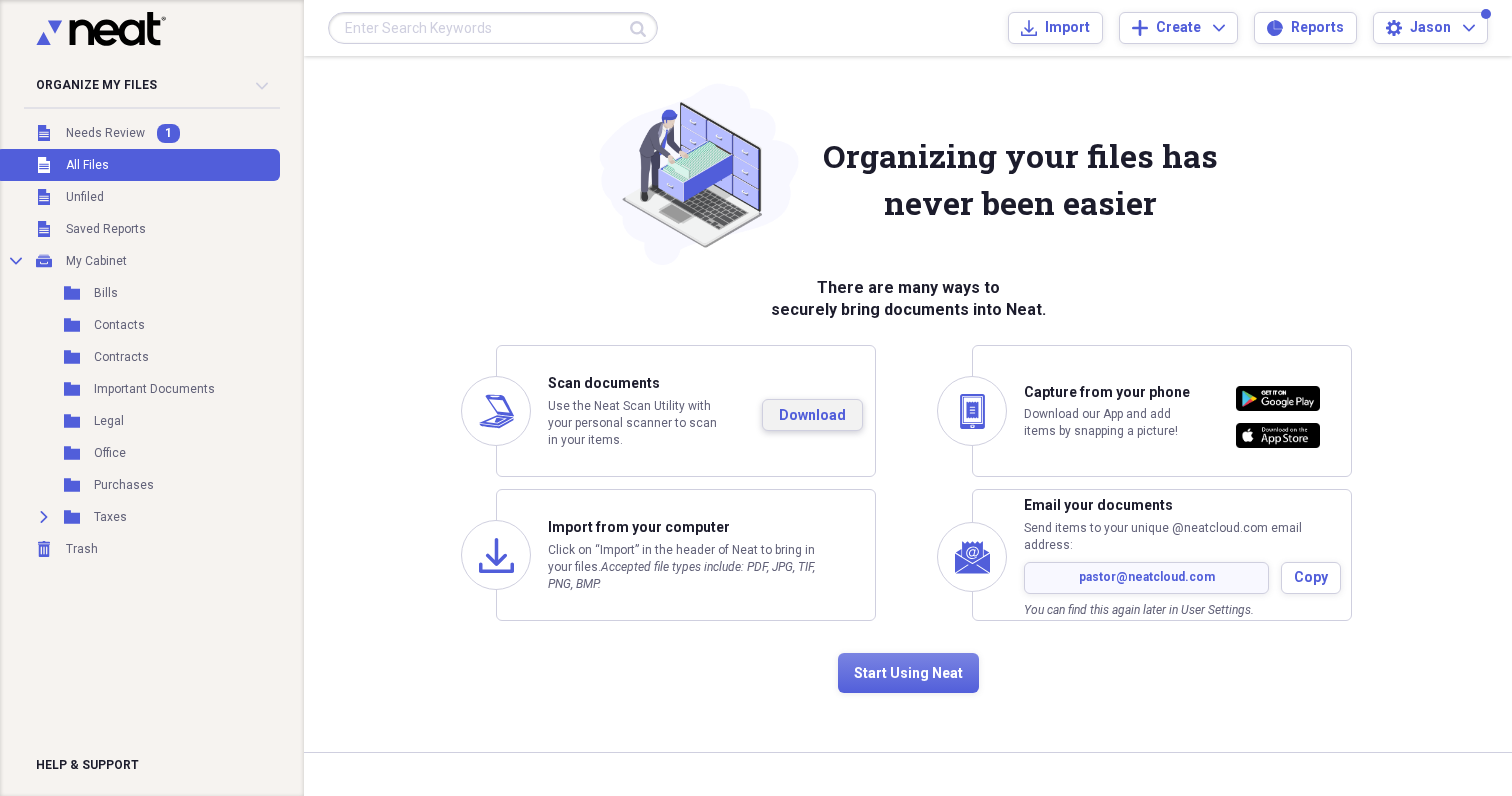 click on "Download" at bounding box center (812, 415) 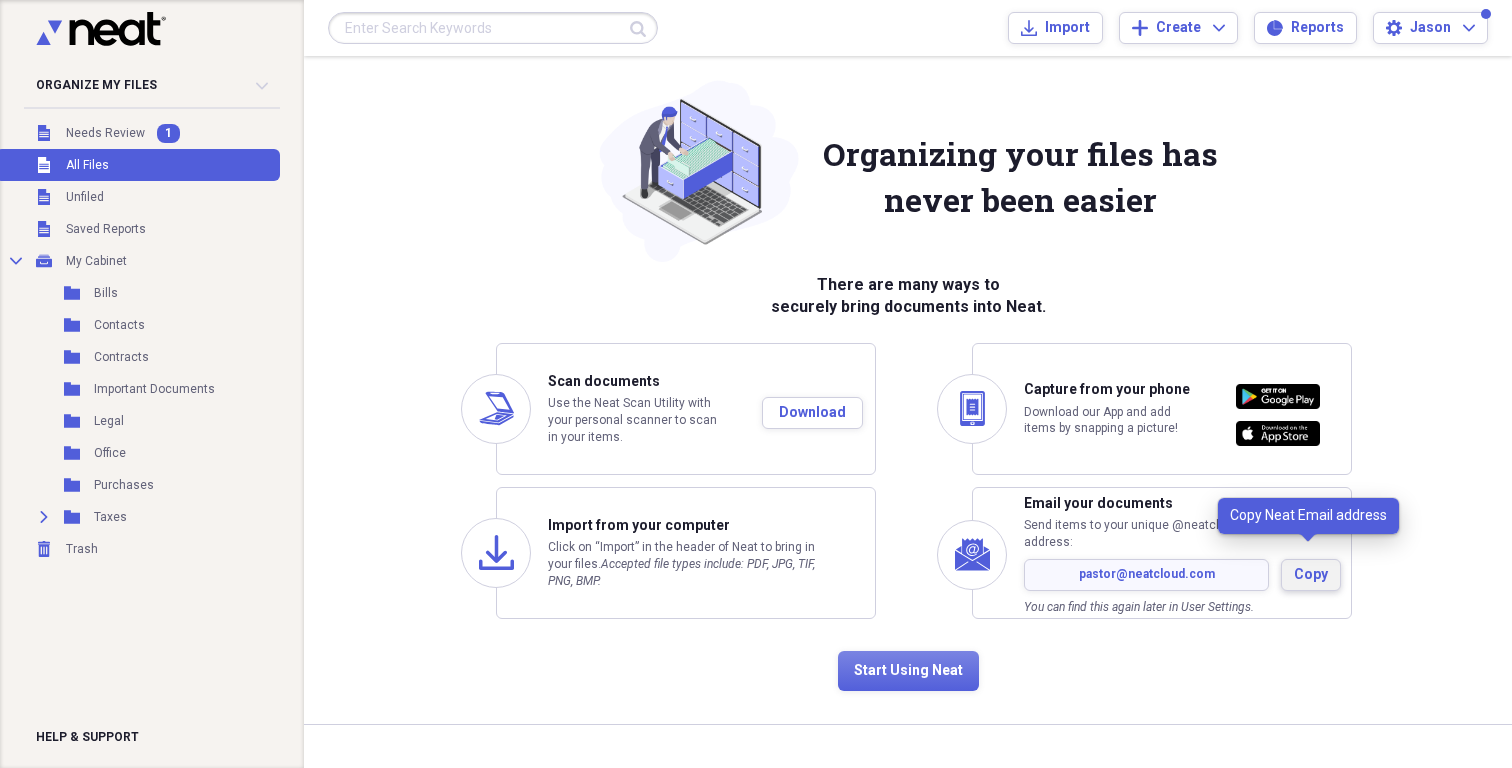 click on "Copy" at bounding box center [1311, 575] 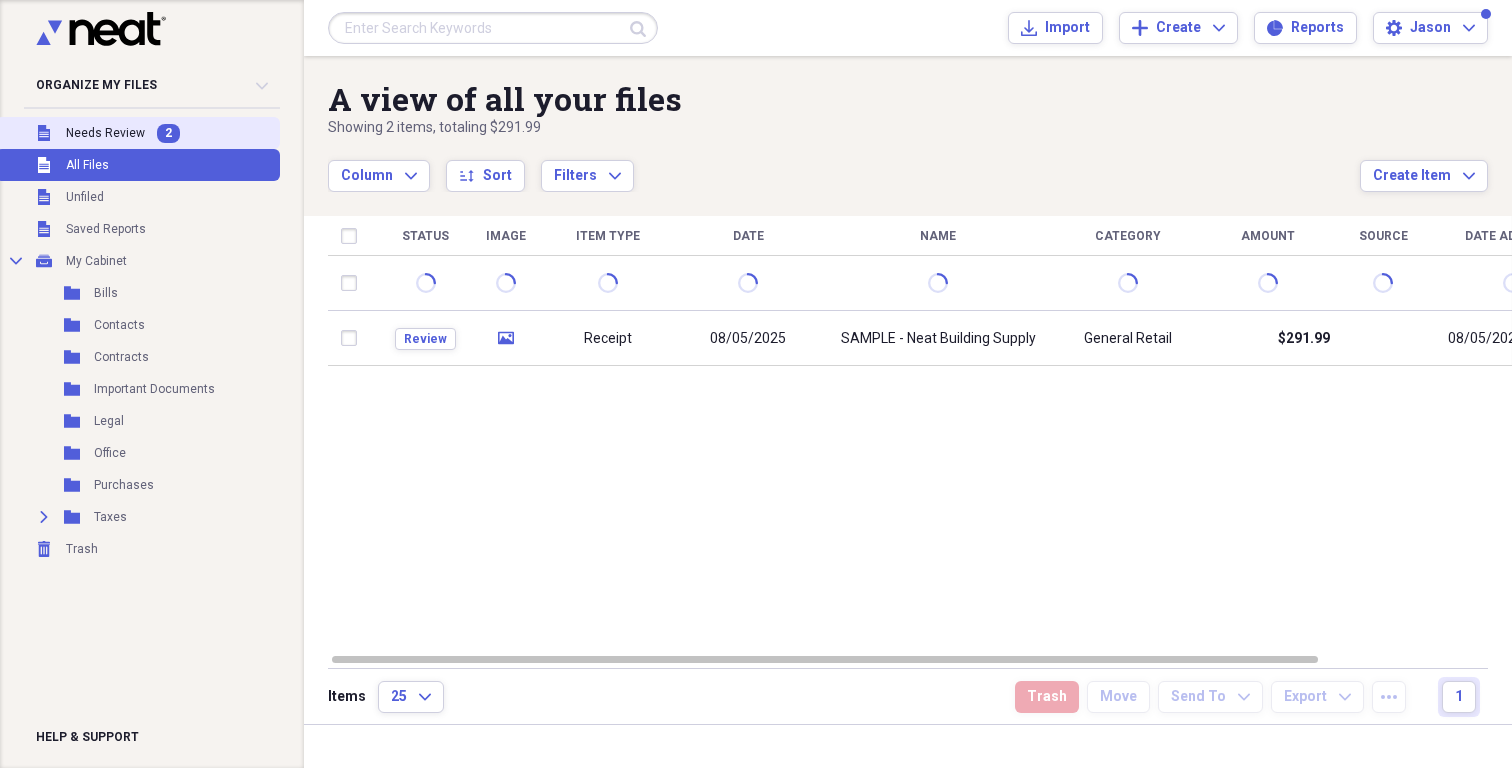 click on "Needs Review" at bounding box center (105, 133) 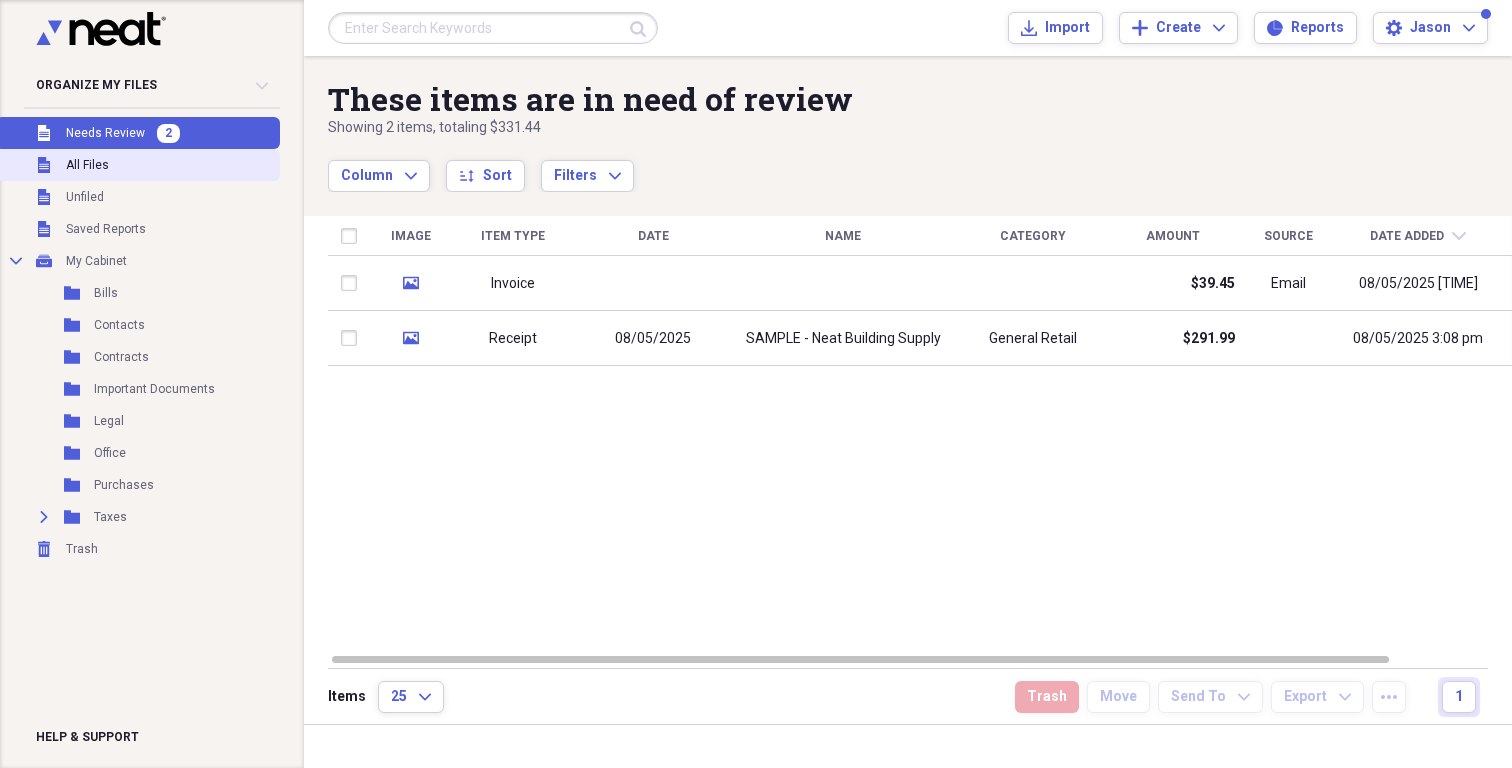 click on "All Files" at bounding box center (87, 165) 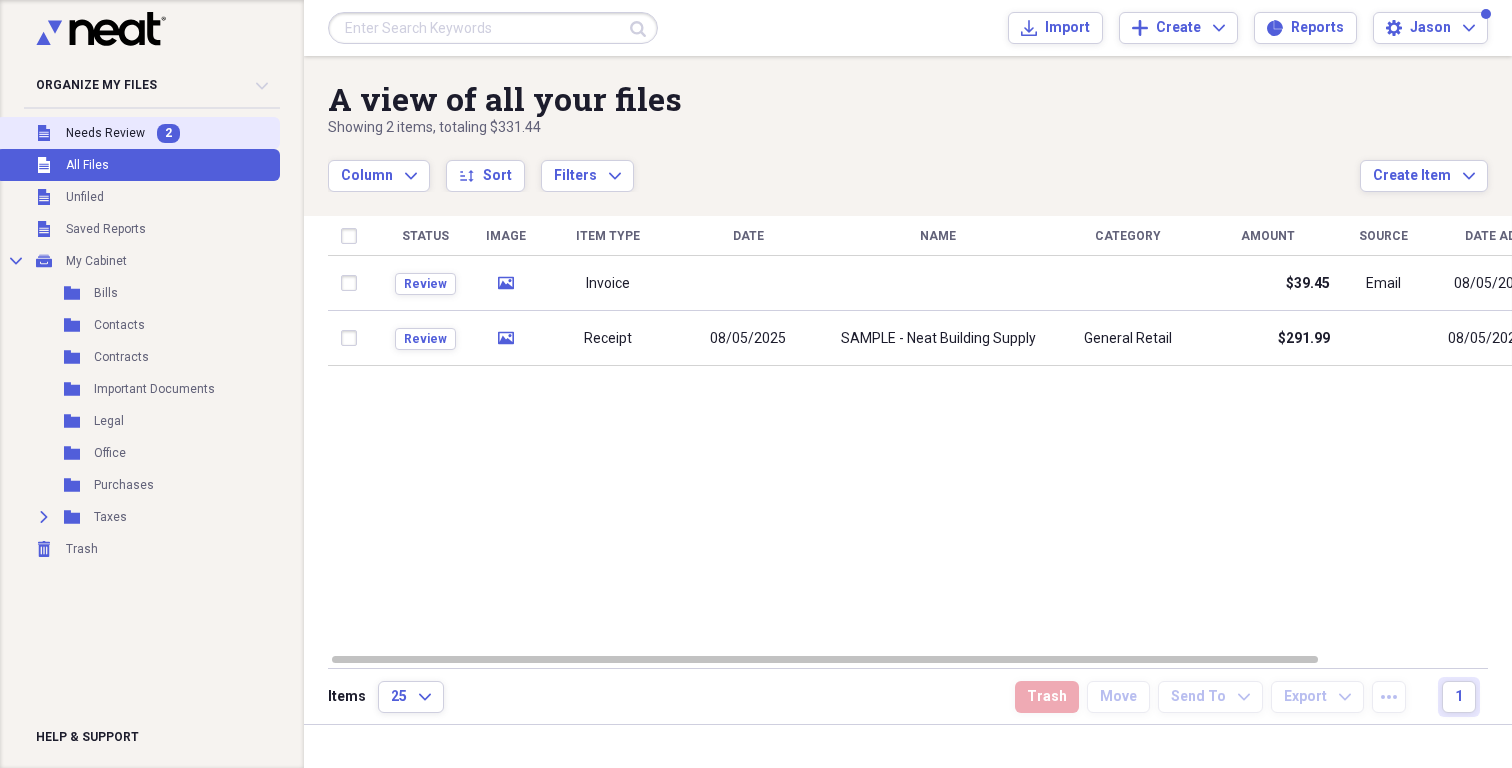 click on "Needs Review" at bounding box center [105, 133] 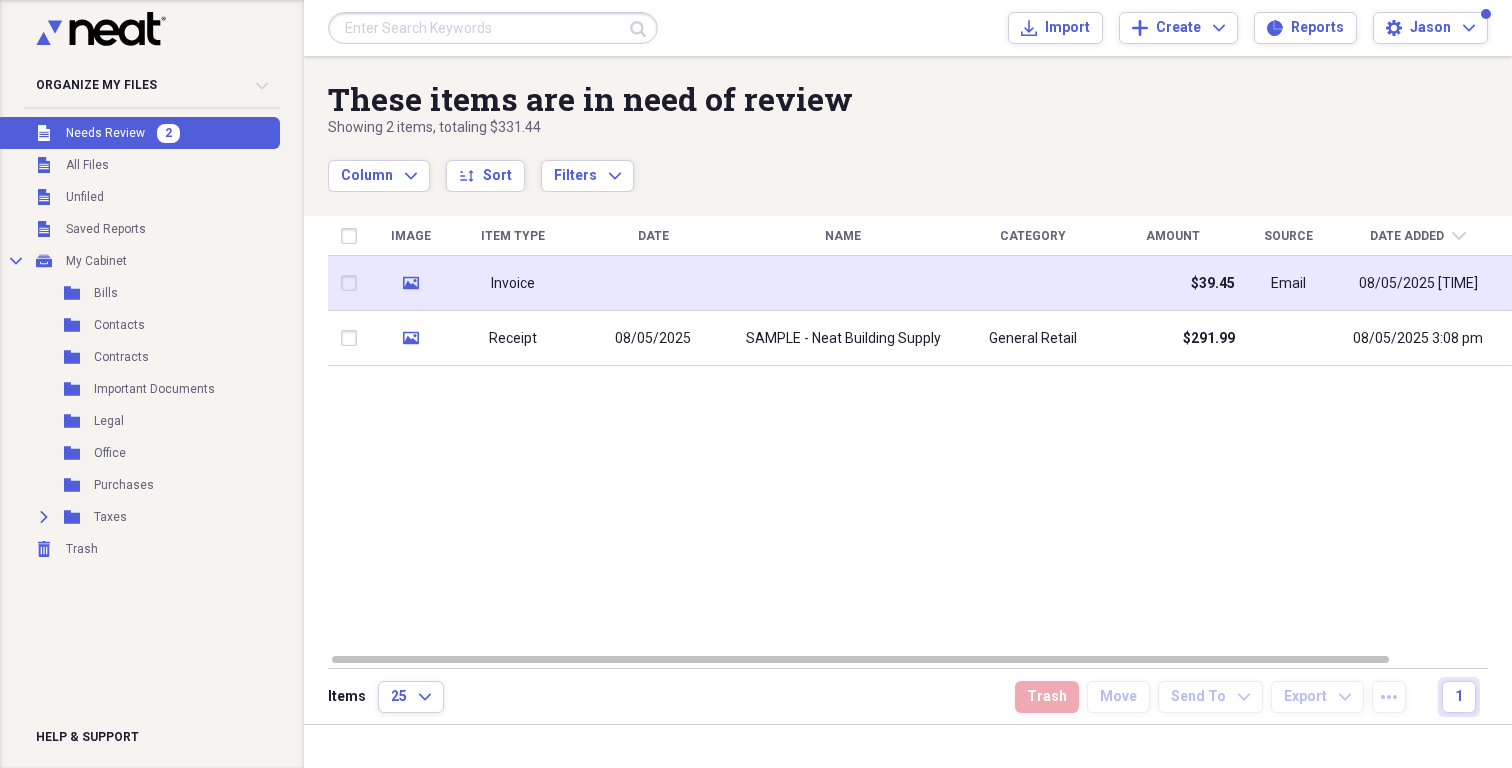 click on "Invoice" at bounding box center [513, 284] 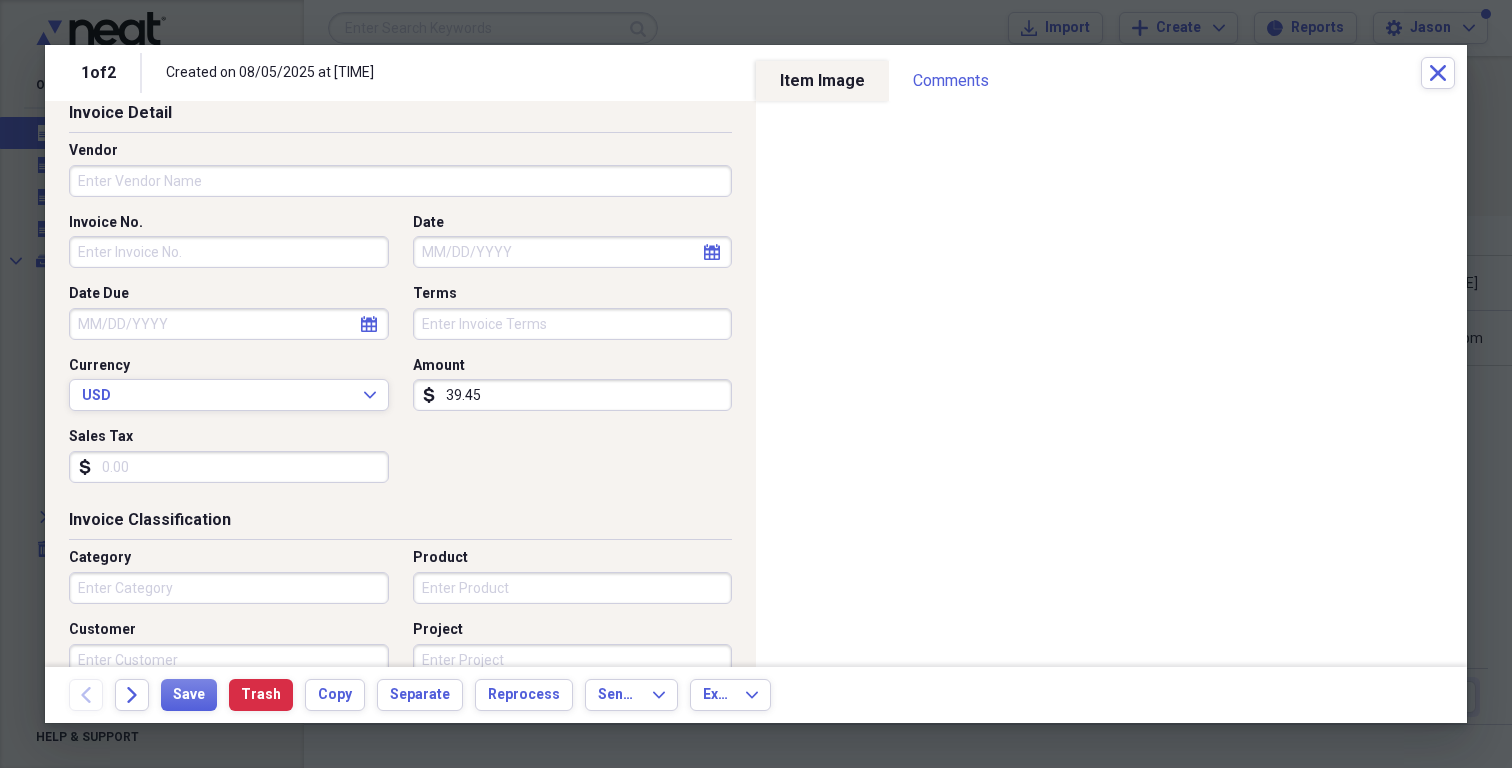 scroll, scrollTop: 107, scrollLeft: 0, axis: vertical 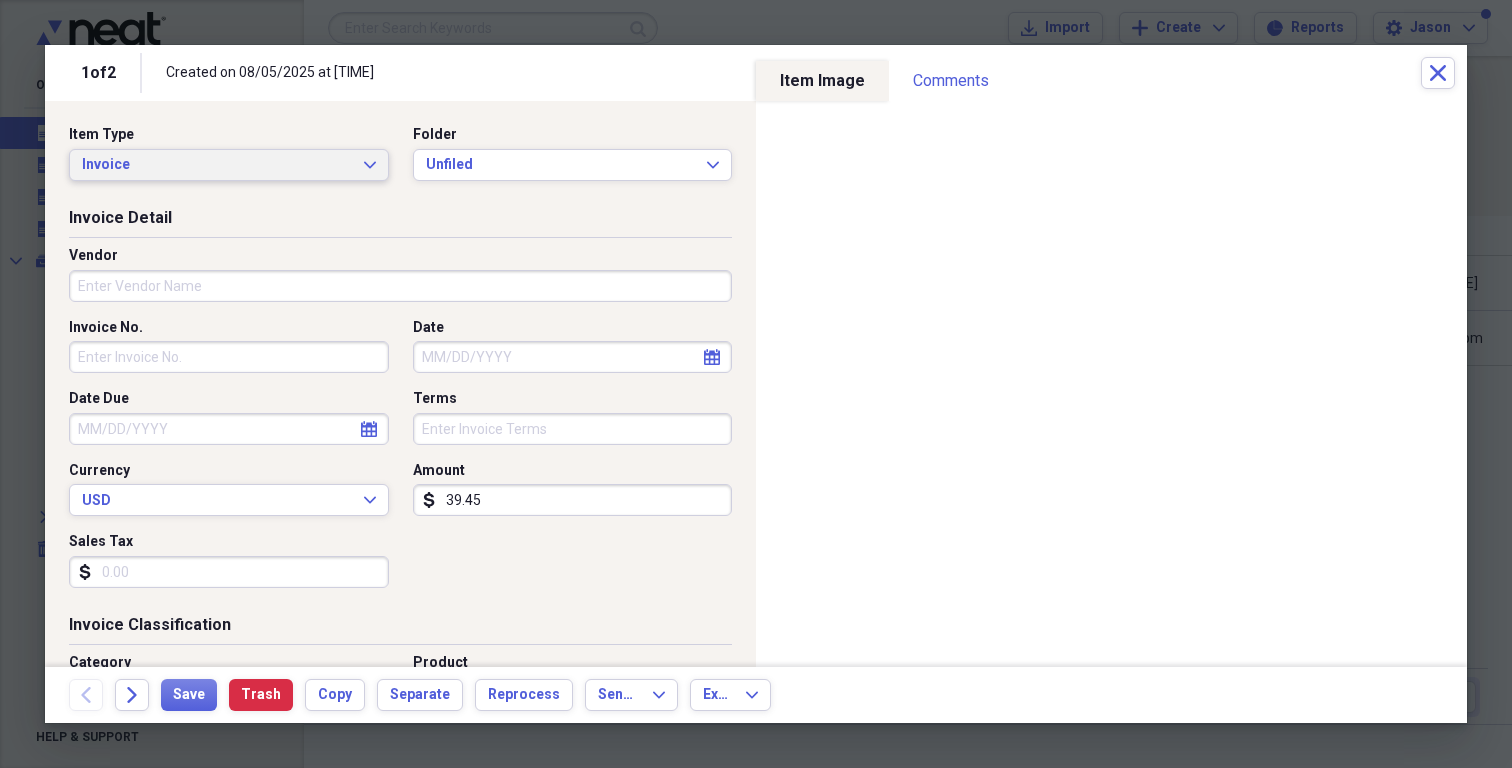 click on "Invoice Expand" at bounding box center (229, 165) 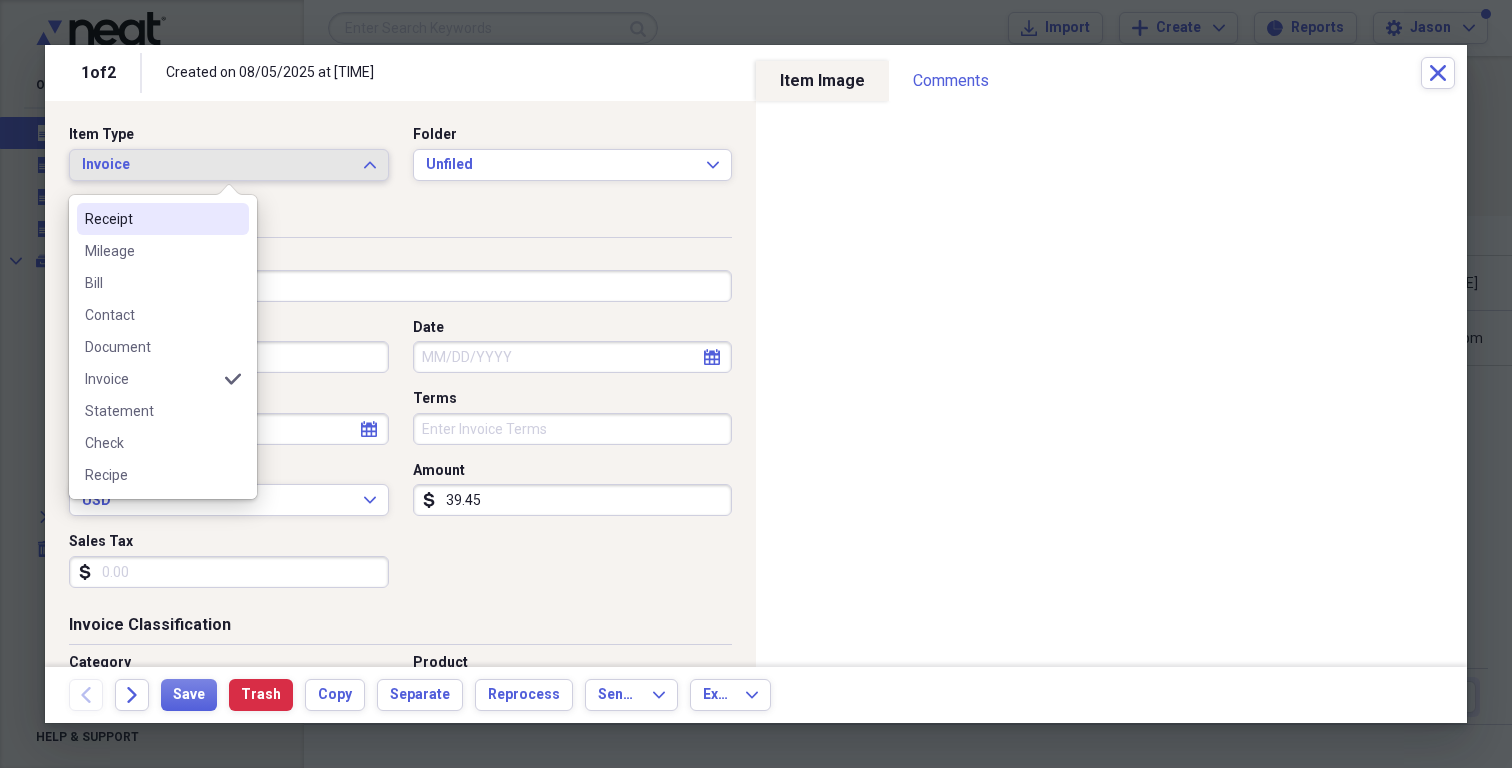 click on "Receipt" at bounding box center (151, 219) 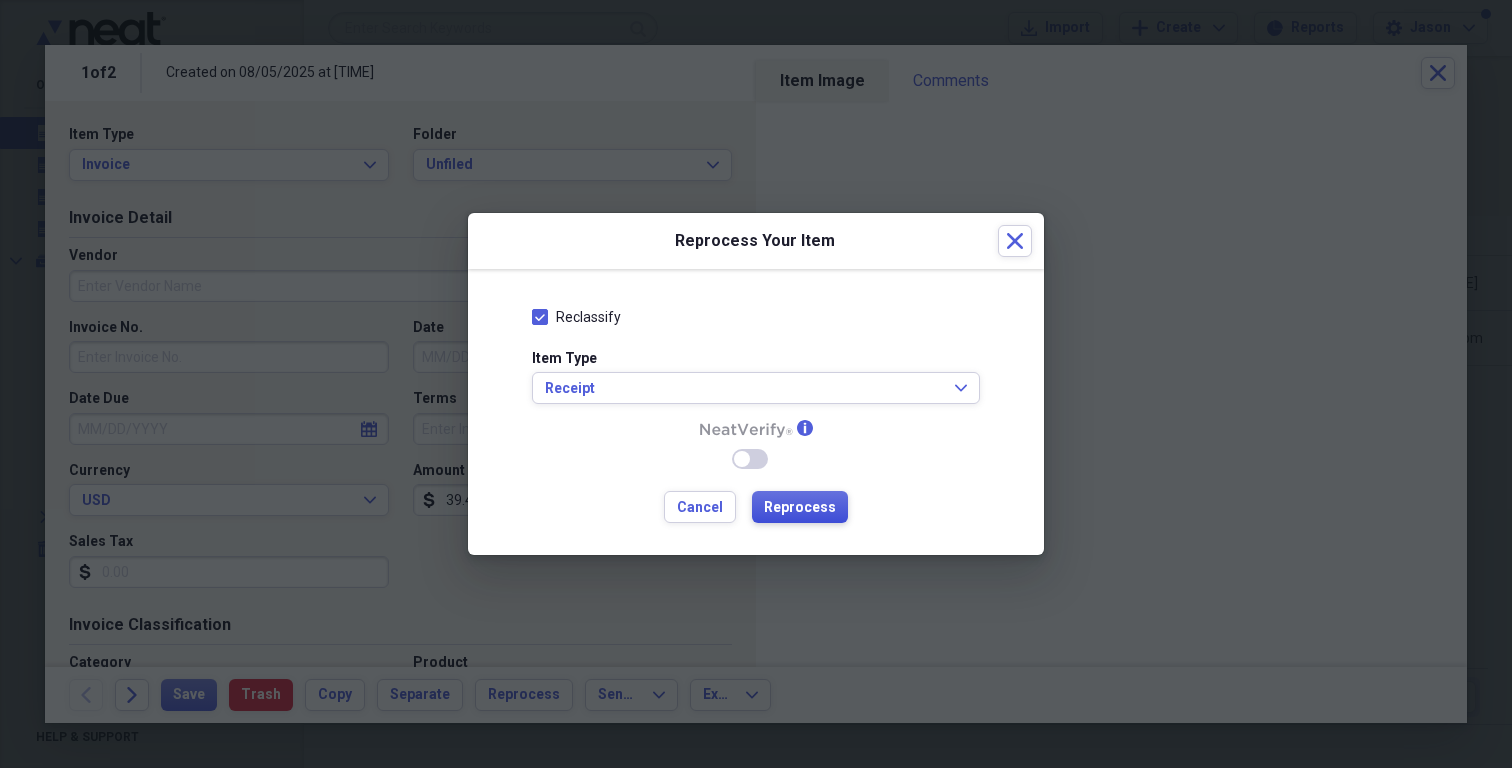 click on "Reprocess" at bounding box center [800, 508] 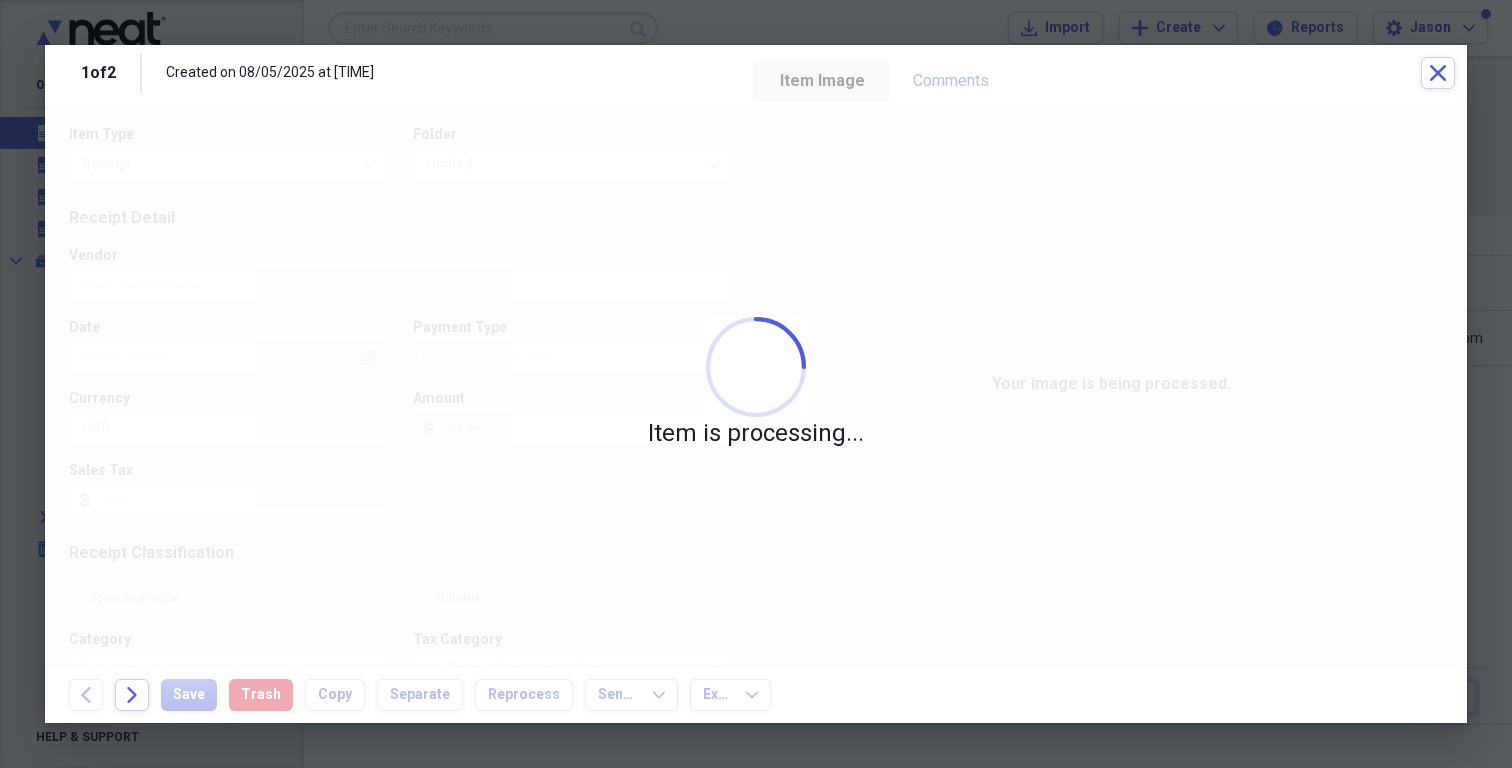 type on "Amazon.com" 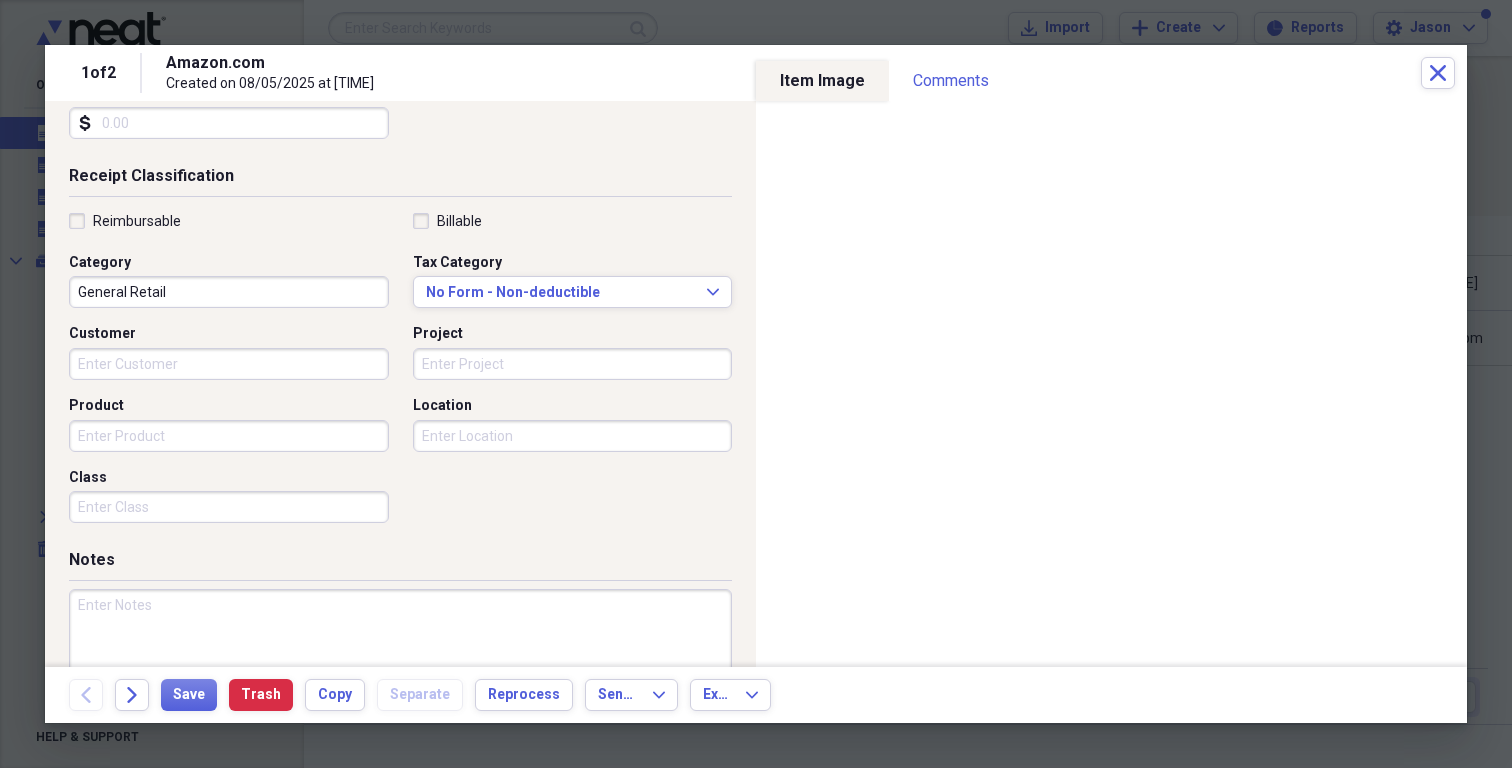 scroll, scrollTop: 385, scrollLeft: 0, axis: vertical 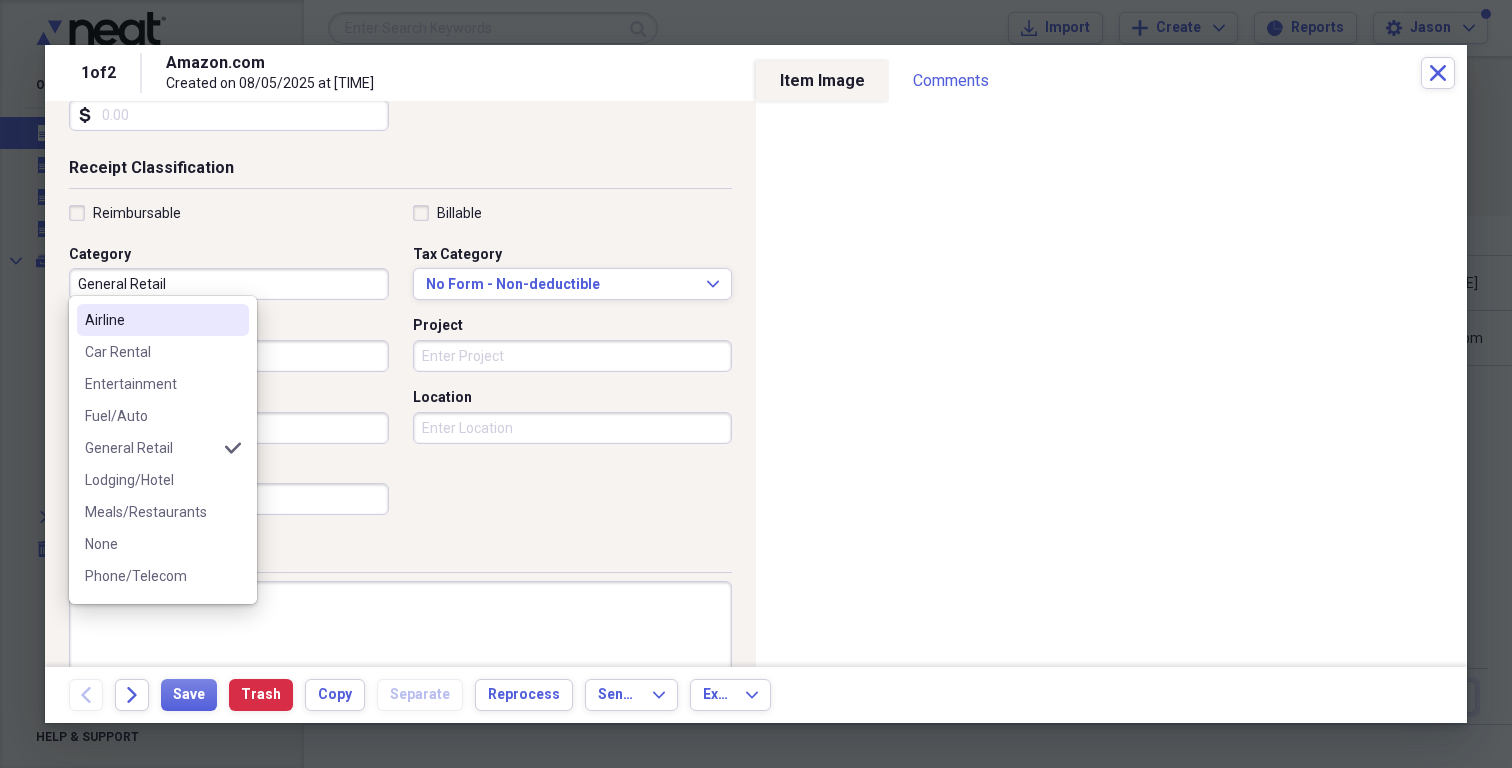 click on "General Retail" at bounding box center (229, 284) 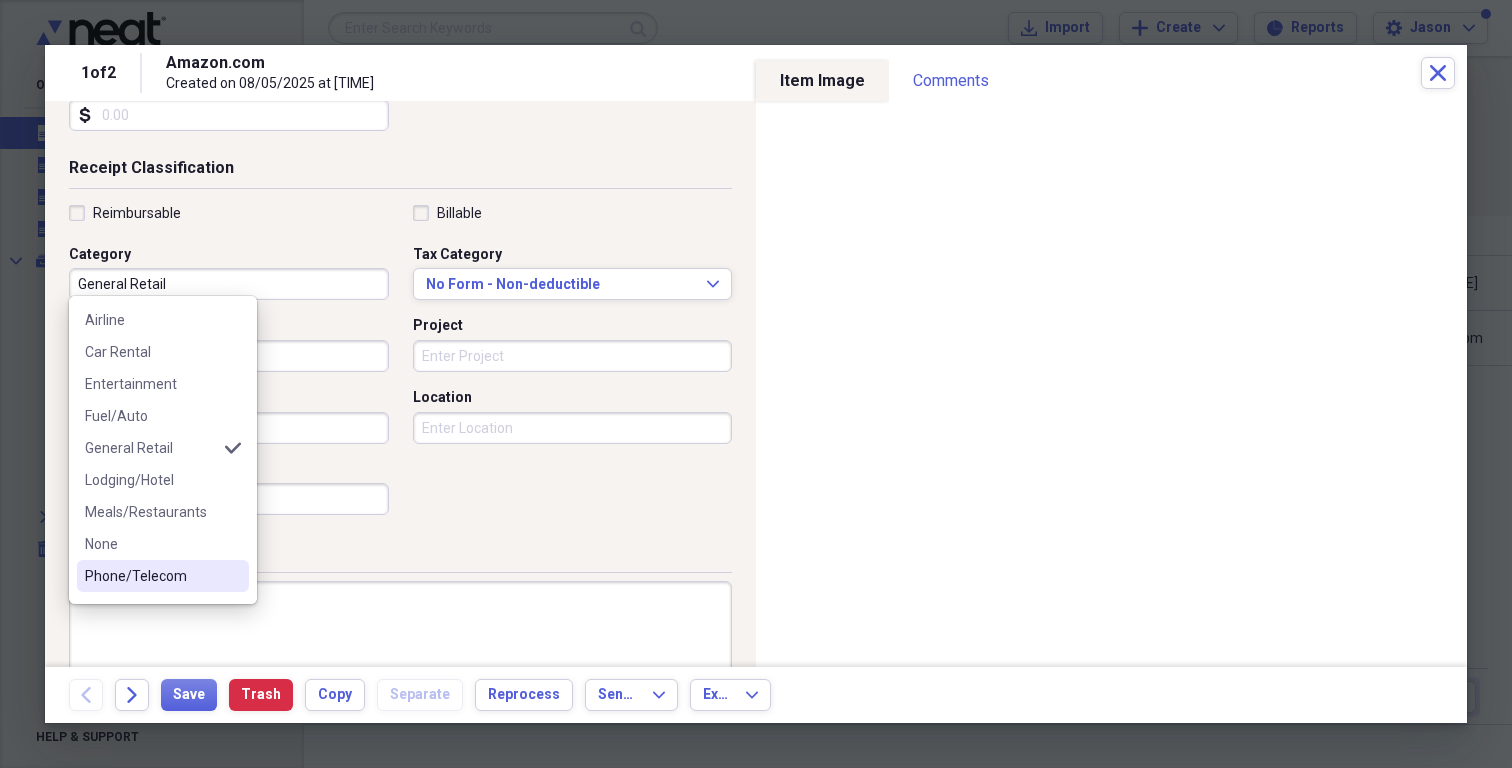 scroll, scrollTop: 0, scrollLeft: 0, axis: both 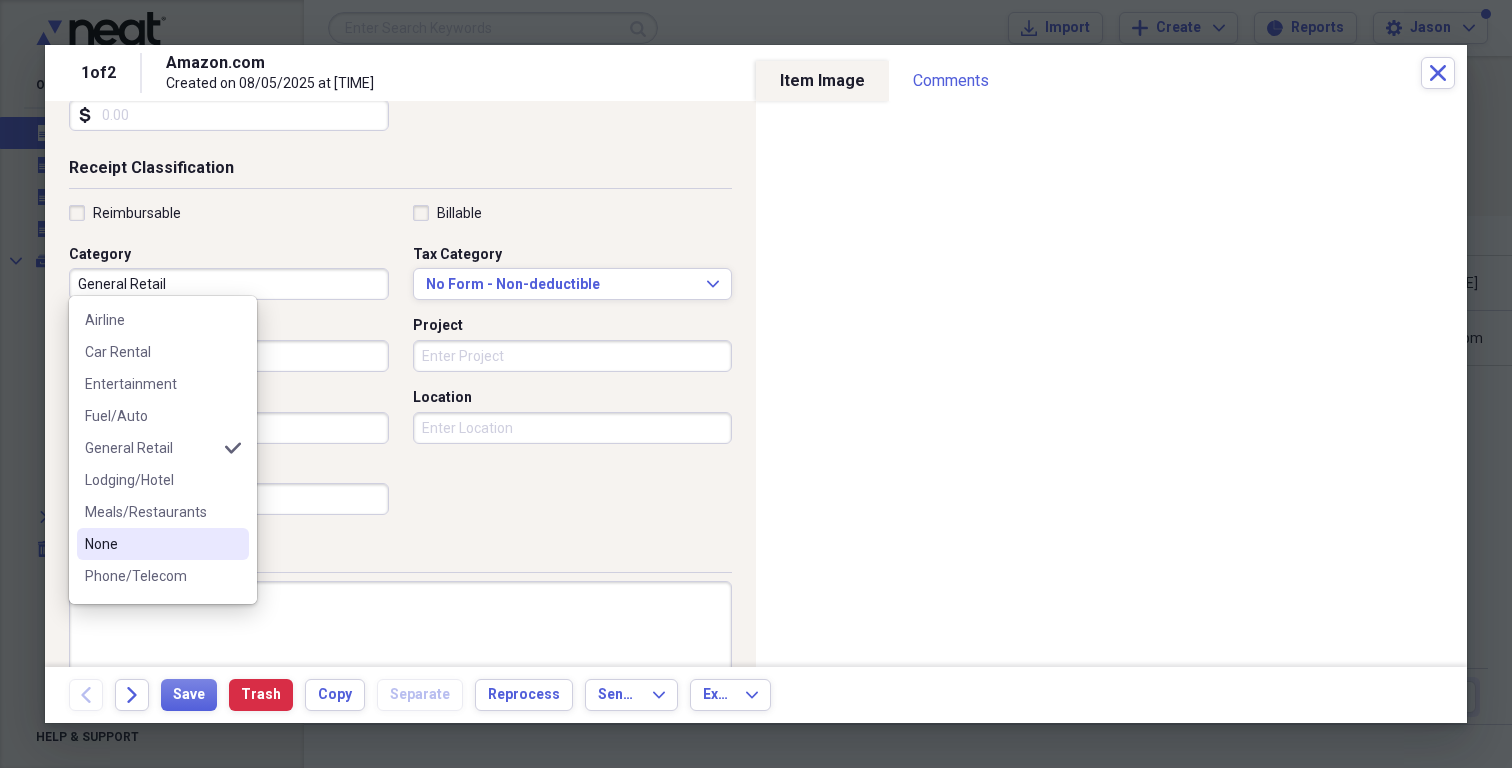 click on "Reimbursable Billable Category General Retail Tax Category No Form - Non-deductible Expand Customer Project Product Location Class" at bounding box center (400, 364) 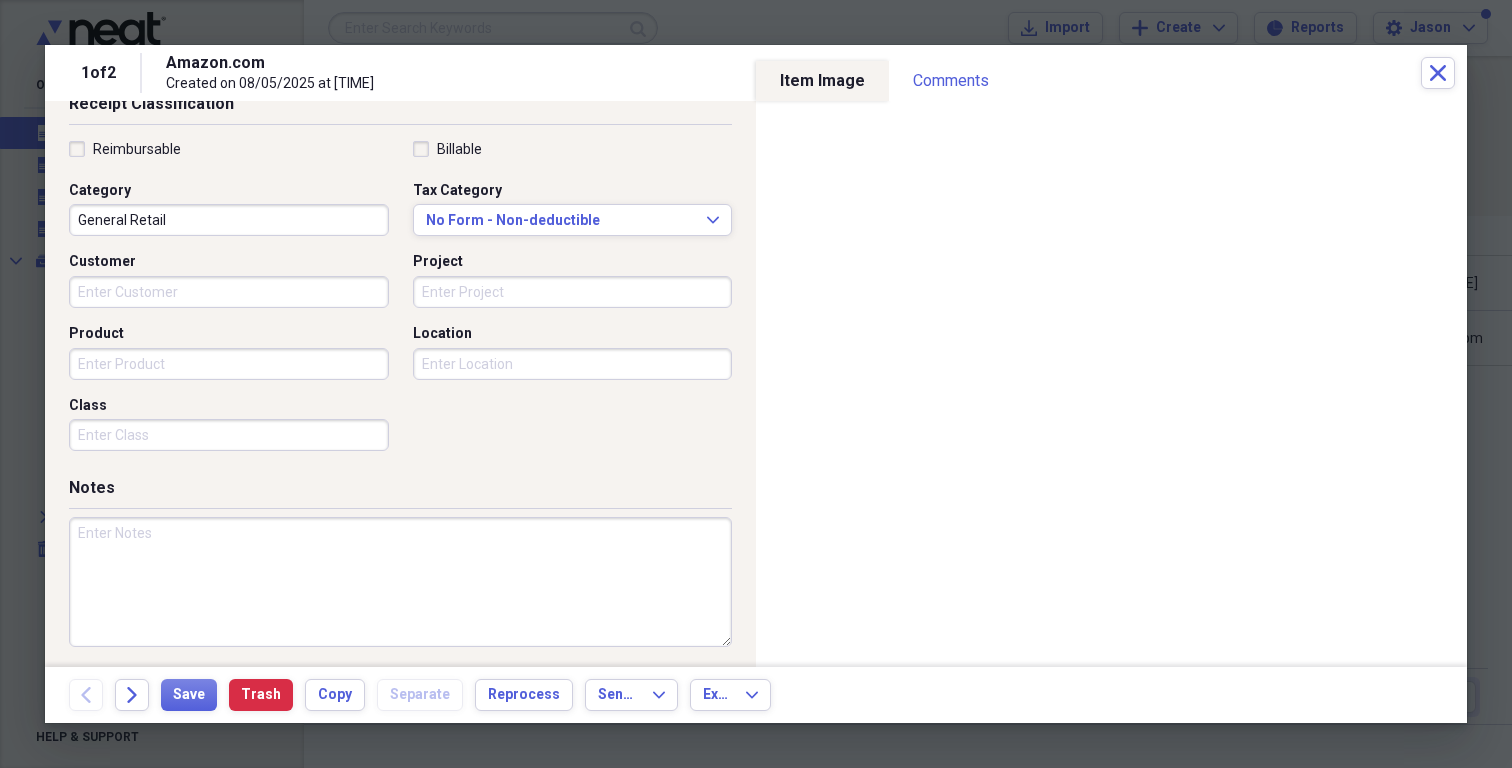 scroll, scrollTop: 448, scrollLeft: 0, axis: vertical 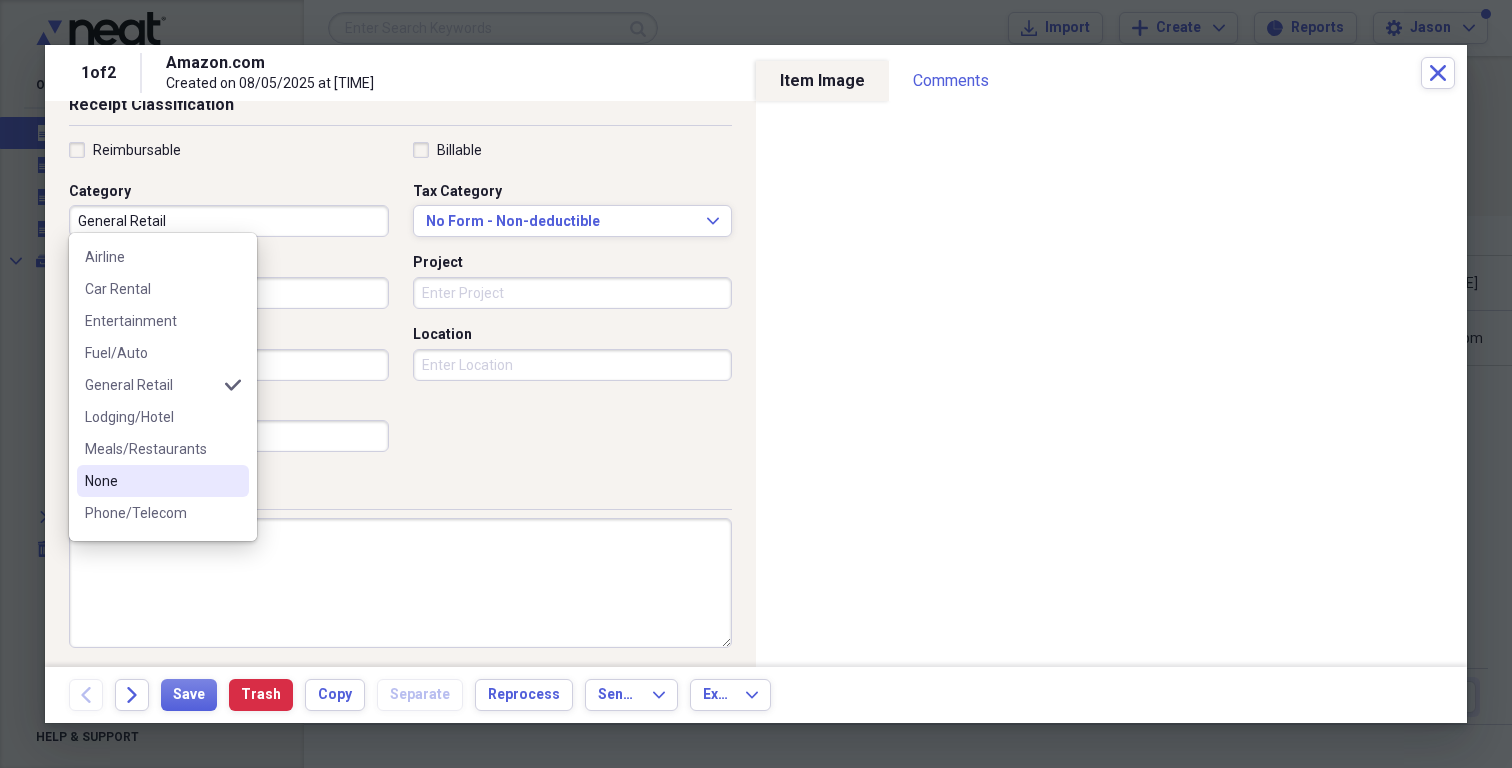 click on "General Retail" at bounding box center [229, 221] 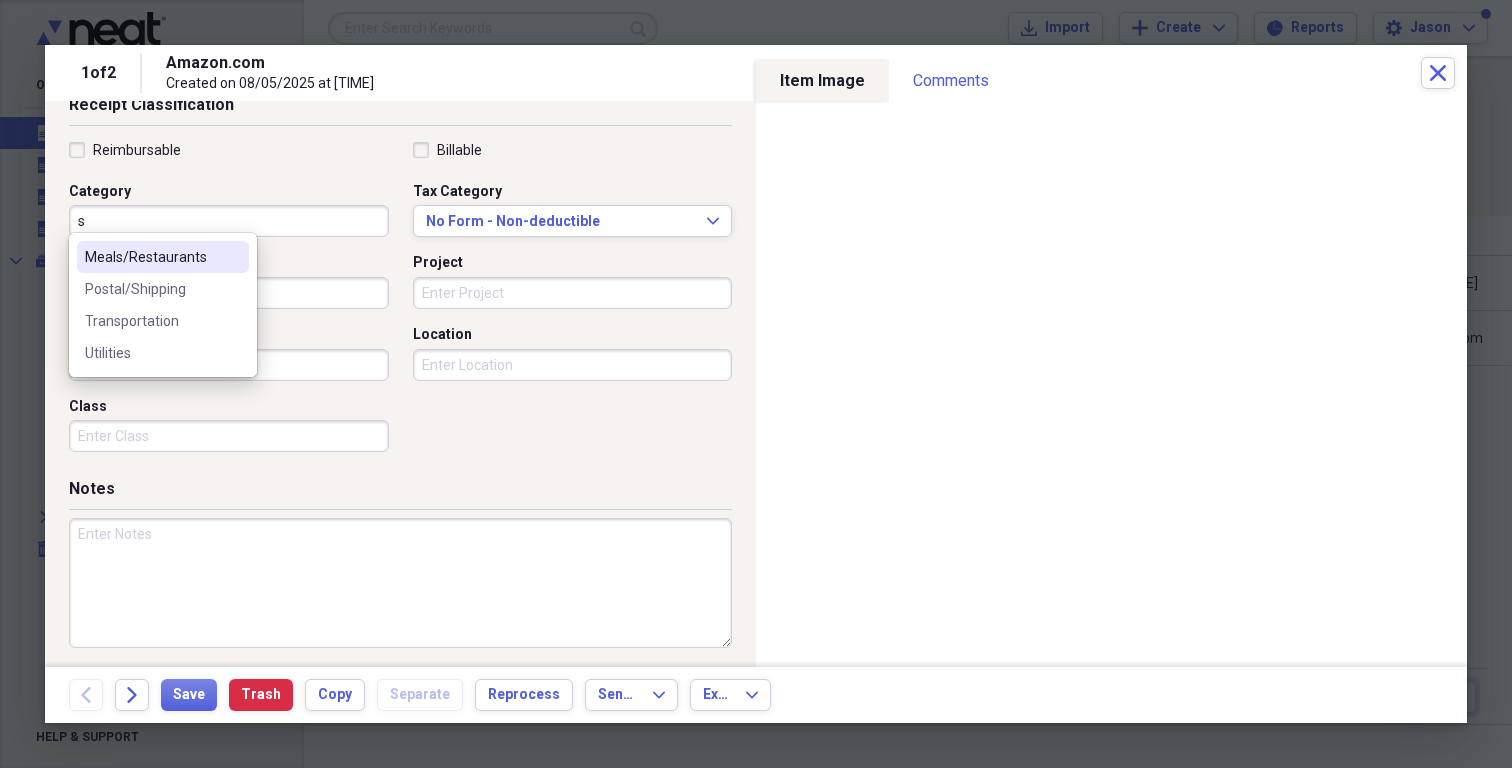 scroll, scrollTop: 0, scrollLeft: 0, axis: both 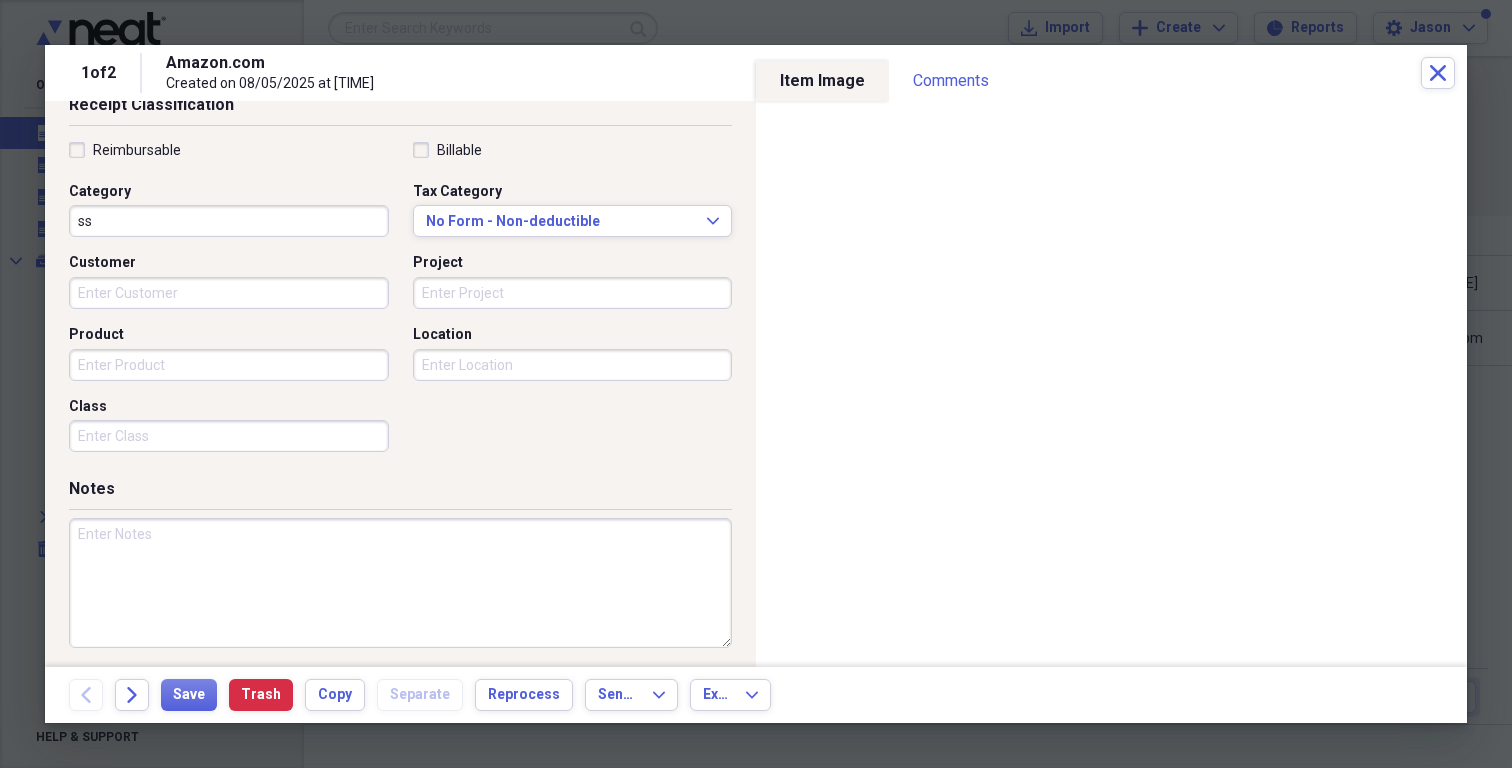 type on "s" 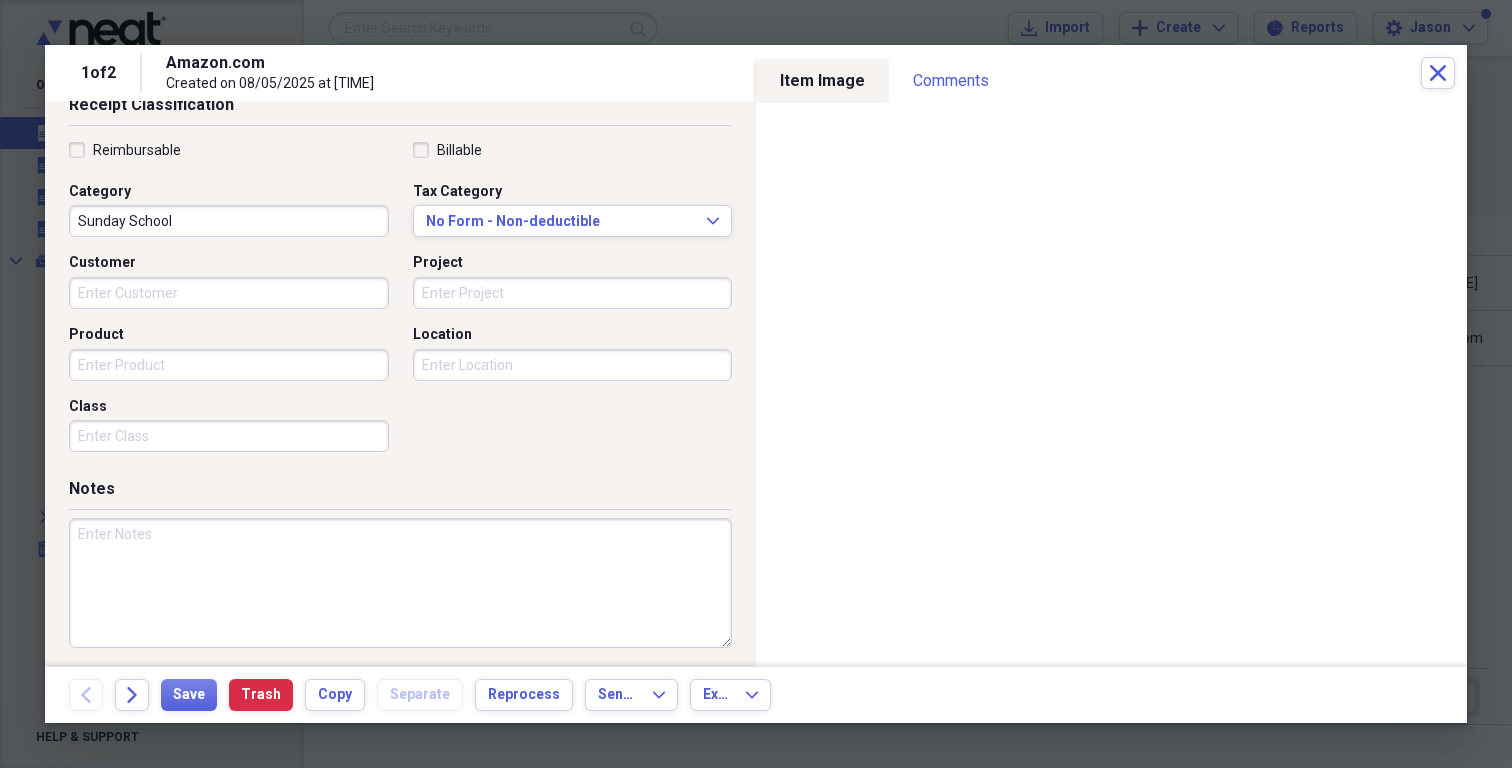 type on "Sunday School" 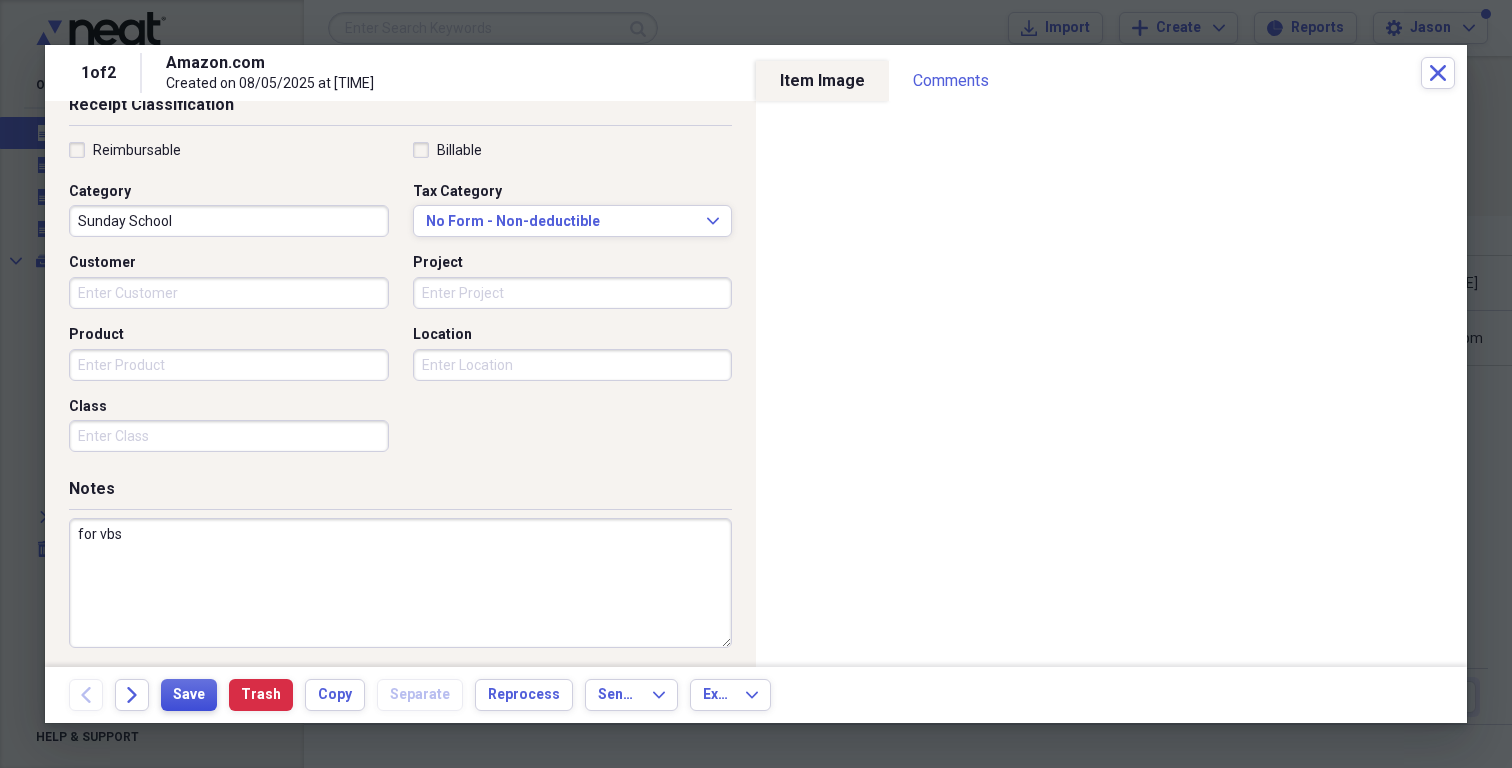 type on "for vbs" 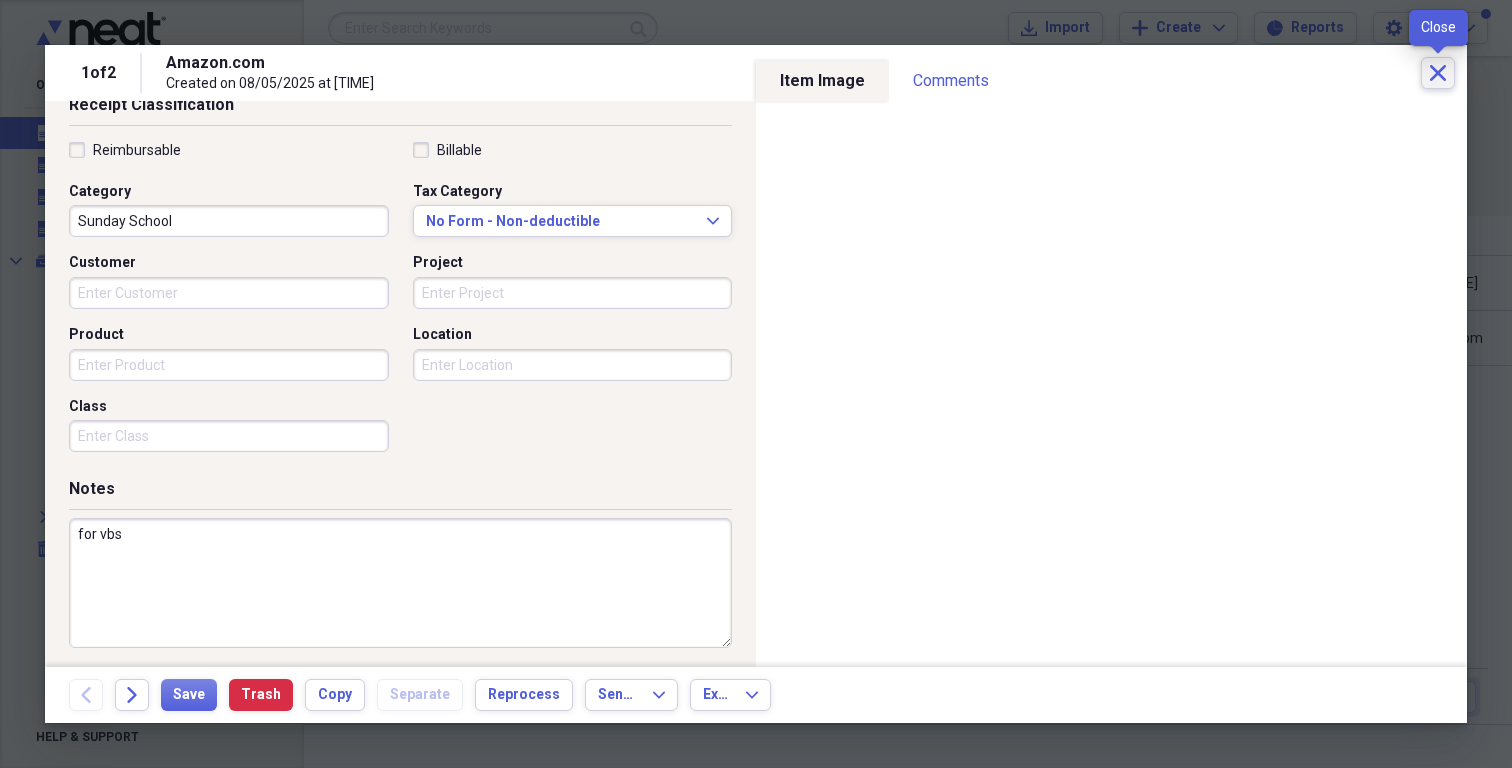 click on "Close" at bounding box center [1438, 73] 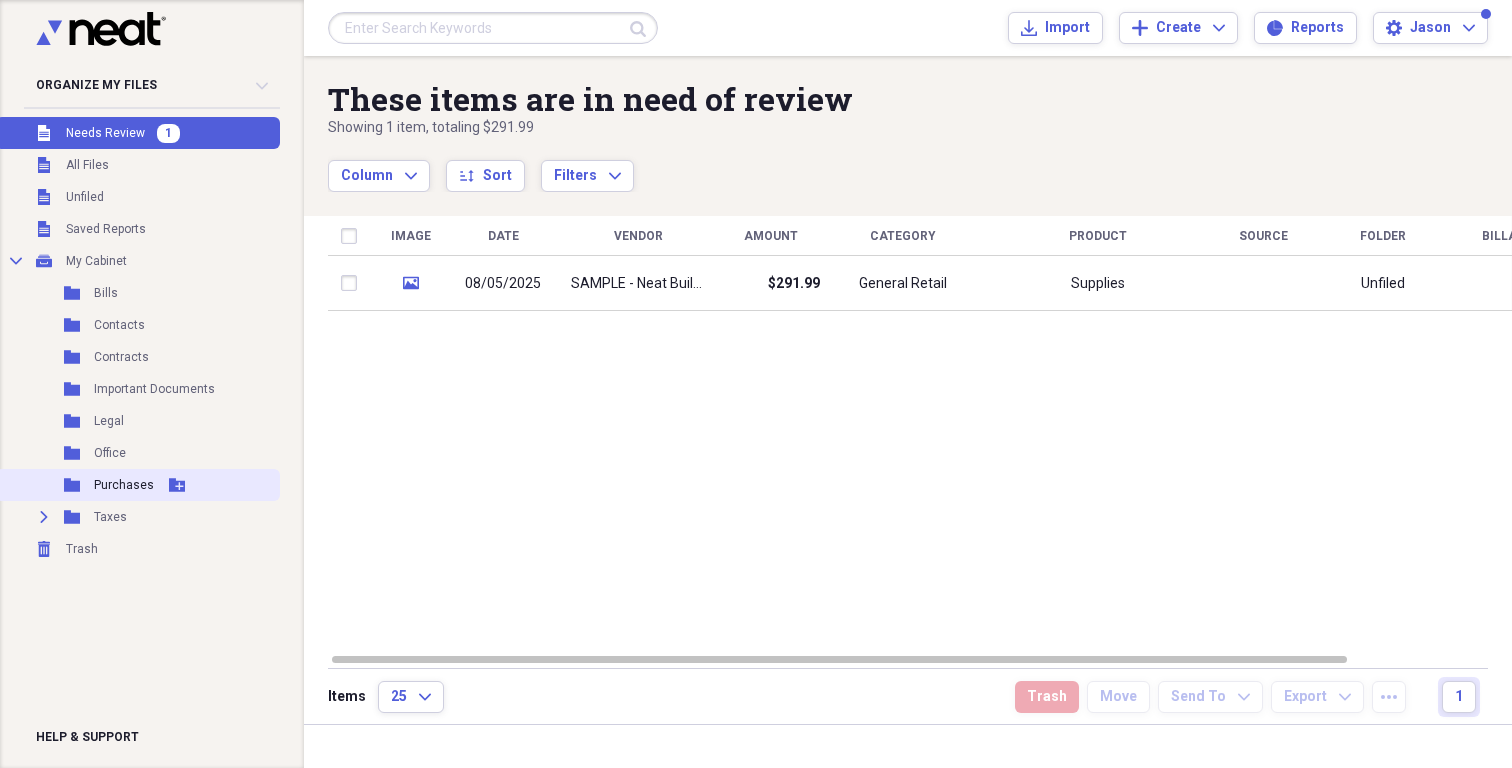 click 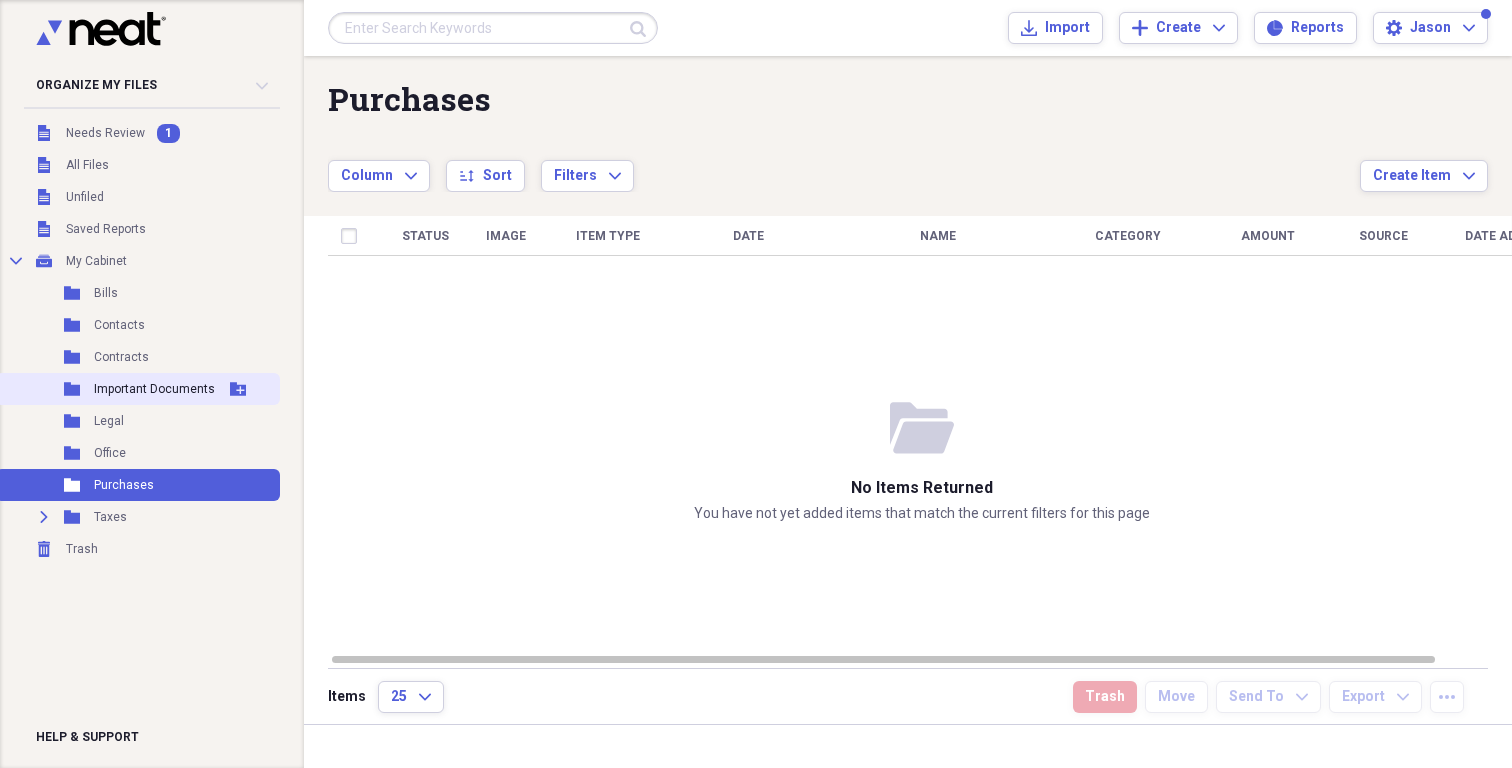 click on "Important Documents" at bounding box center (154, 389) 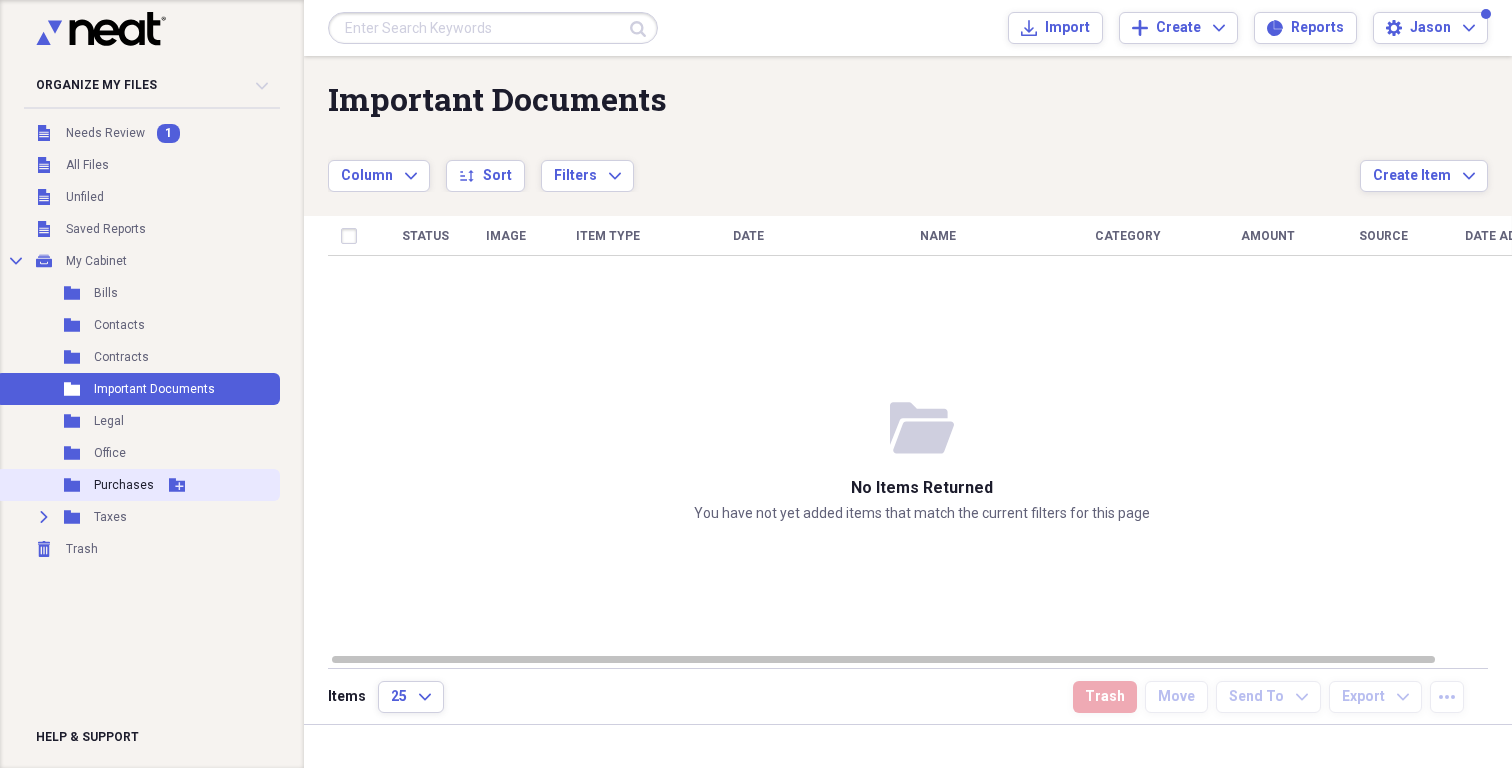 click on "Purchases" at bounding box center [124, 485] 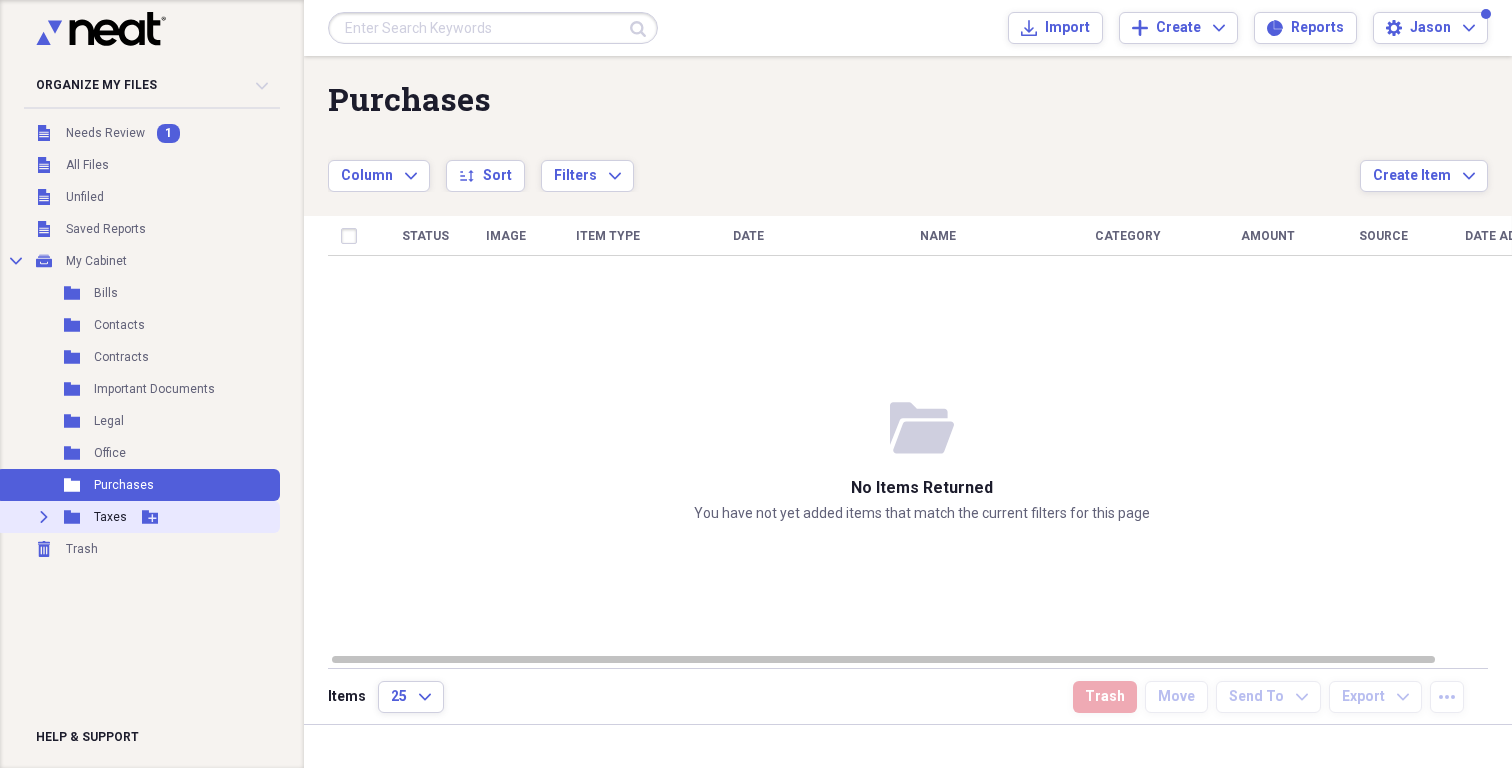 click on "Expand" at bounding box center [44, 517] 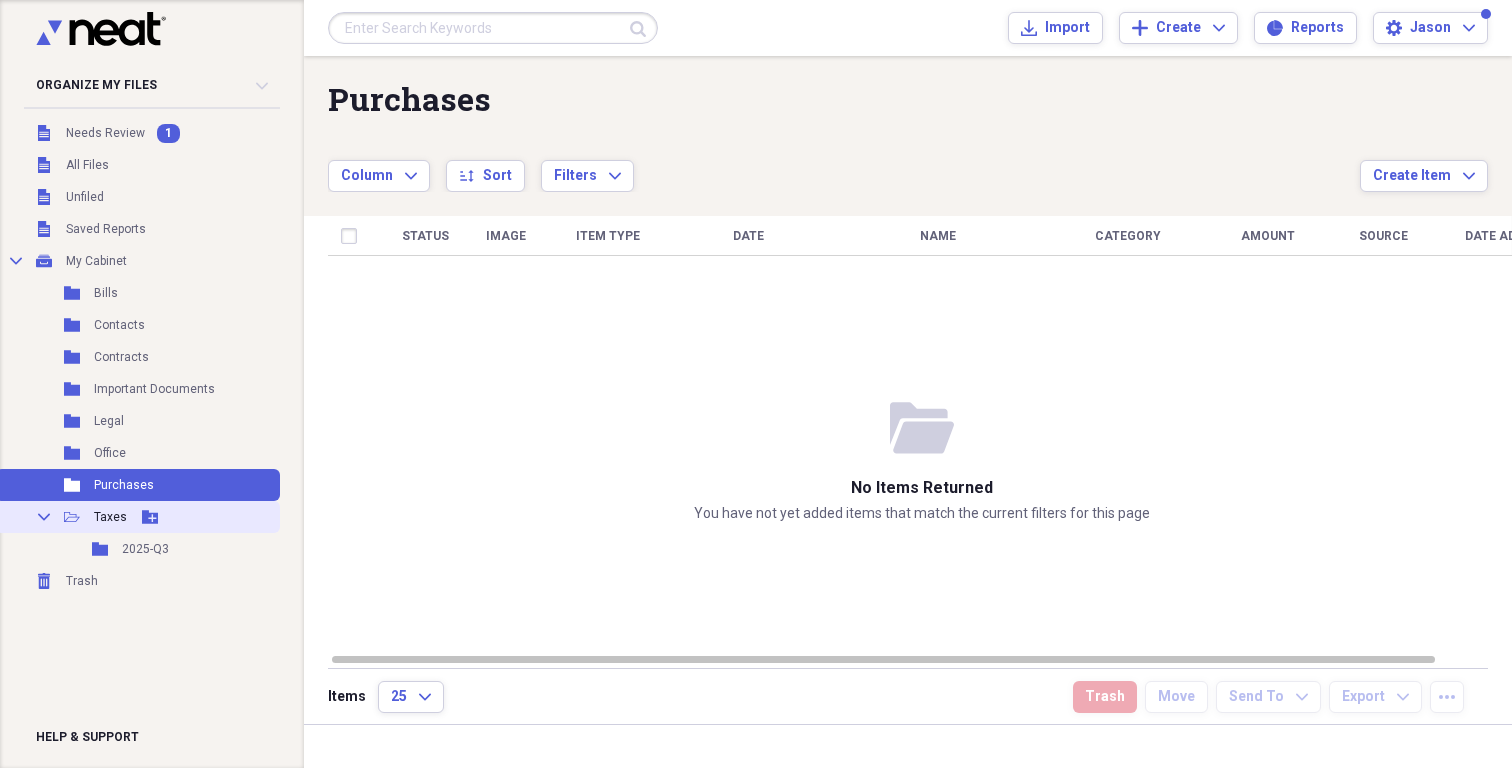 click on "Collapse" at bounding box center (44, 517) 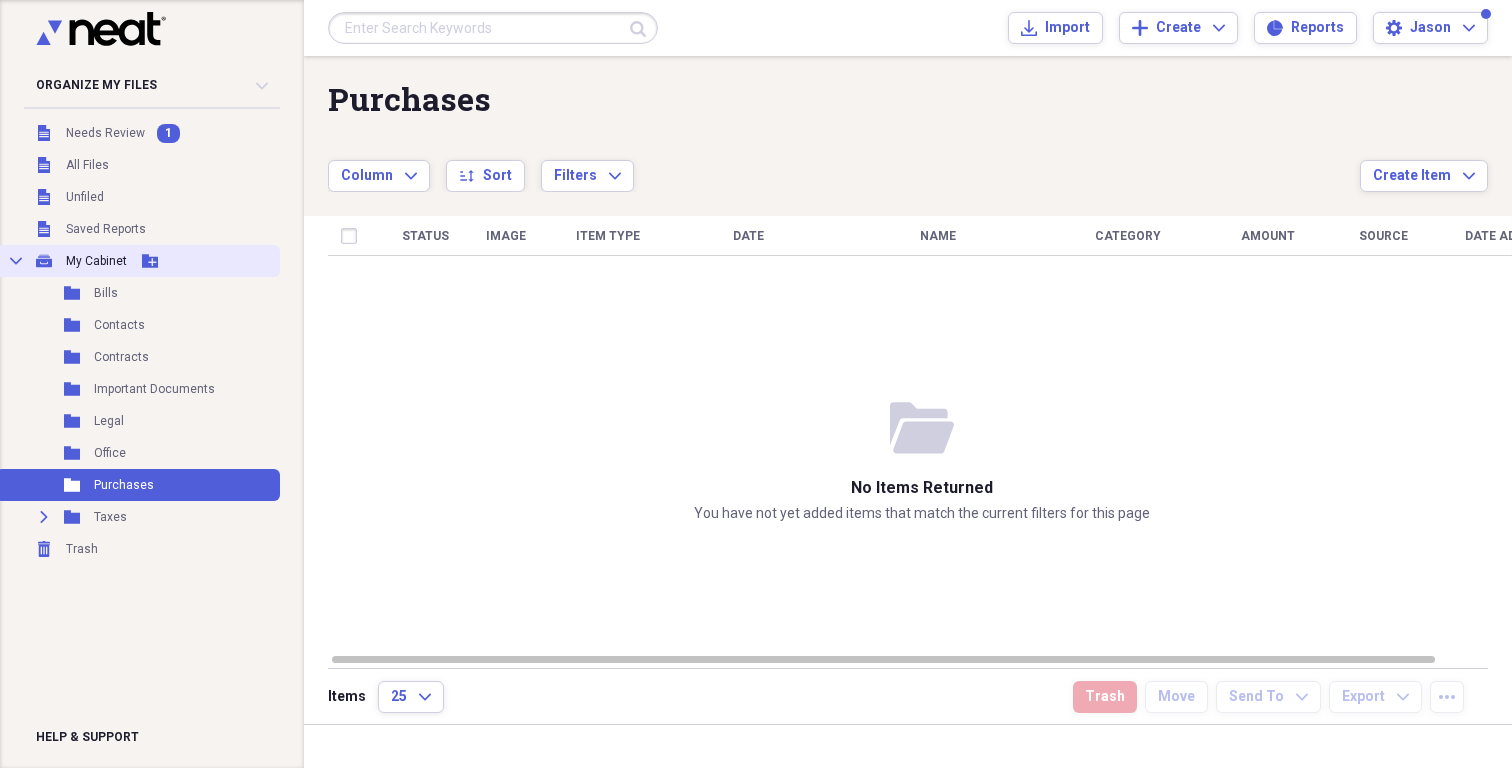 click on "My Cabinet" at bounding box center (96, 261) 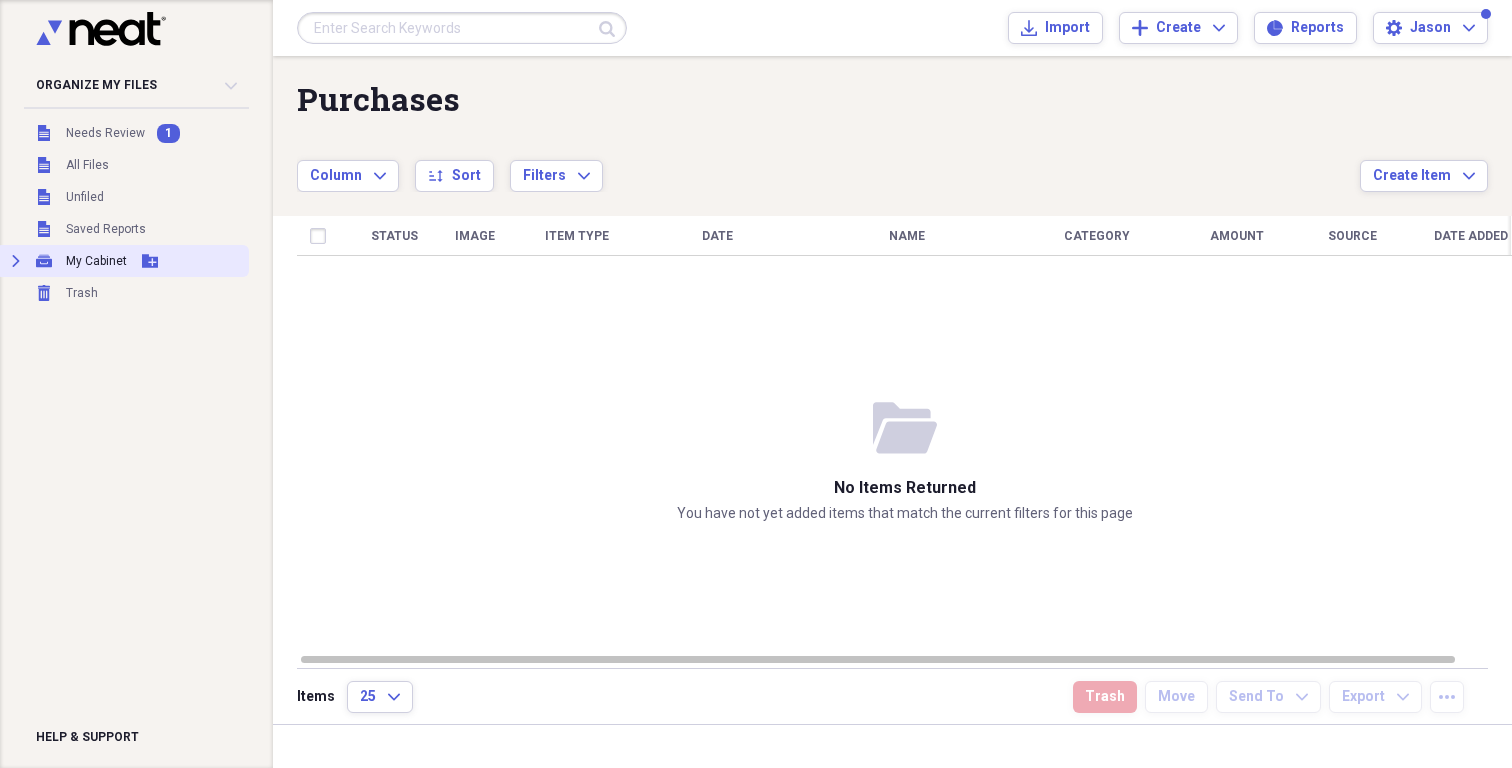 click on "Expand My Cabinet My Cabinet Add Folder" at bounding box center (122, 261) 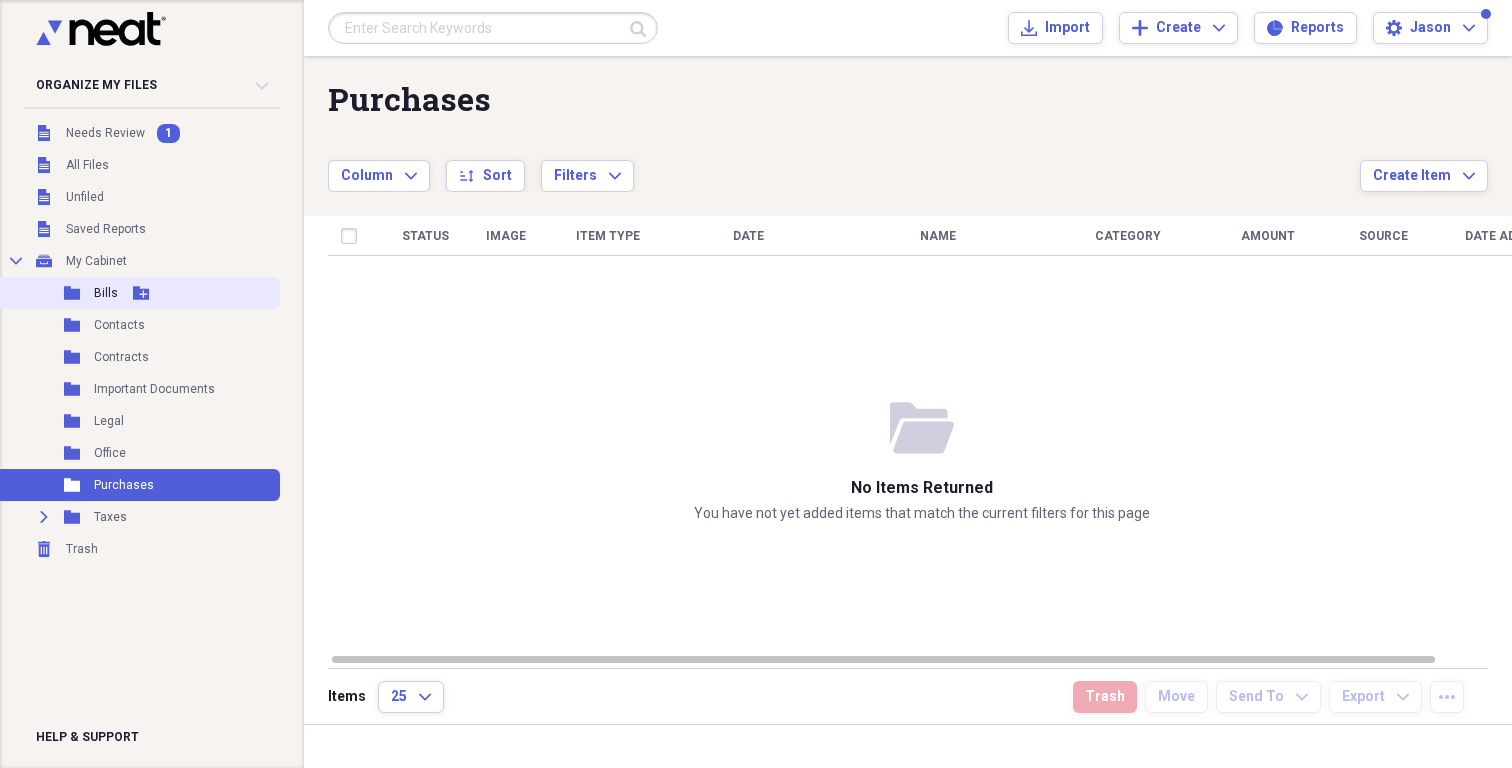 click on "Bills" at bounding box center (106, 293) 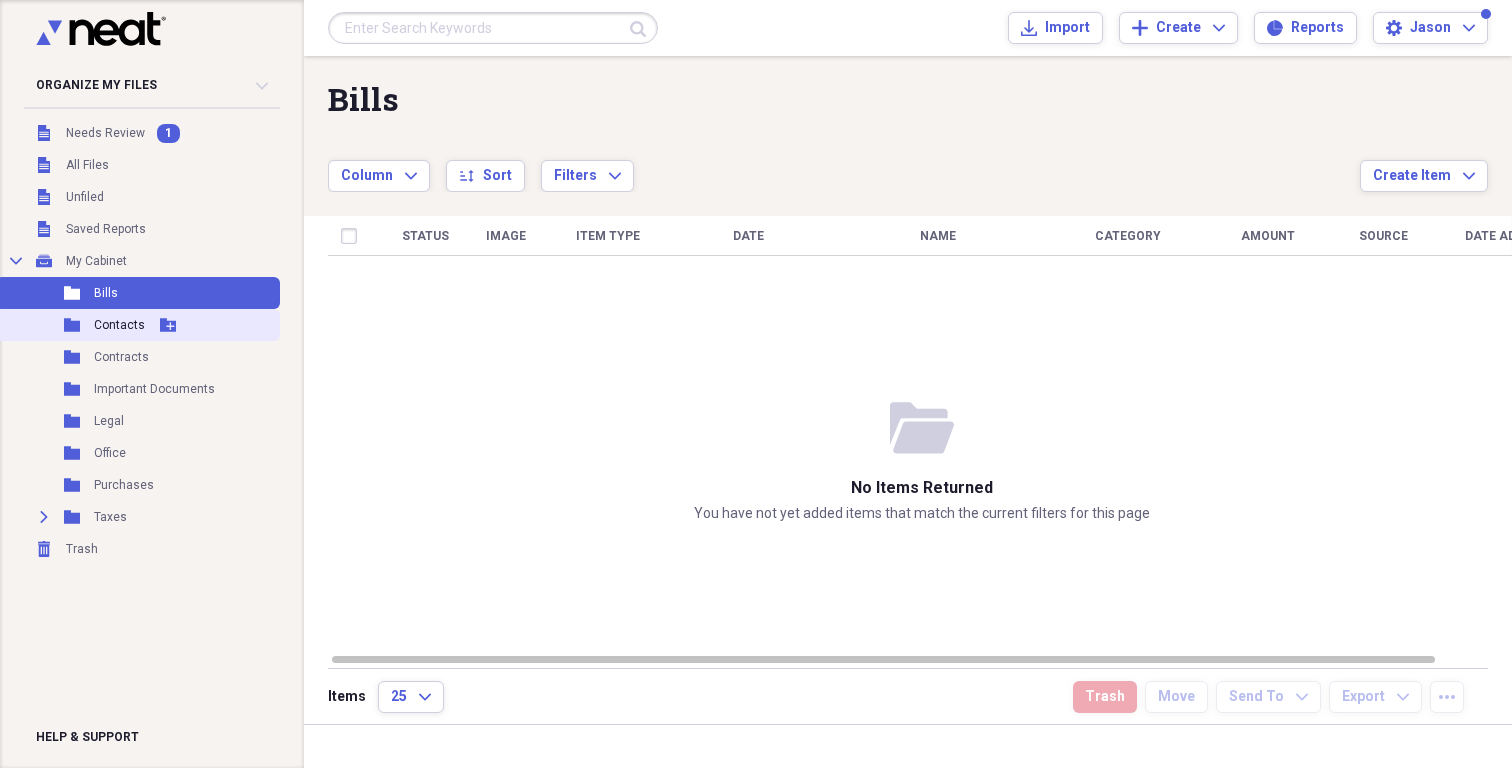 click on "Contacts" at bounding box center (119, 325) 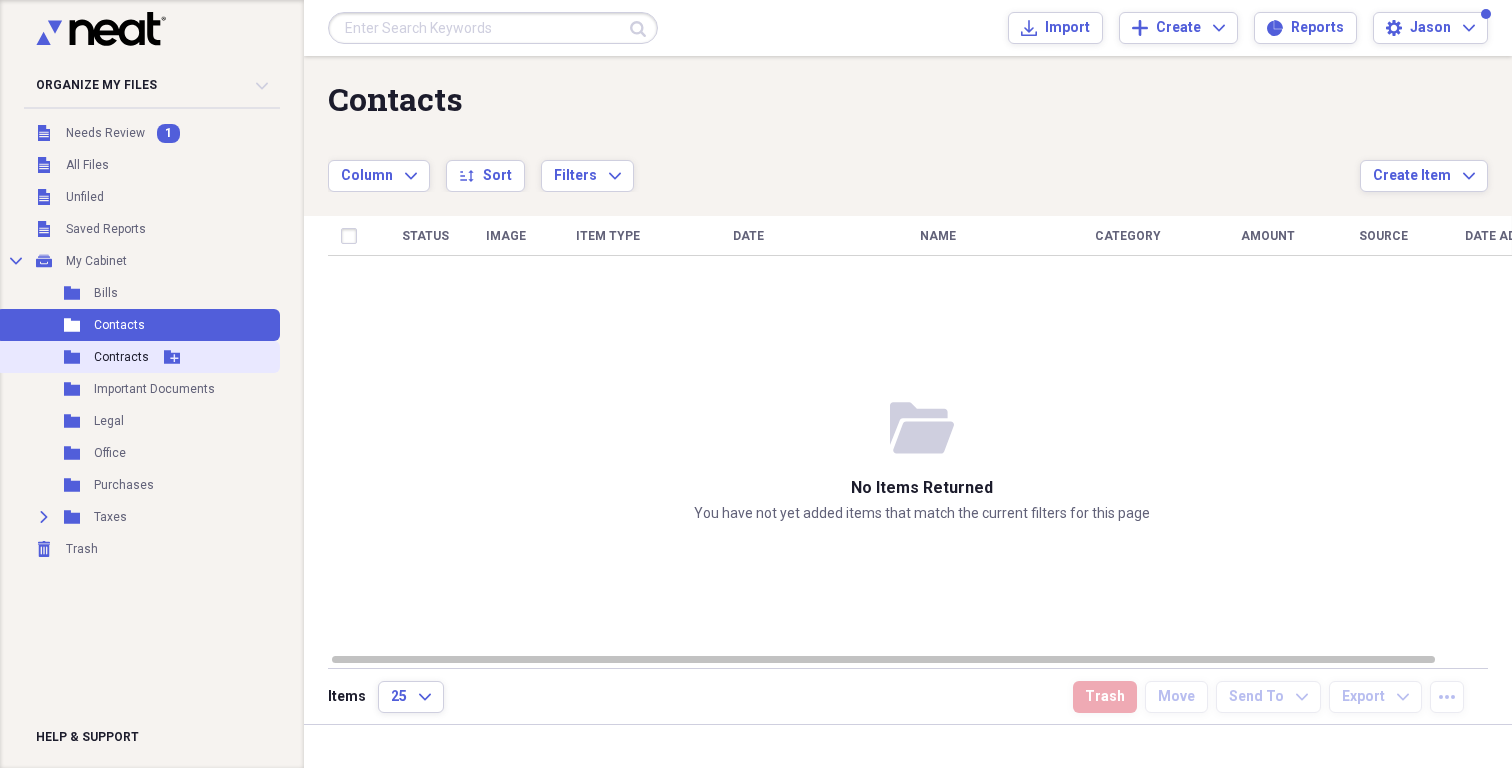 click on "Contracts" at bounding box center (121, 357) 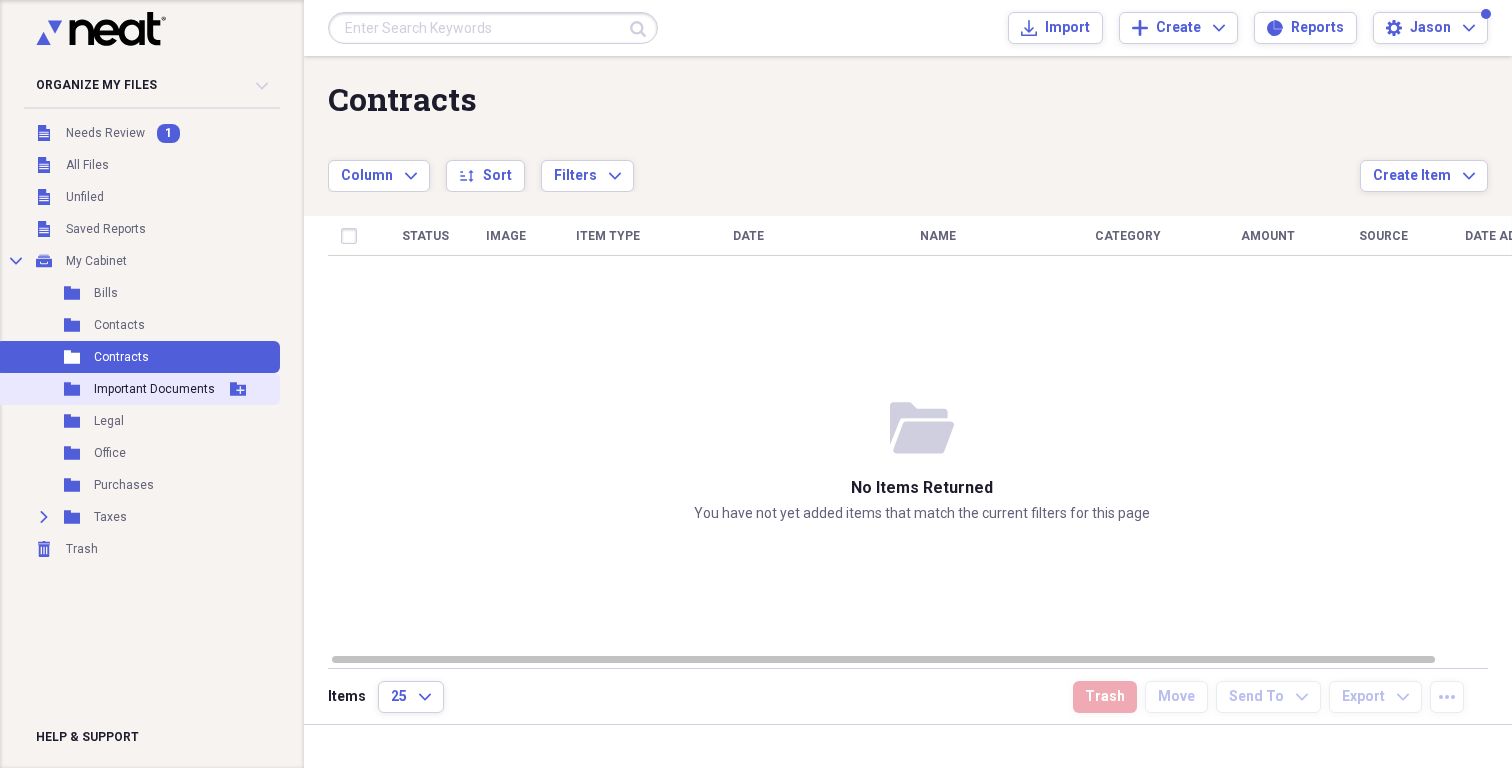 click on "Folder Important Documents Add Folder" at bounding box center [138, 389] 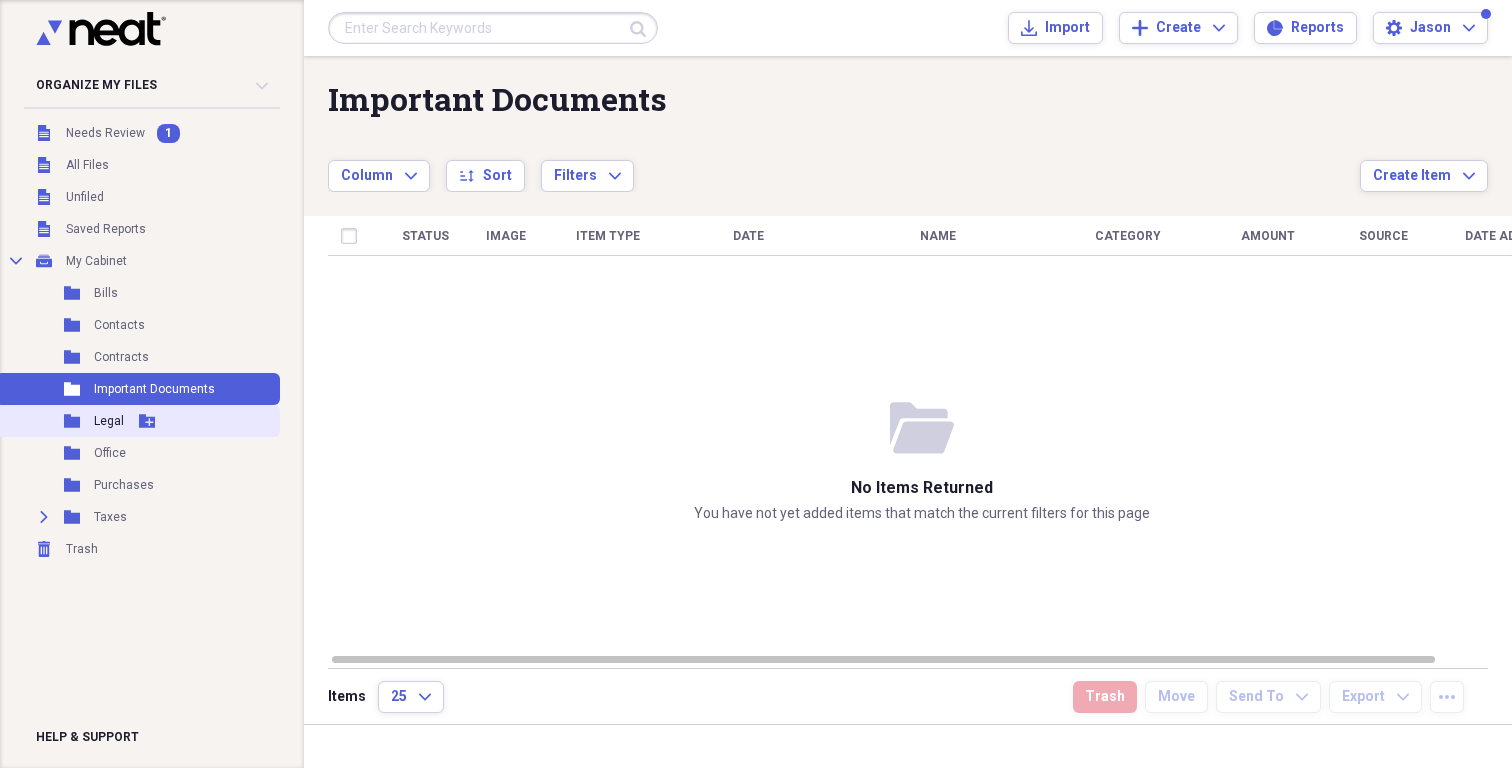 click on "Legal" at bounding box center [109, 421] 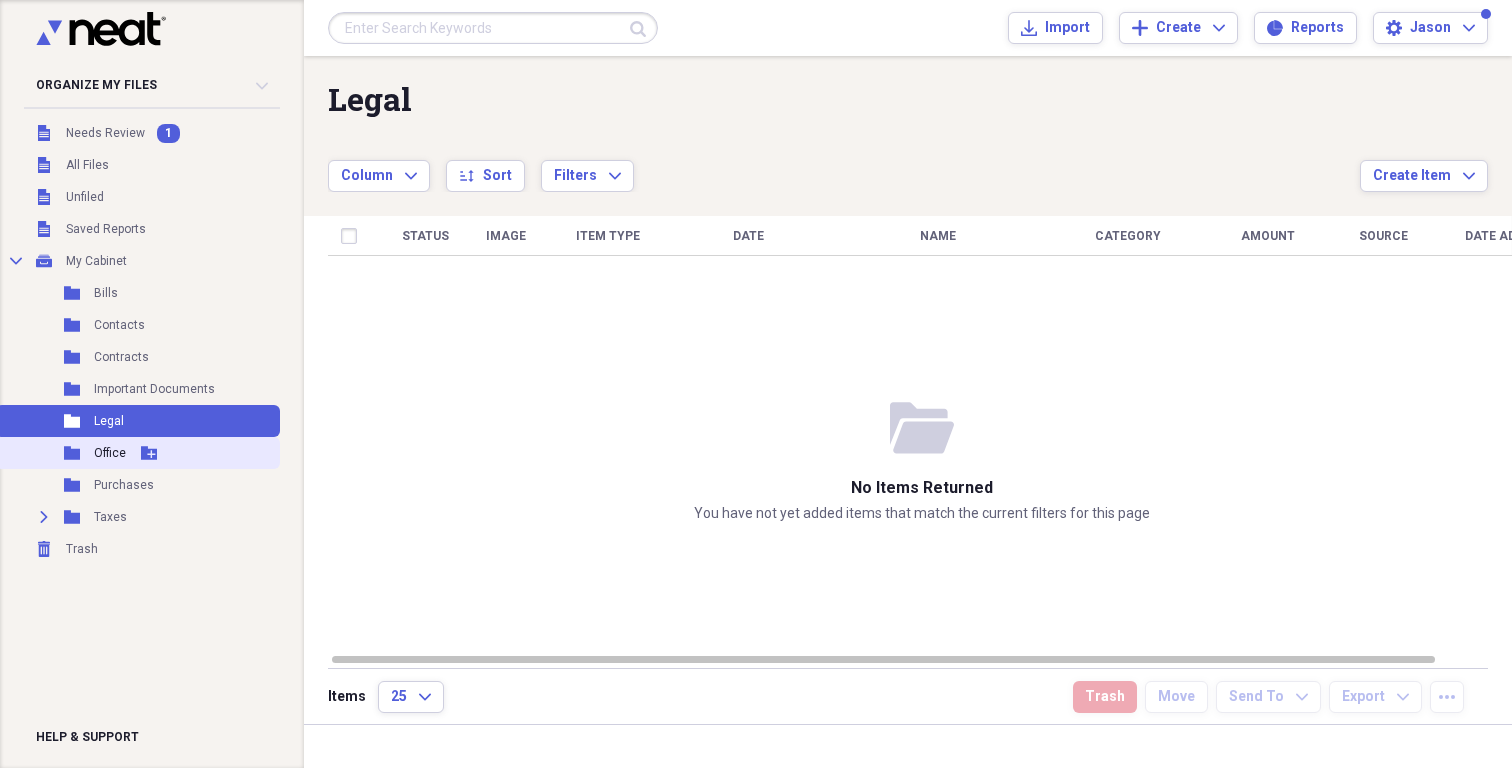 click on "Office" at bounding box center [110, 453] 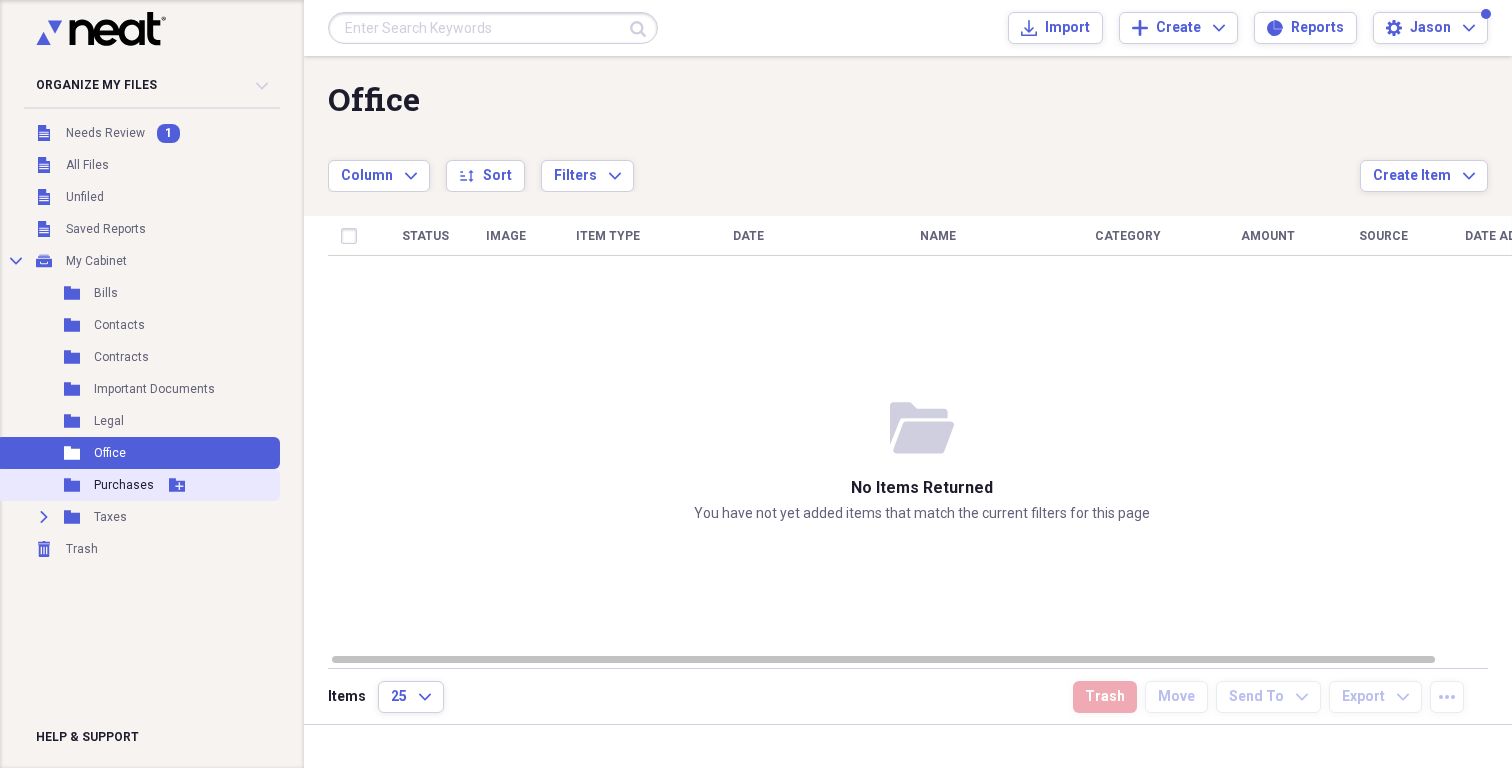 click on "Purchases" at bounding box center (124, 485) 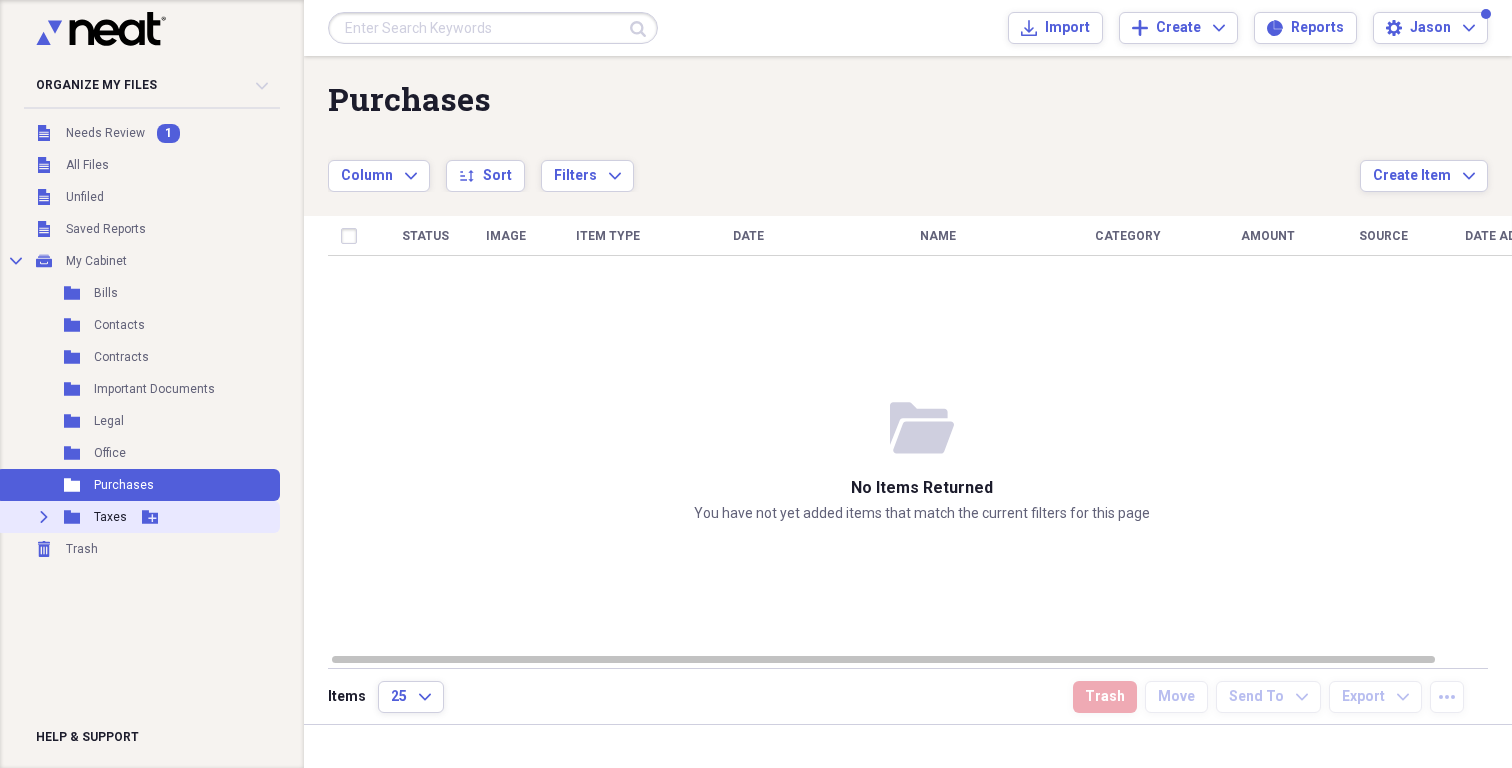 click on "Taxes" at bounding box center [110, 517] 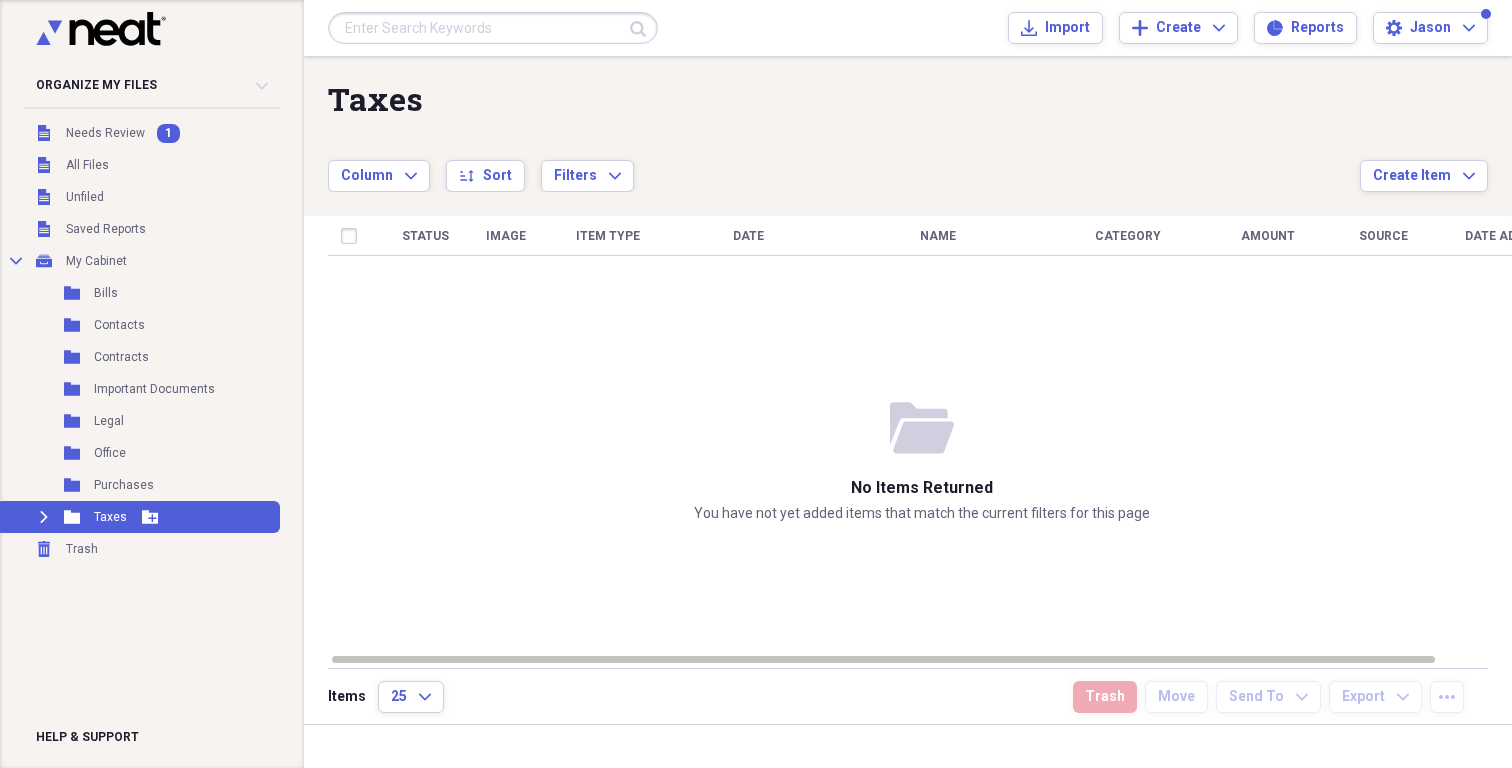 click on "Taxes" at bounding box center [110, 517] 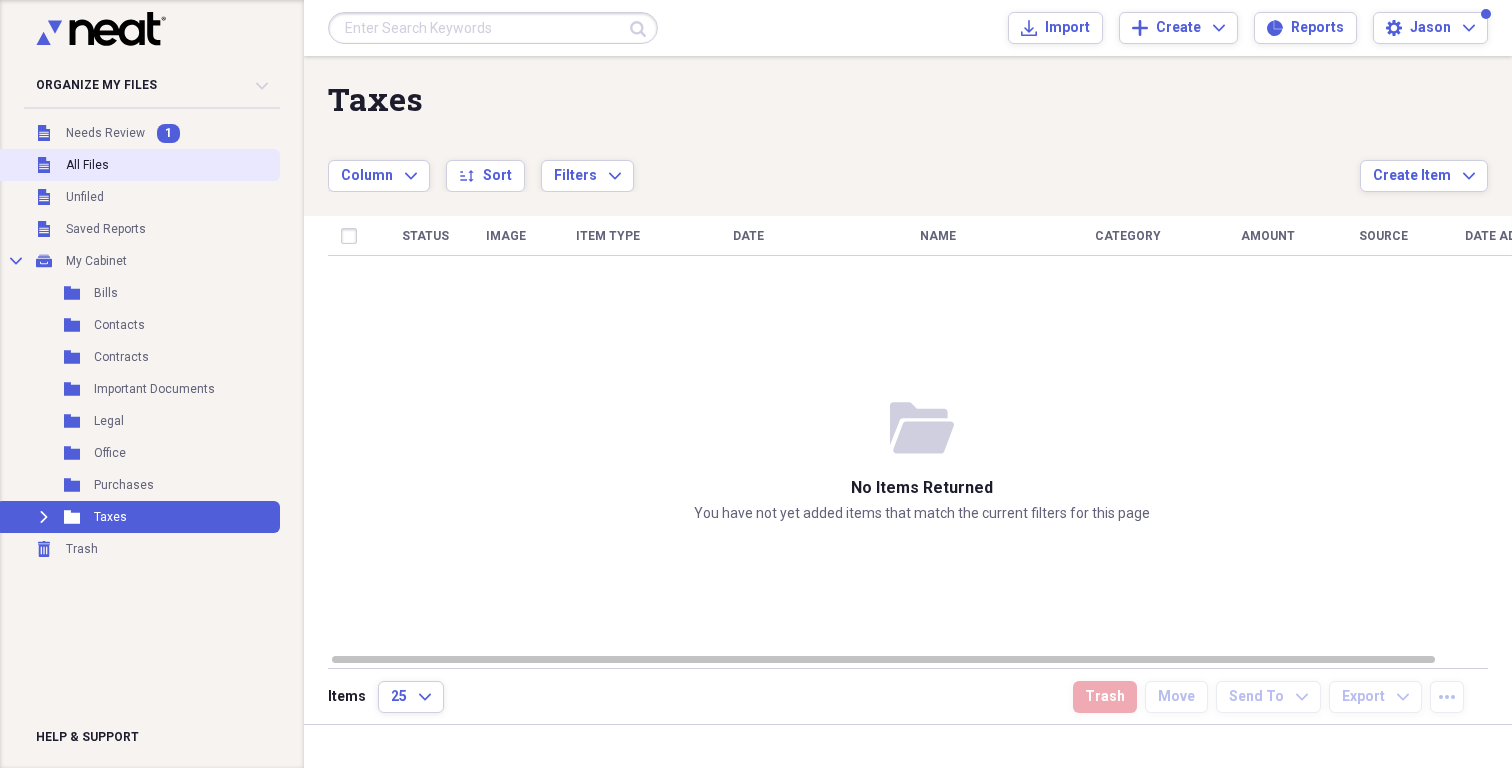 click on "All Files" at bounding box center [87, 165] 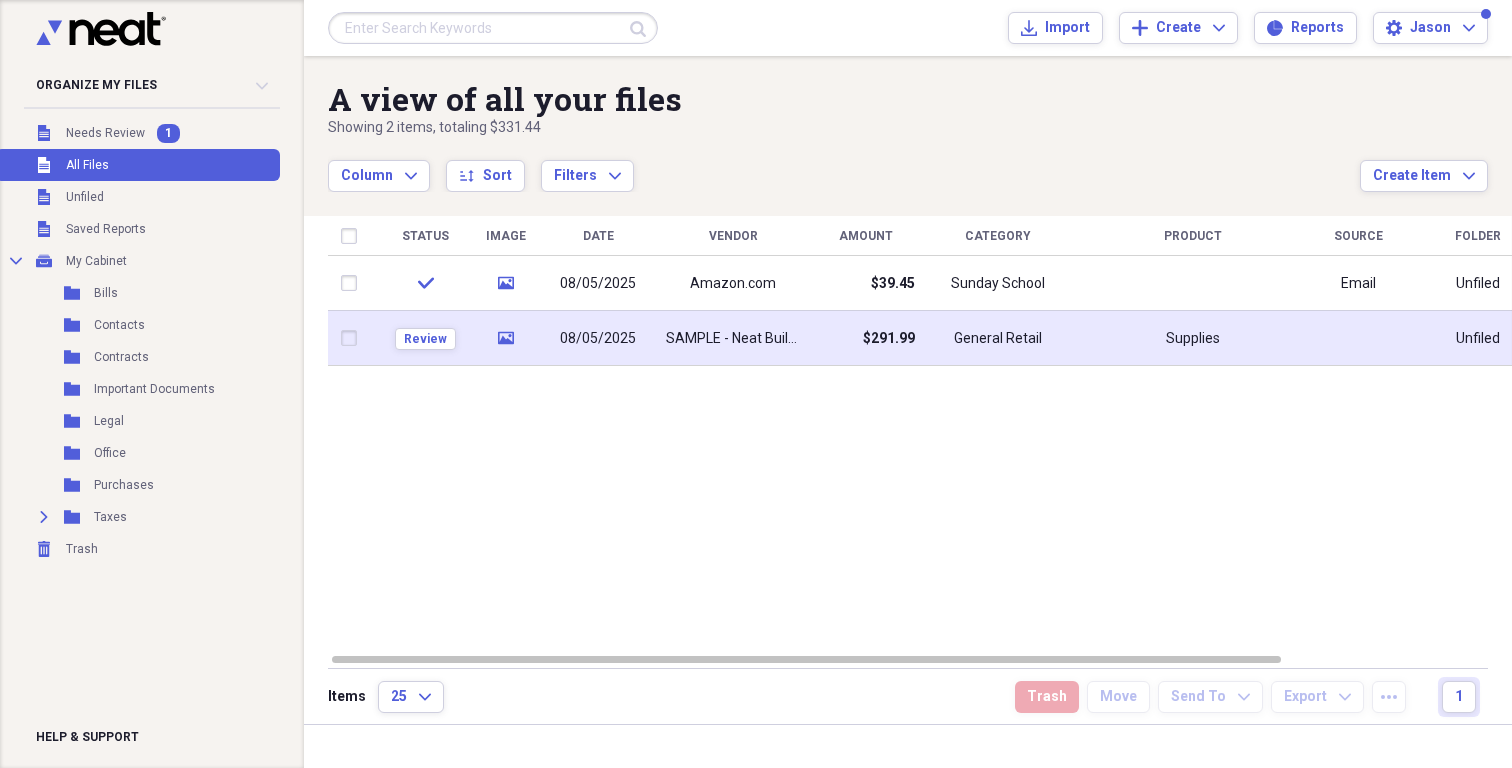 click at bounding box center [353, 338] 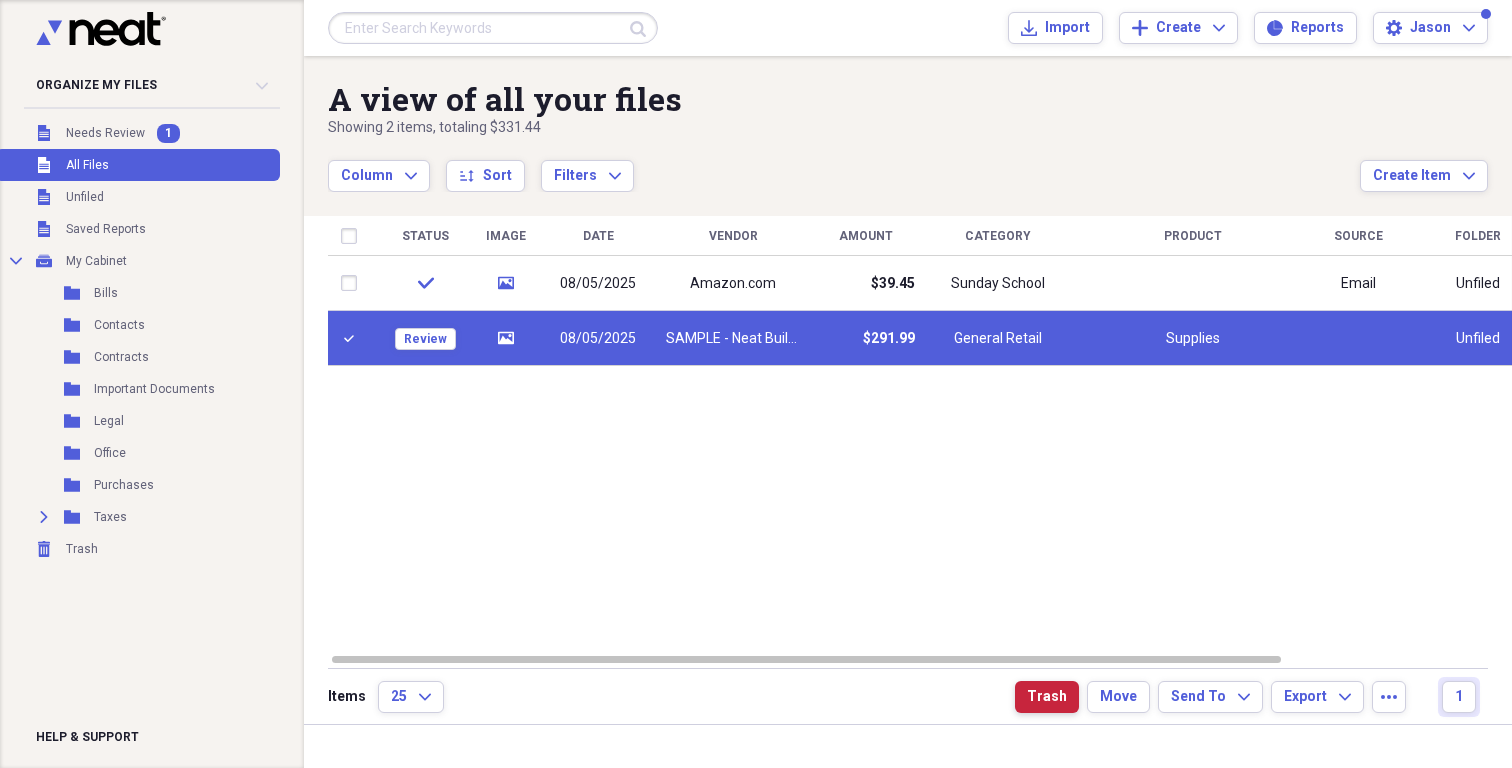 click on "Trash" at bounding box center [1047, 697] 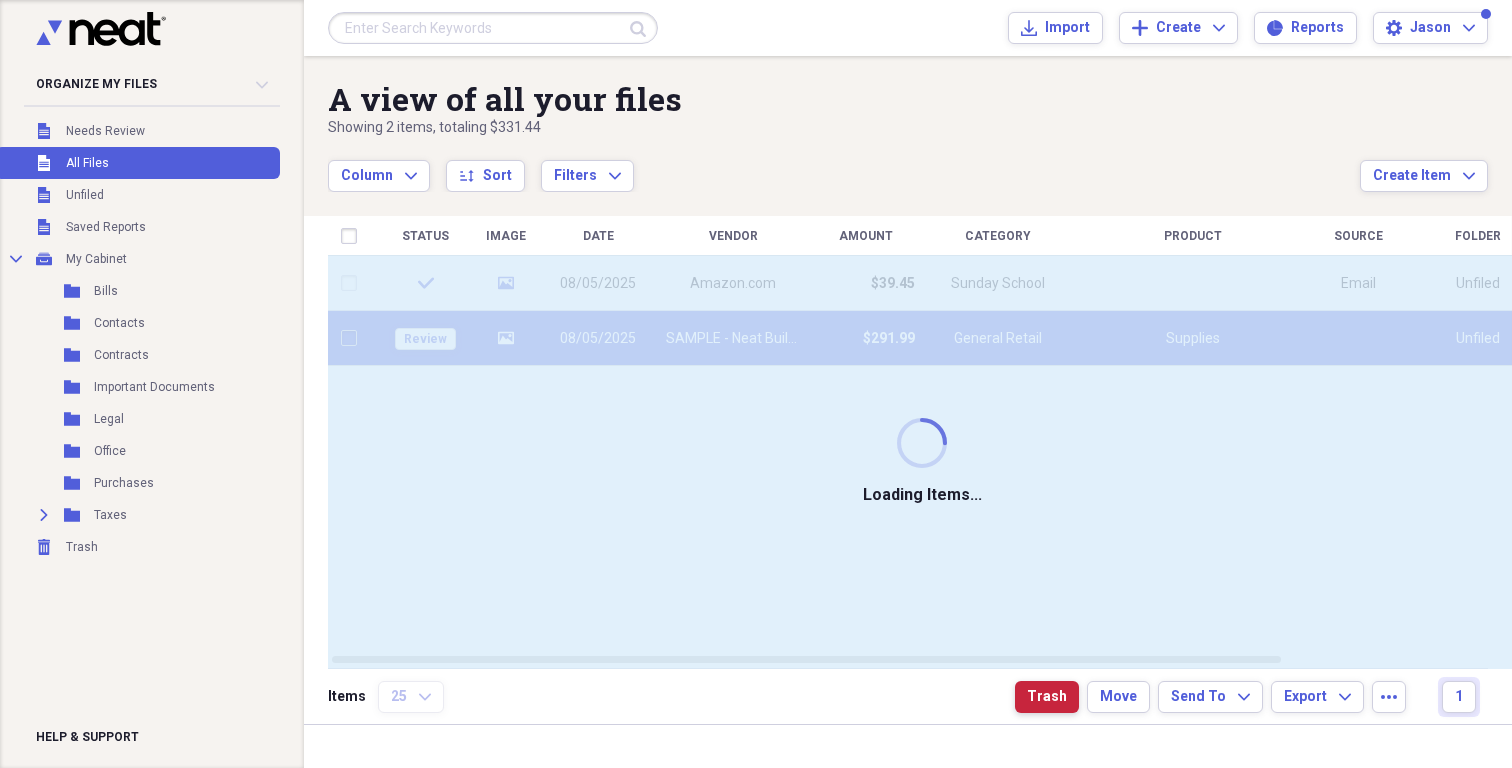 checkbox on "false" 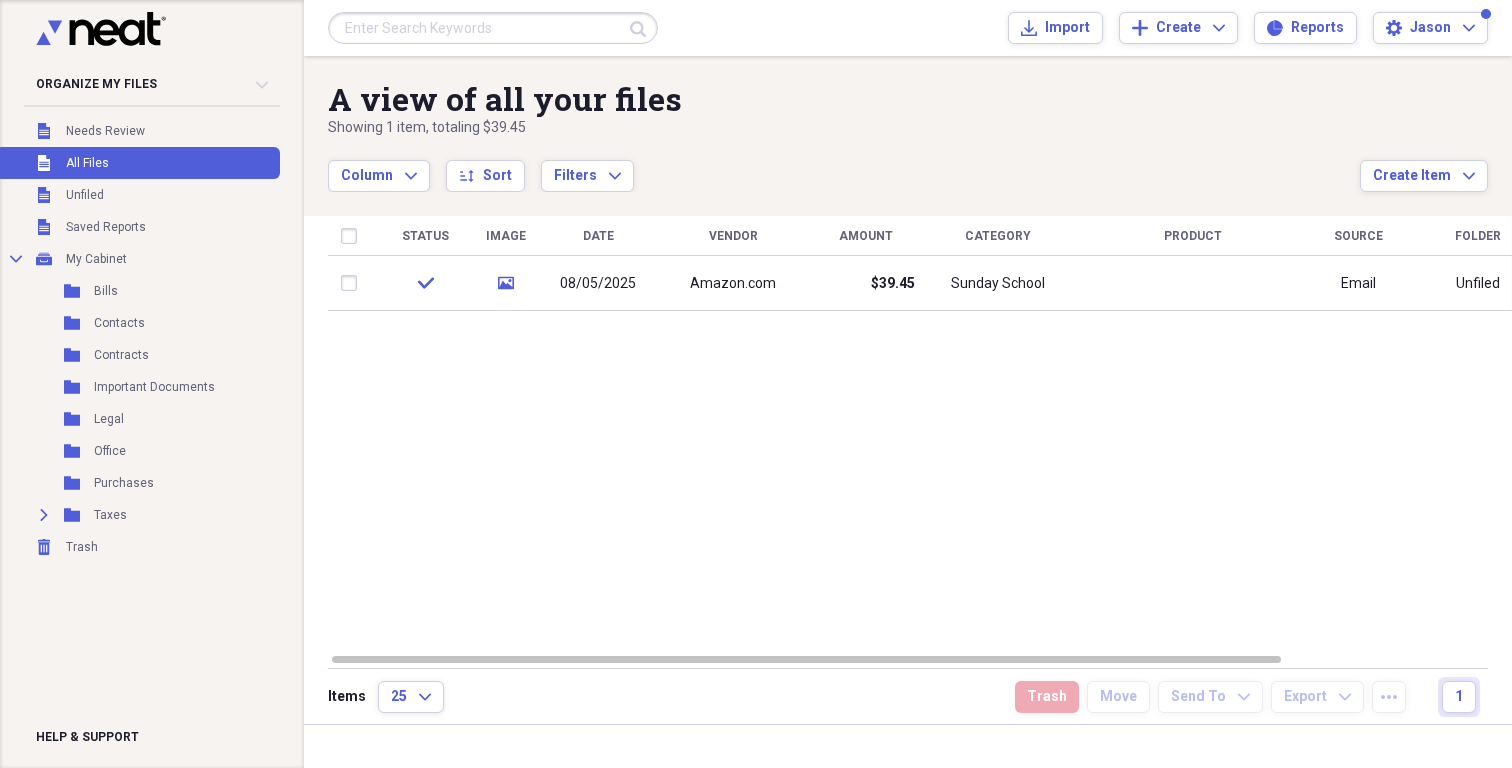 click on "Status Image Date Vendor Amount Category Product Source Folder Billable Reimbursable check media 08/05/2025 Amazon.com $39.45 Sunday School Email Unfiled" at bounding box center (922, 434) 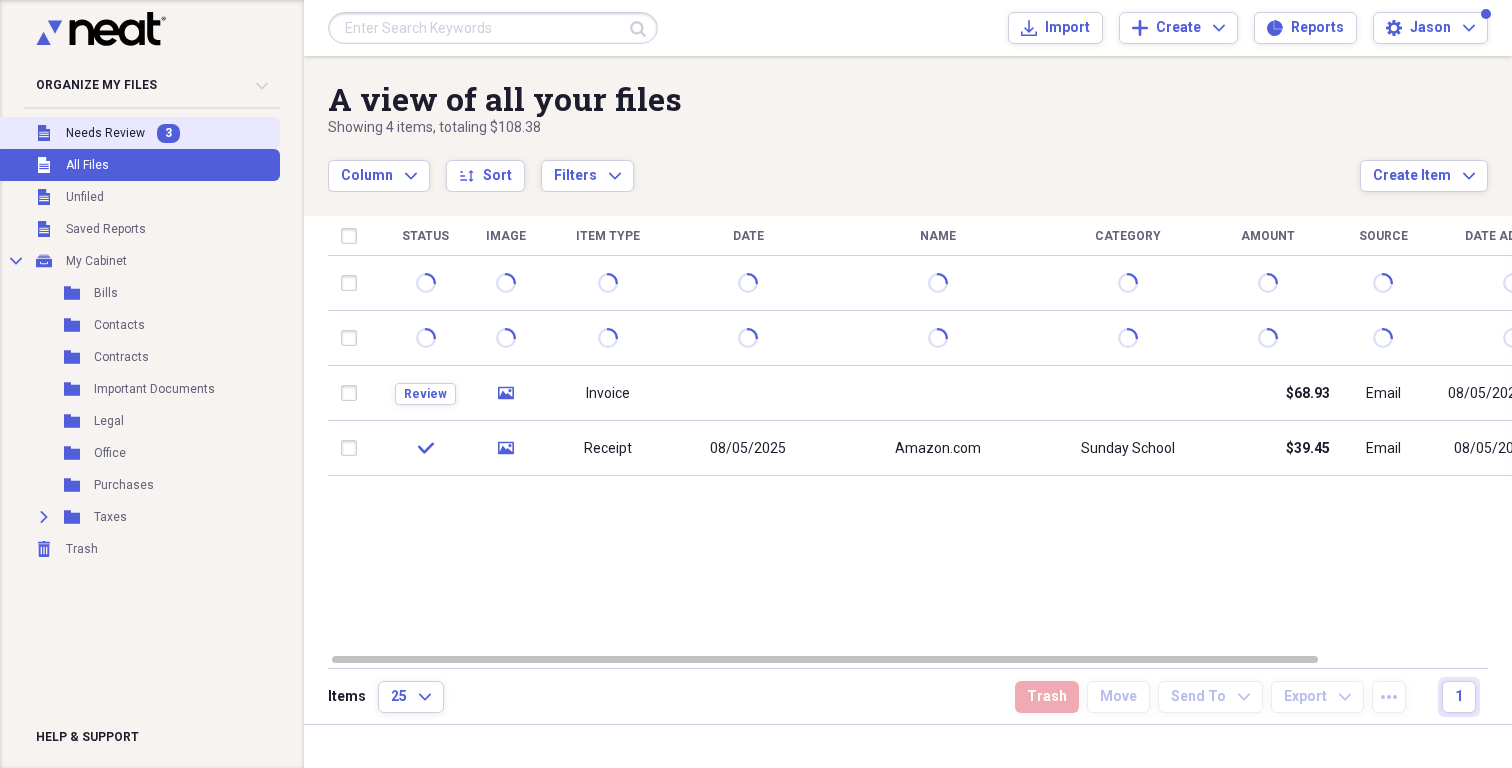 click on "Needs Review" at bounding box center [105, 133] 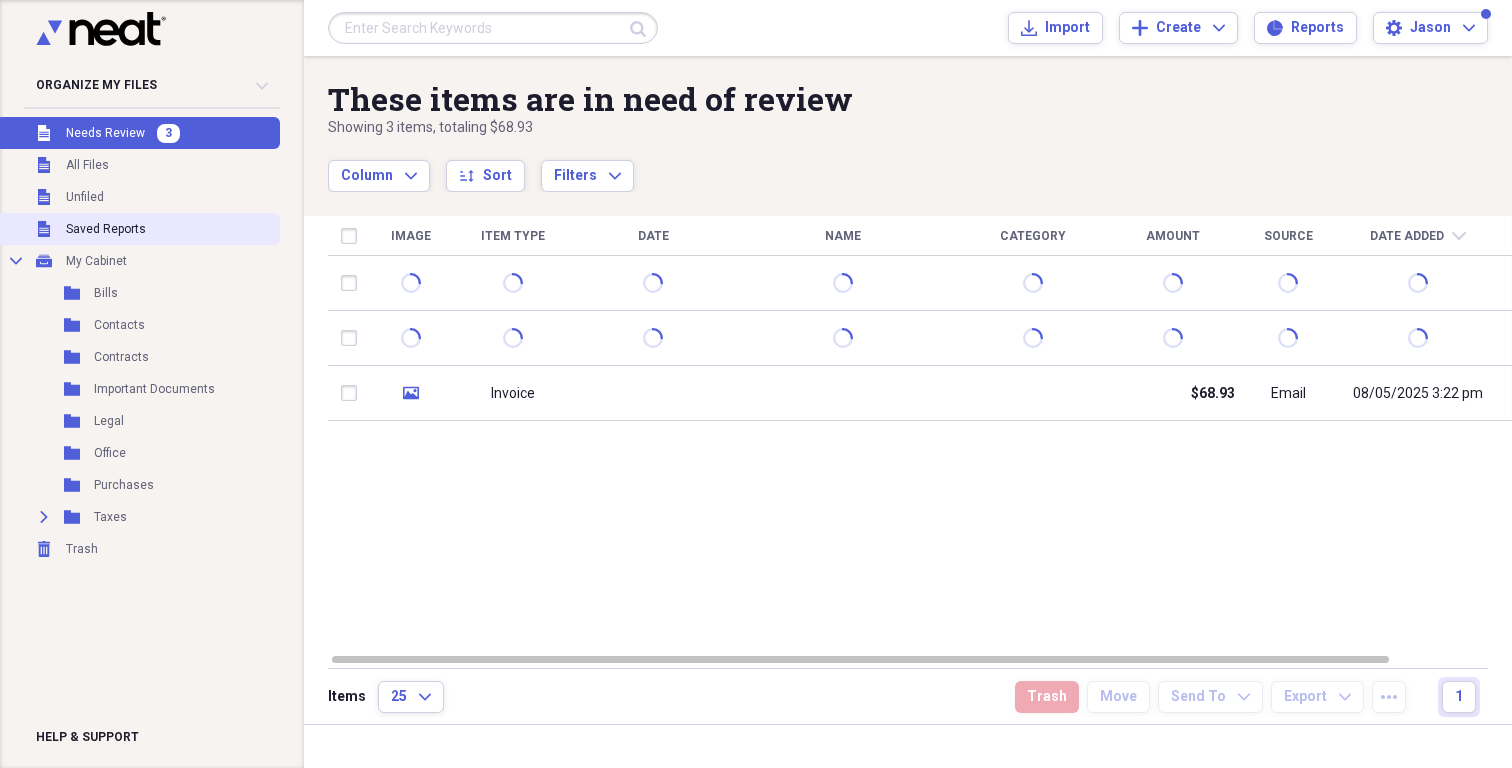 click on "Saved Reports" at bounding box center [106, 229] 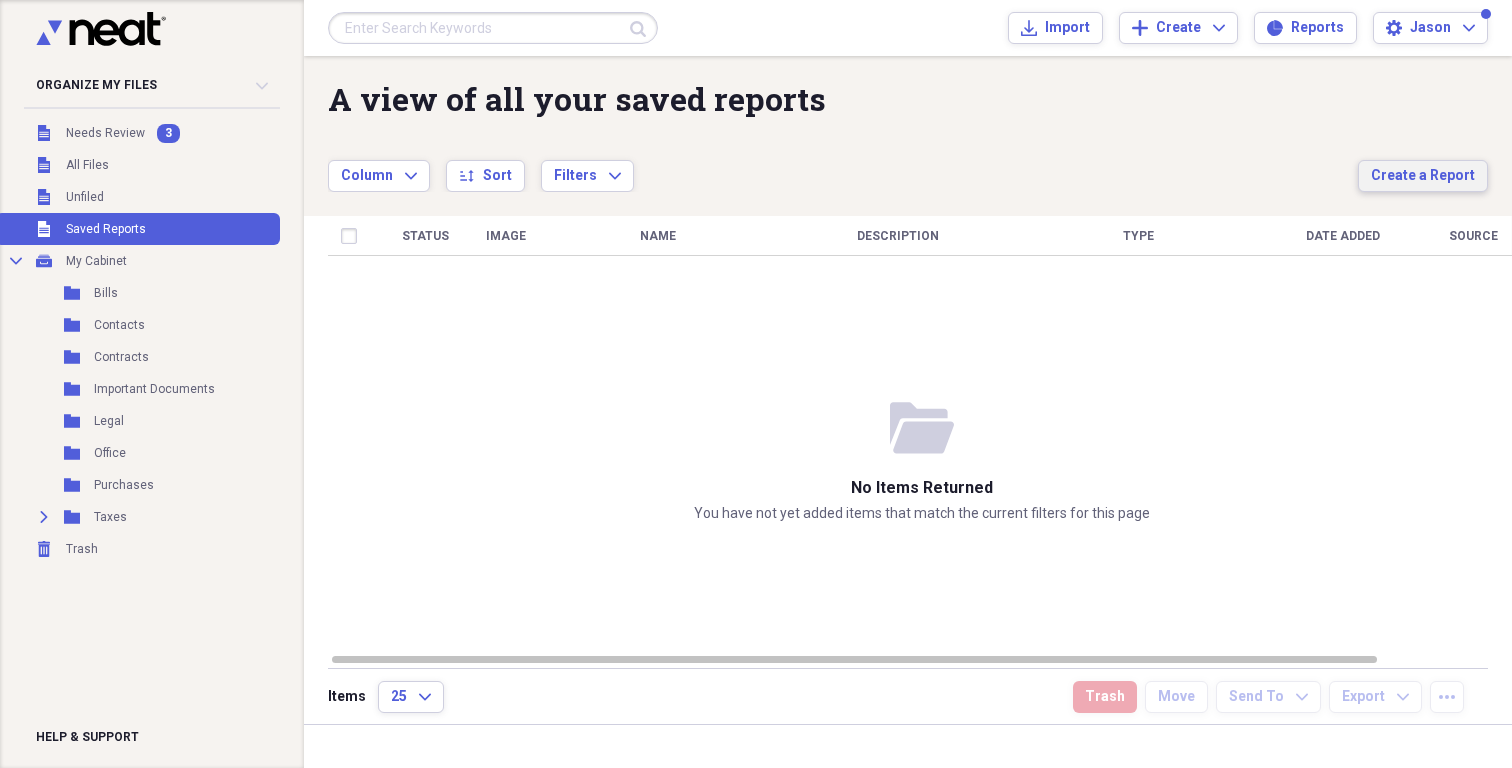 click on "Create a Report" at bounding box center [1423, 176] 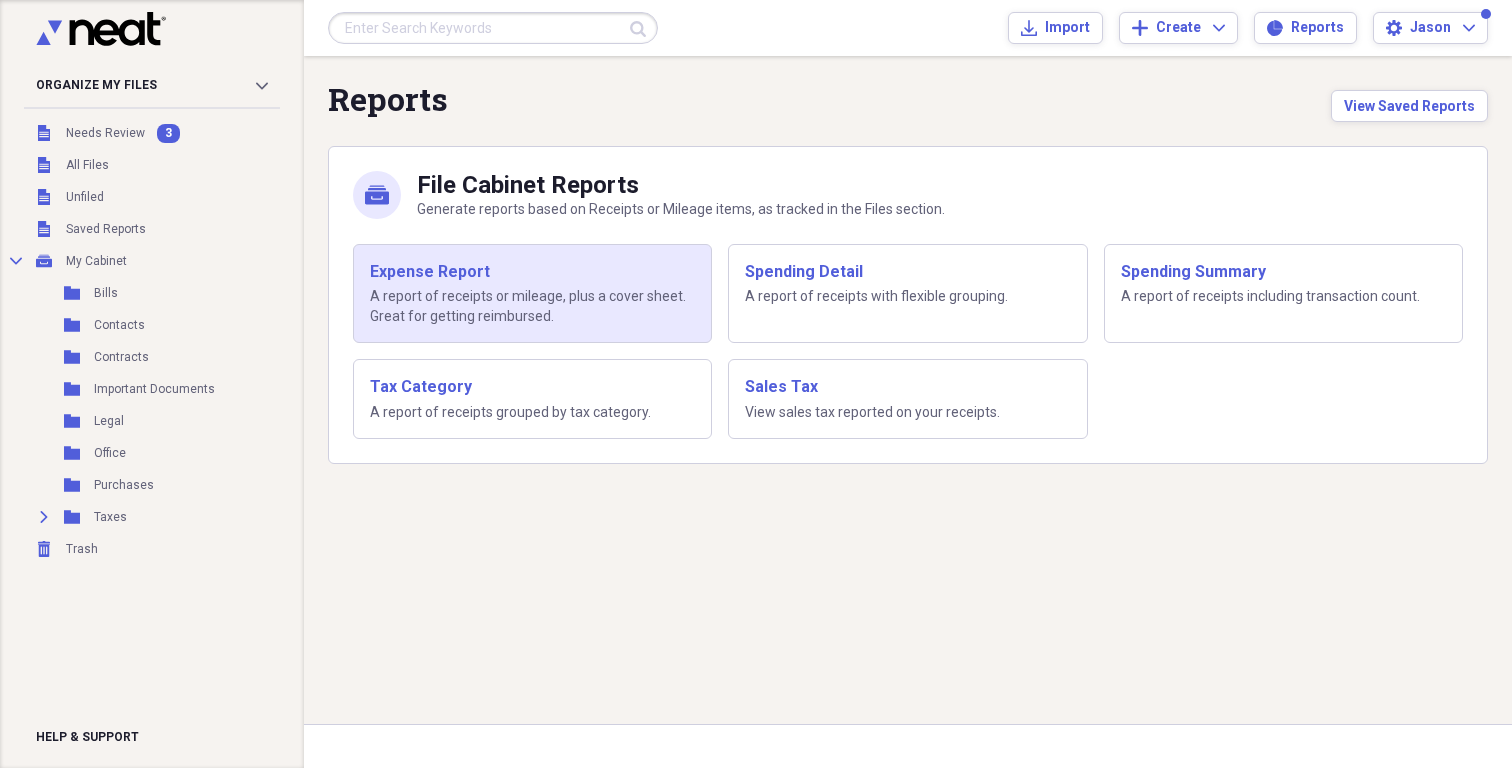 click on "Expense Report" at bounding box center (532, 272) 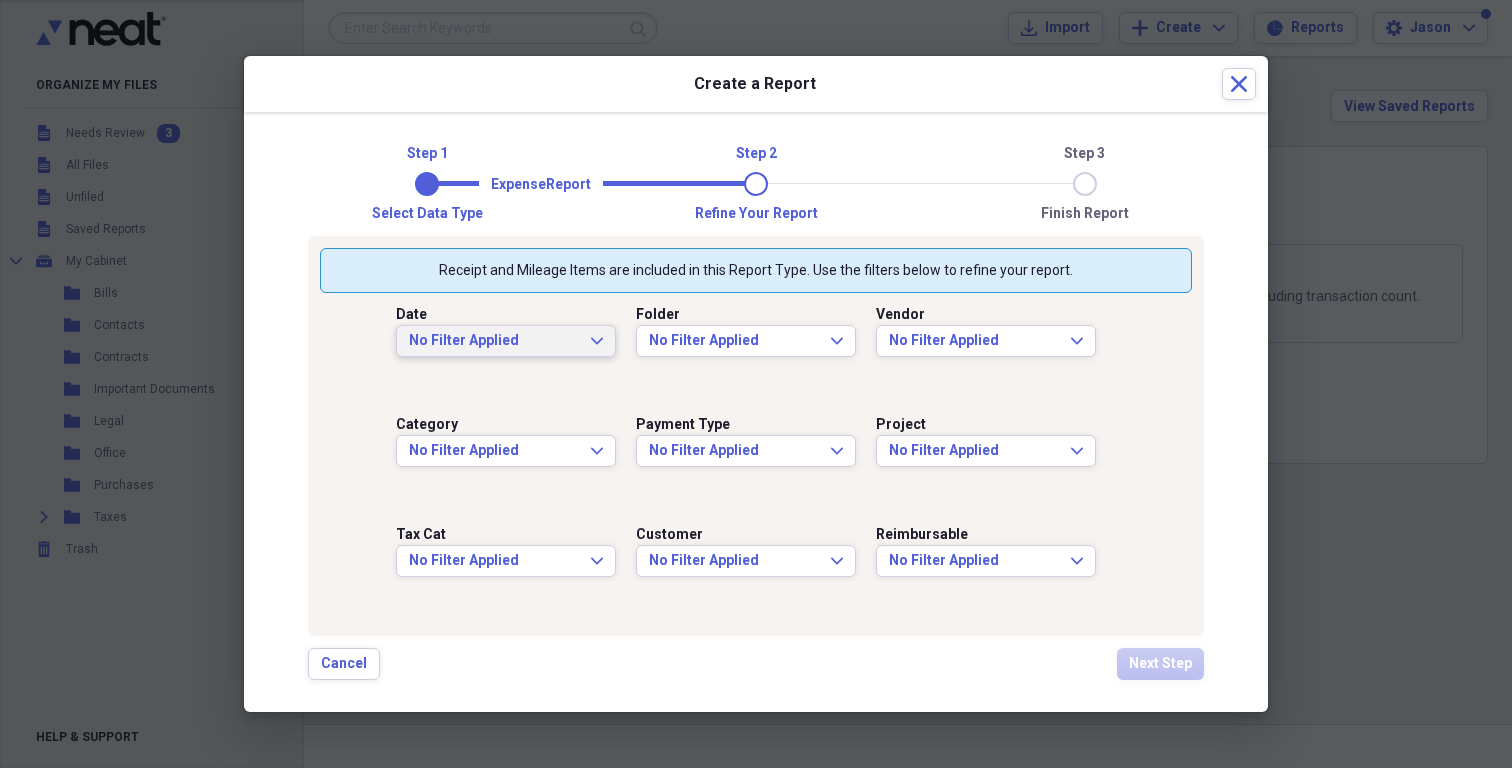 click on "No Filter Applied Expand" at bounding box center [506, 341] 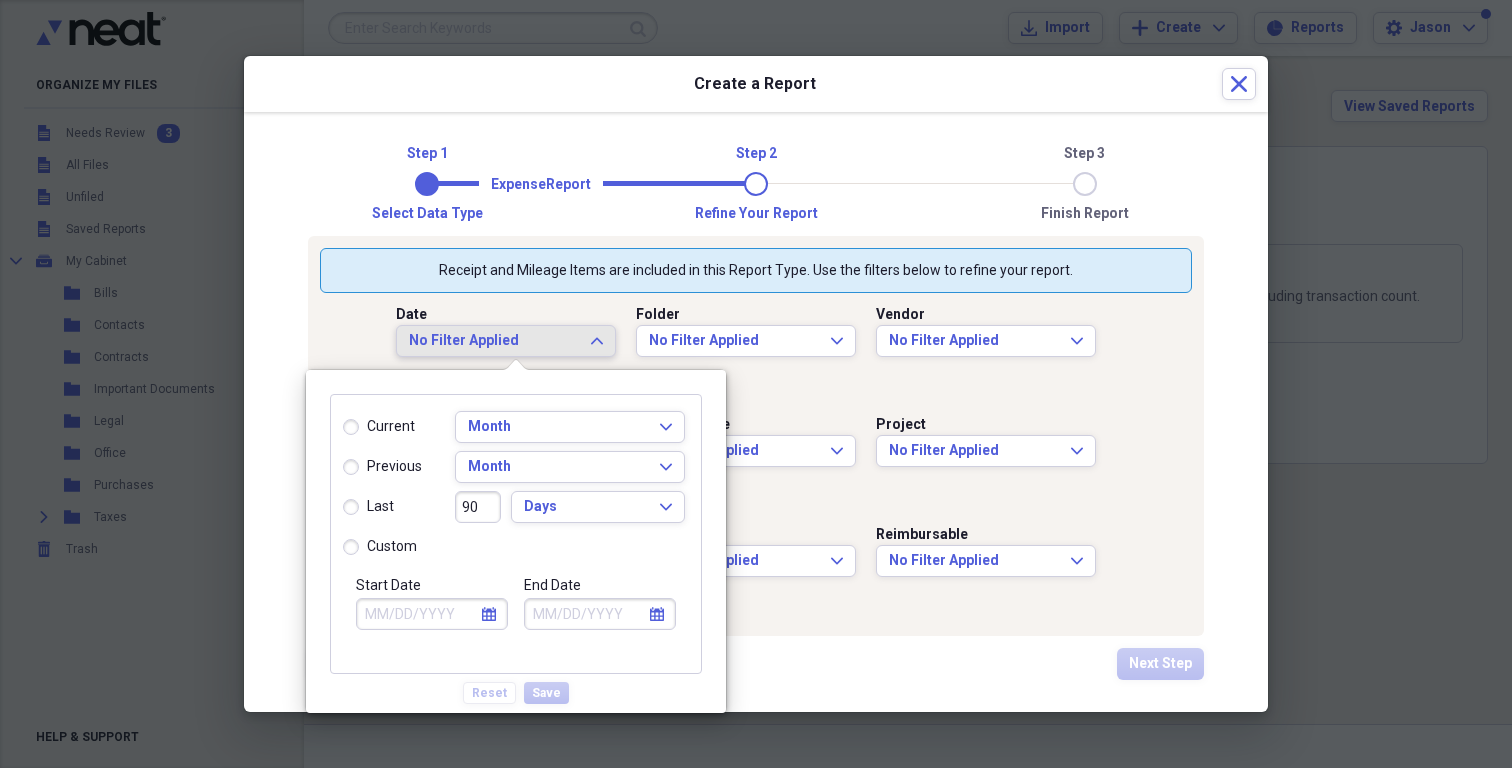 click on "No Filter Applied Expand" at bounding box center [506, 341] 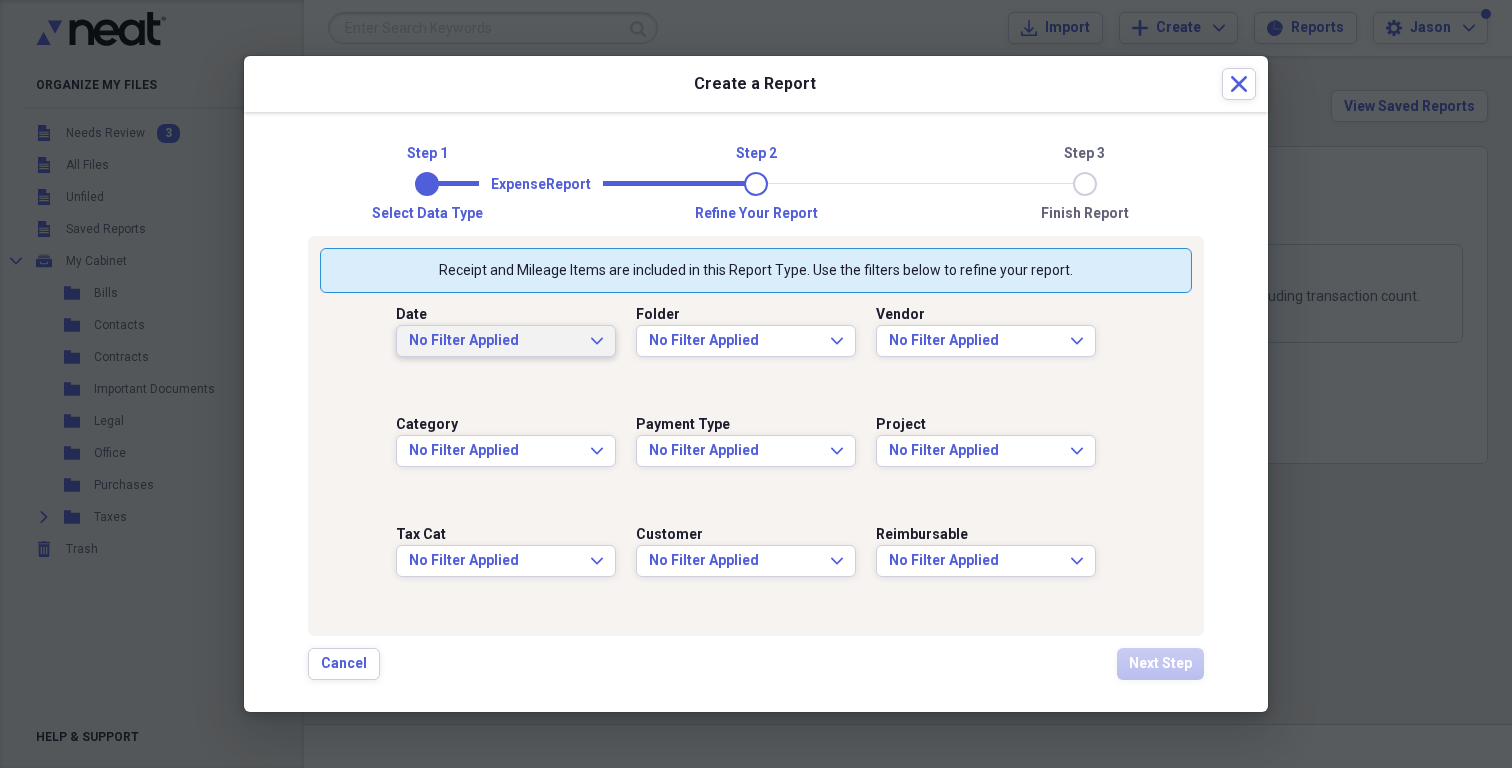click on "No Filter Applied Expand" at bounding box center (506, 341) 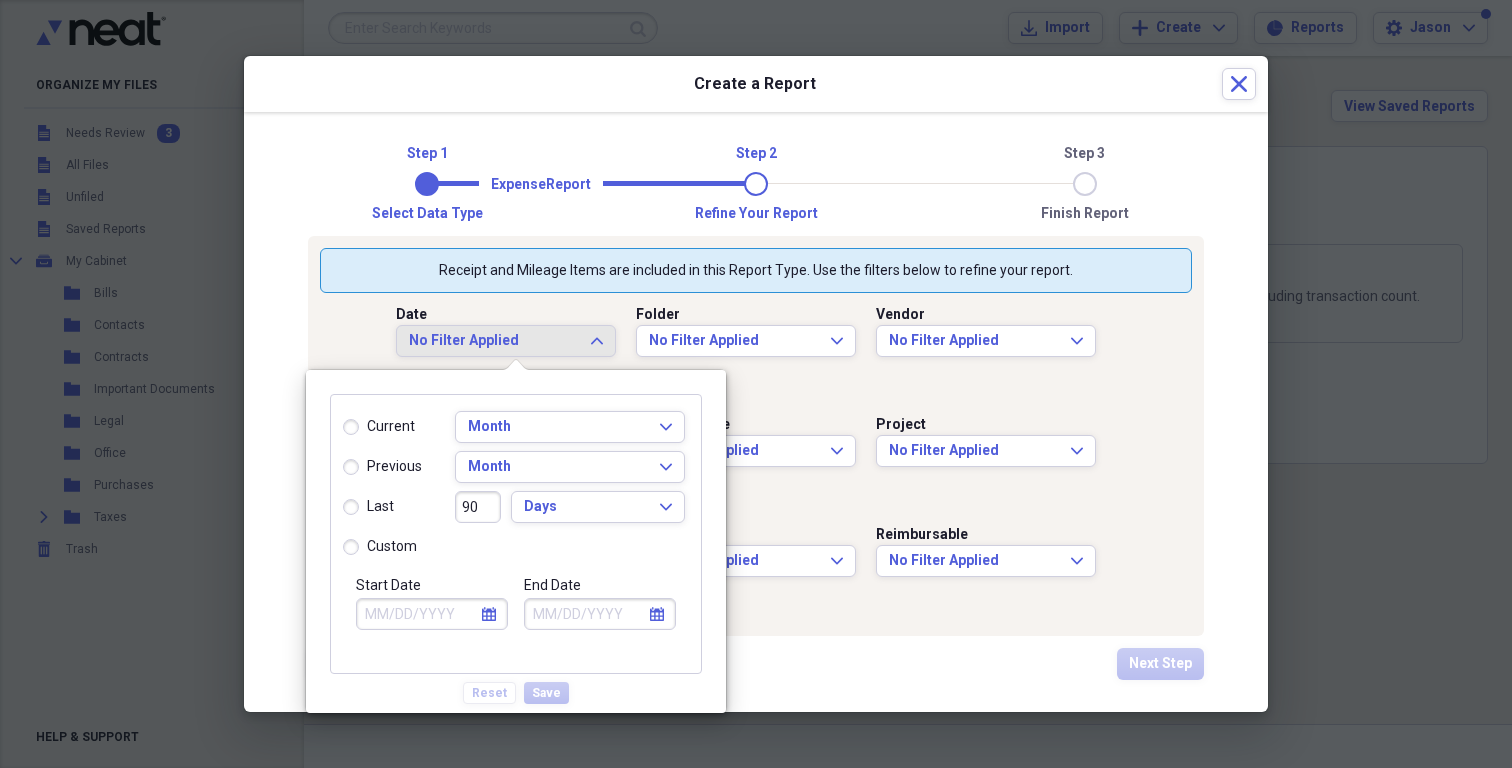 click on "current" at bounding box center (379, 427) 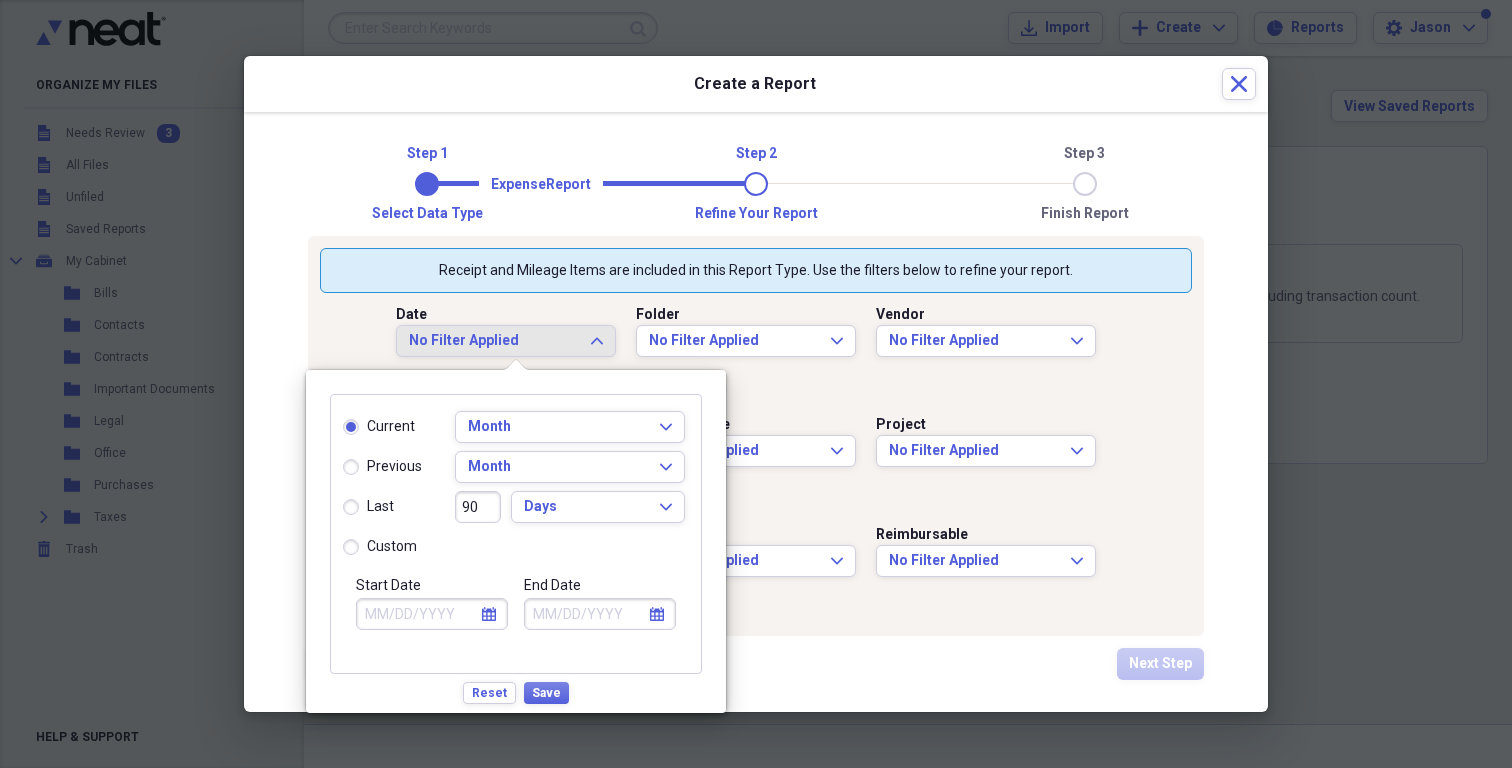 type on "08/01/2025" 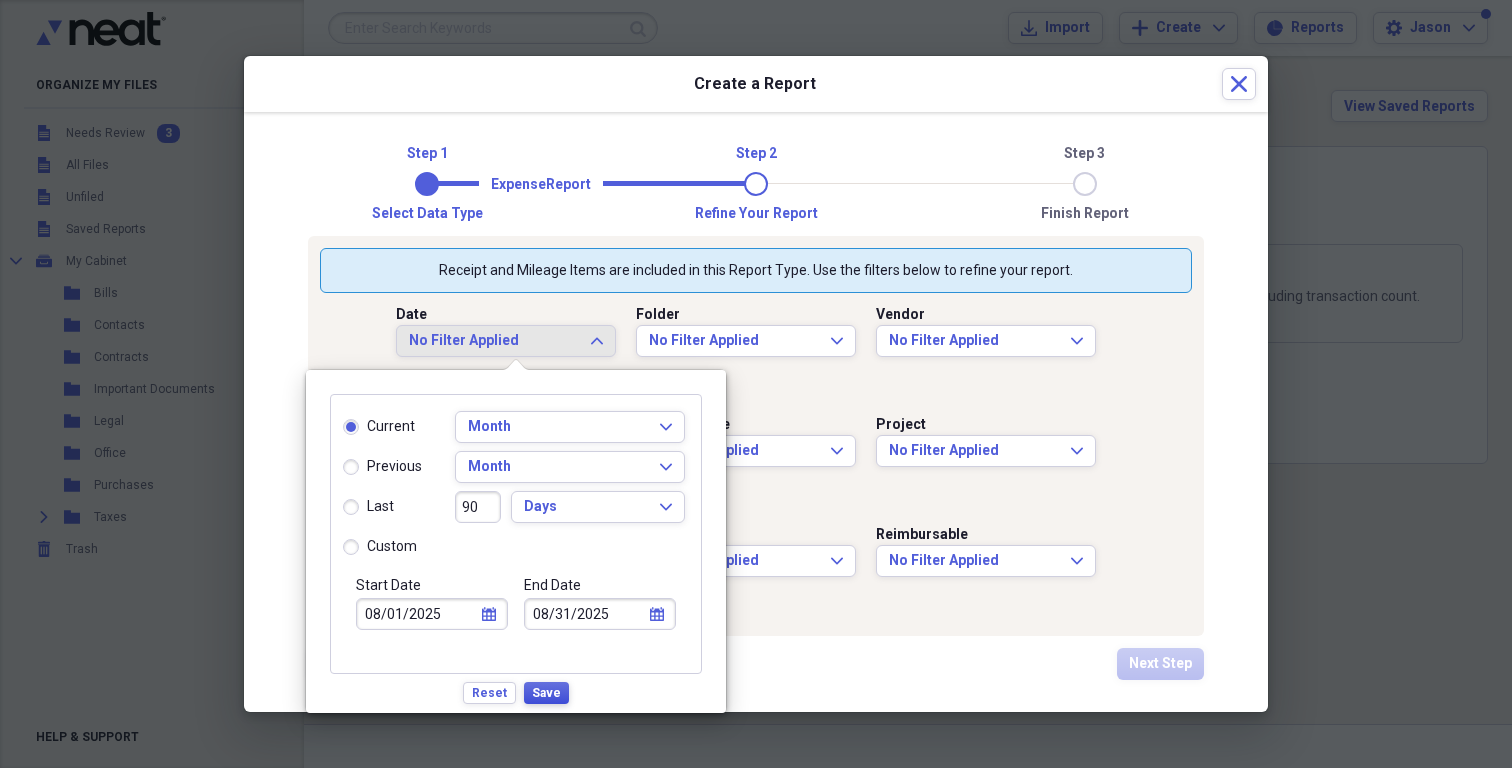 click on "Save" at bounding box center (546, 693) 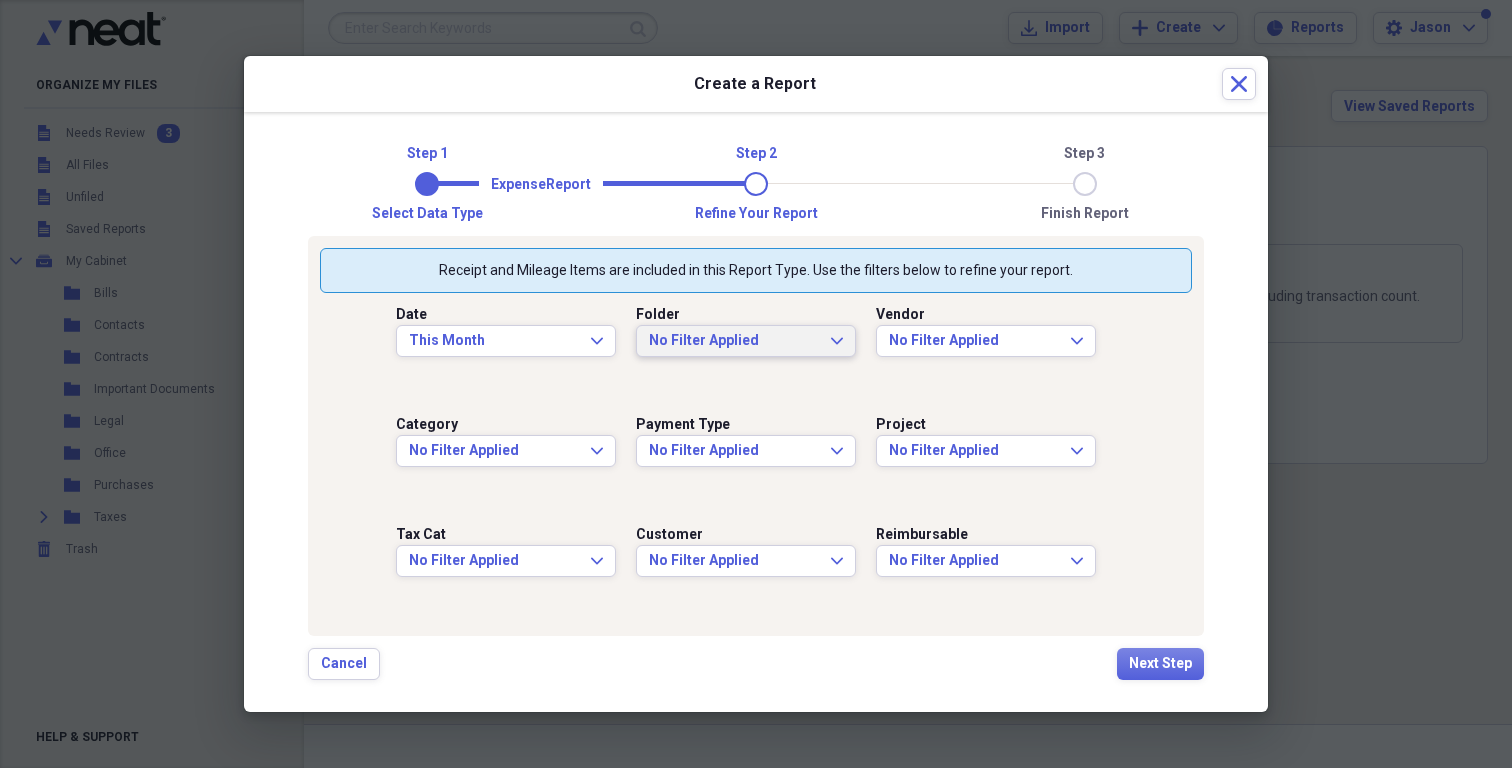 click on "No Filter Applied" at bounding box center [734, 341] 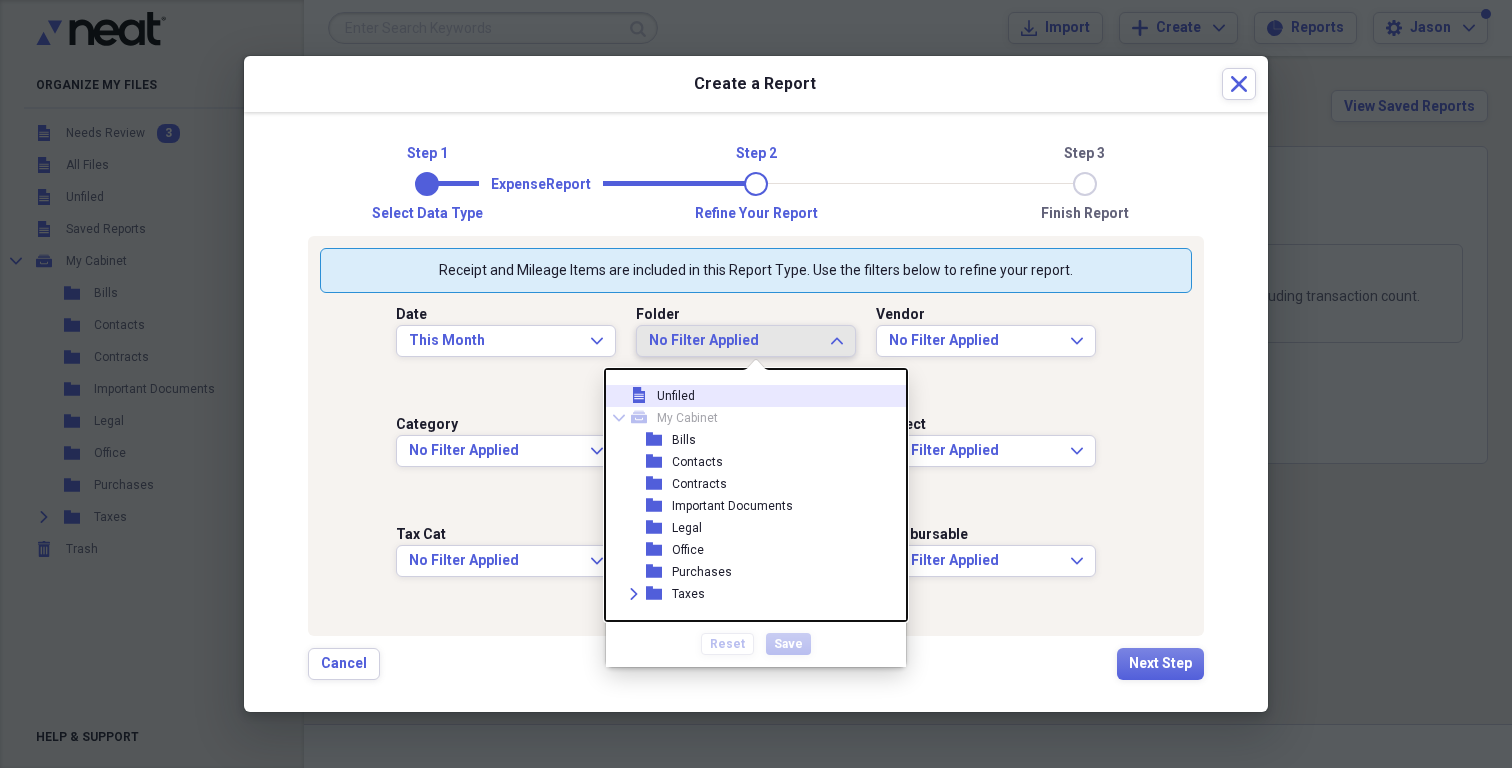 click on "No Filter Applied" at bounding box center [734, 341] 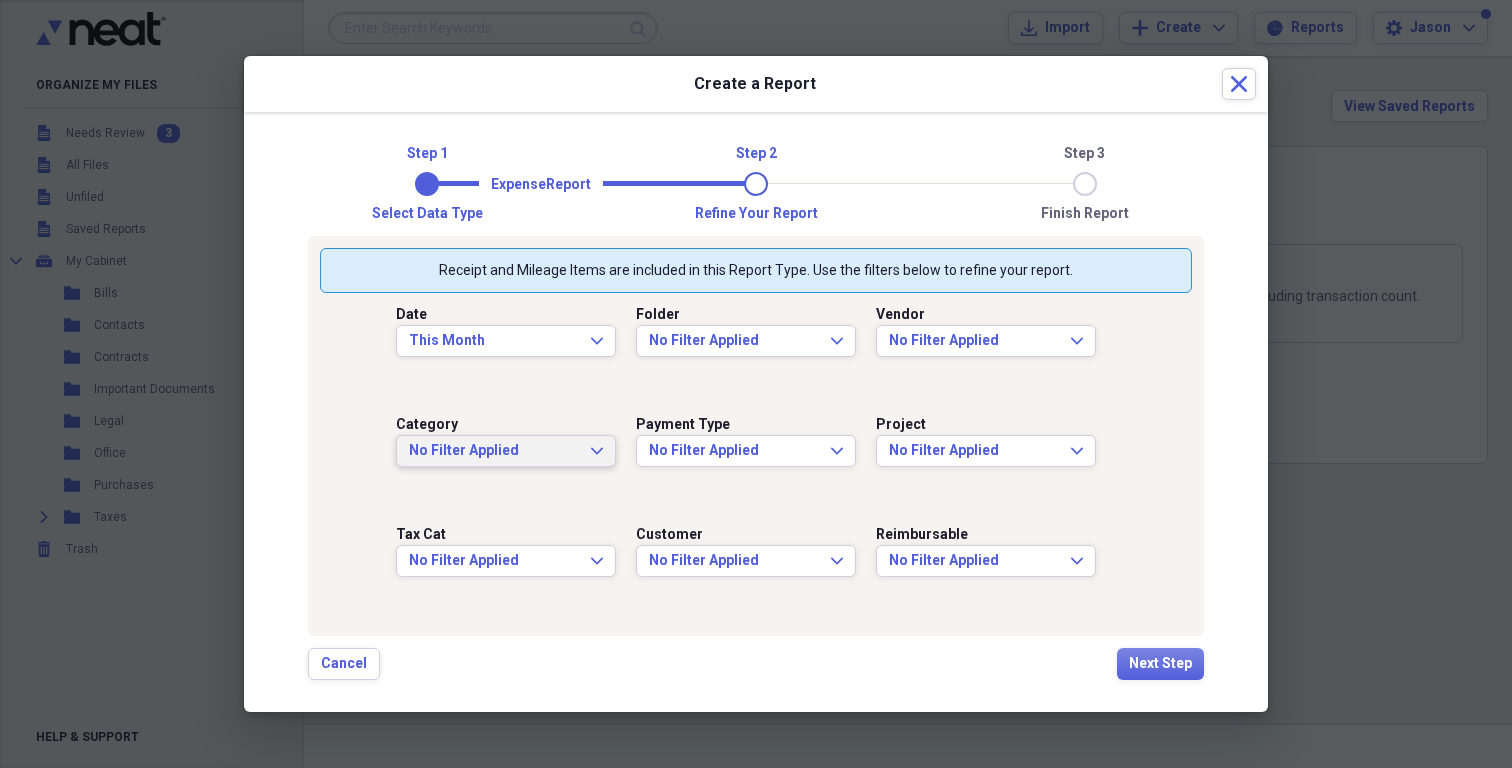 click on "No Filter Applied" at bounding box center (494, 451) 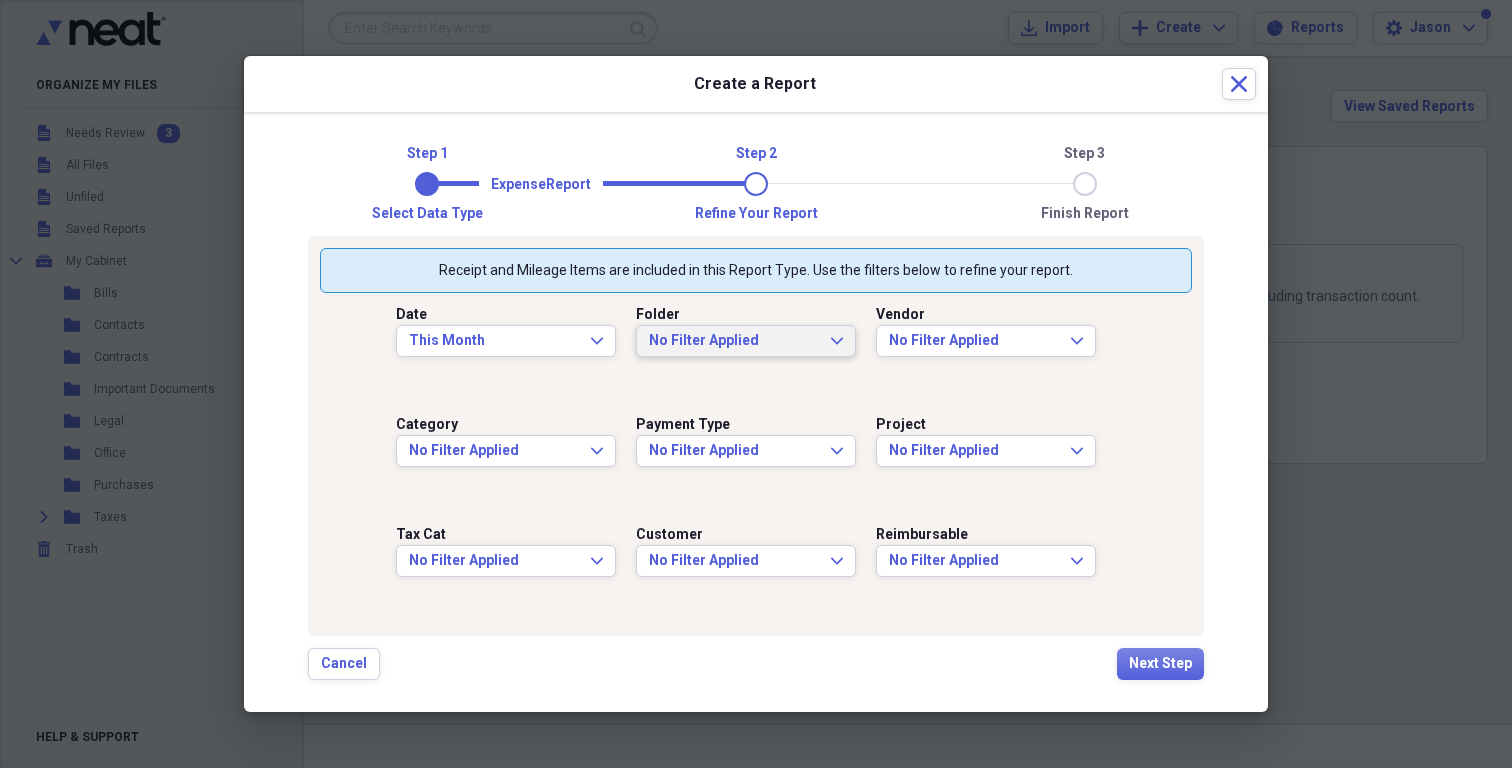 click on "No Filter Applied" at bounding box center (734, 341) 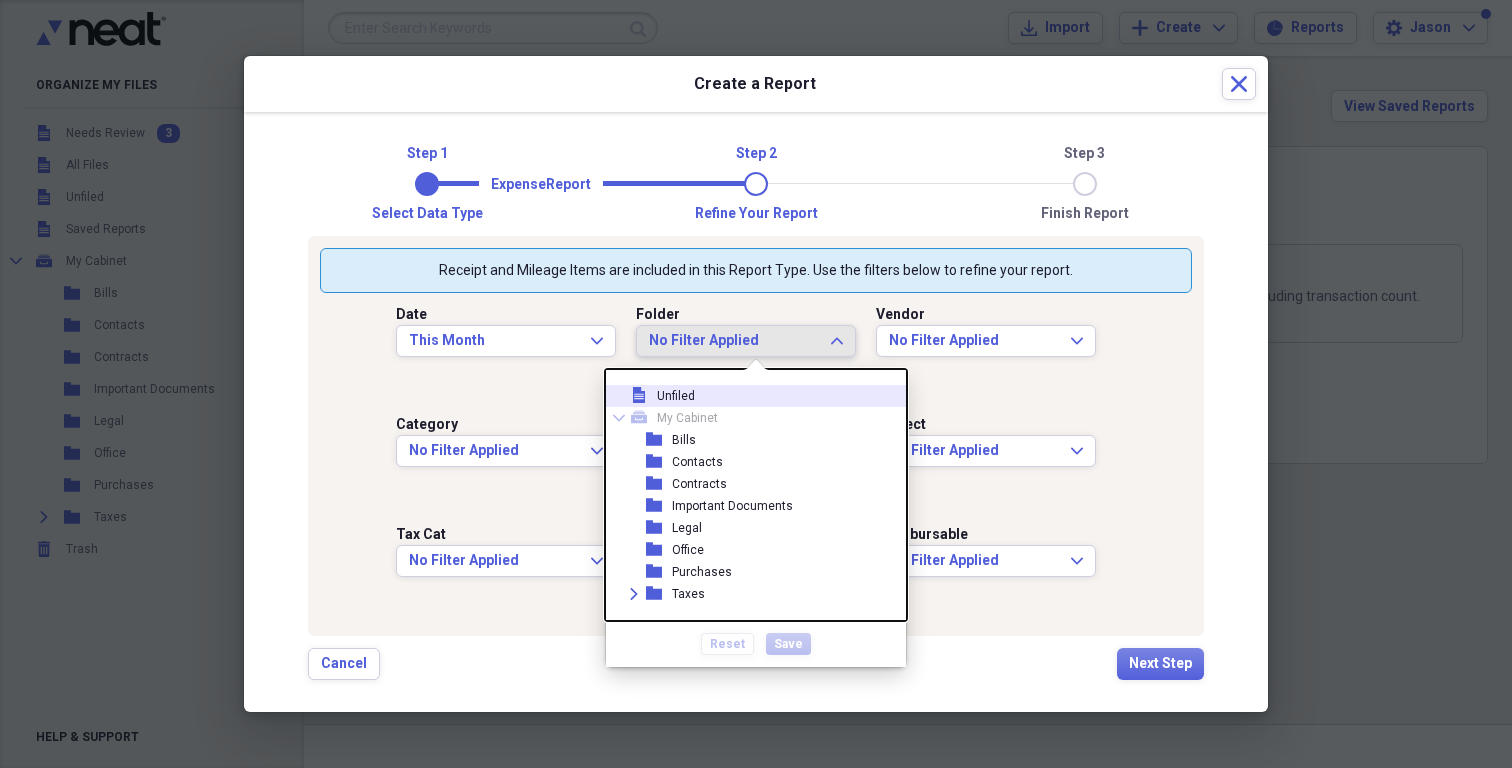 click on "No Filter Applied" at bounding box center (734, 341) 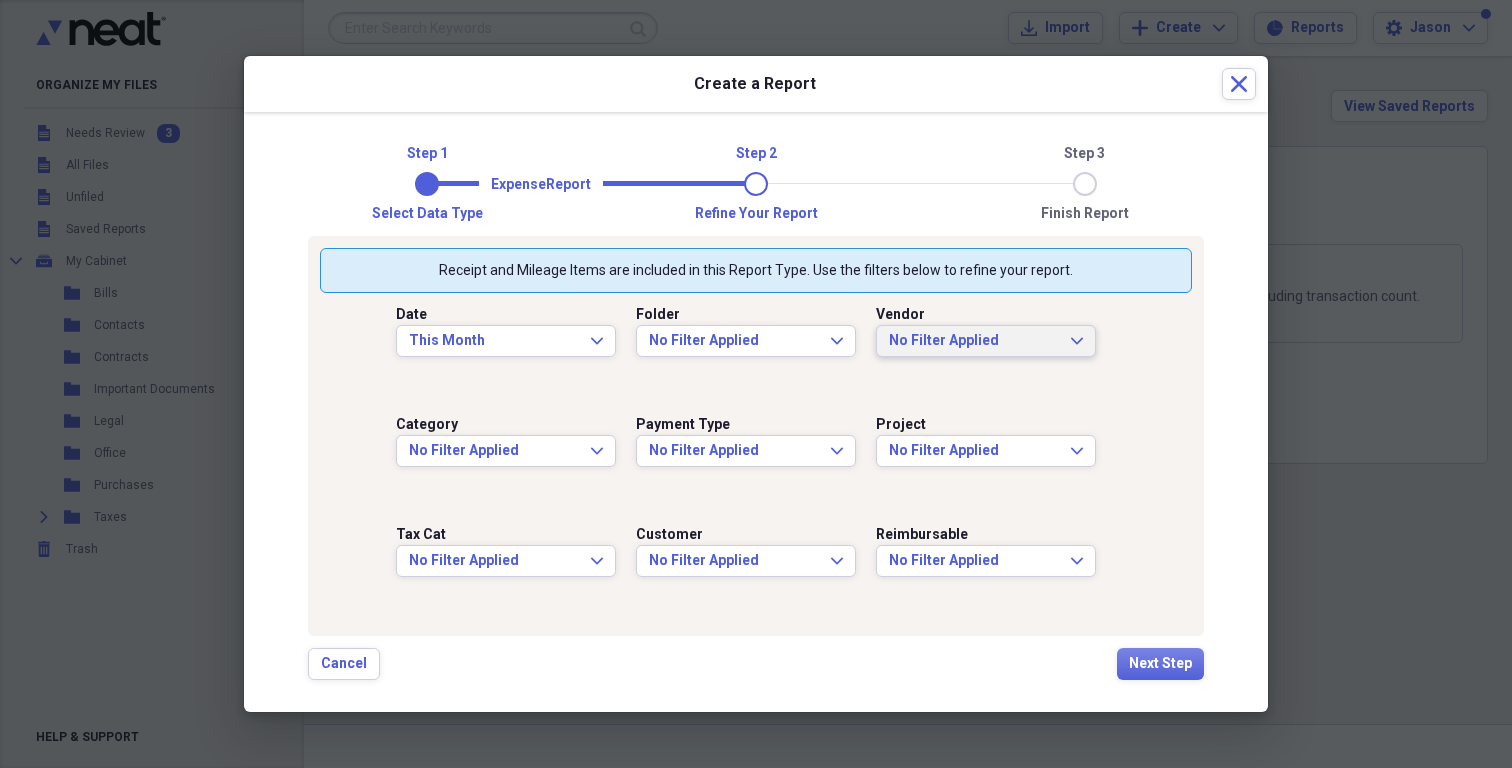 click on "No Filter Applied" at bounding box center [974, 341] 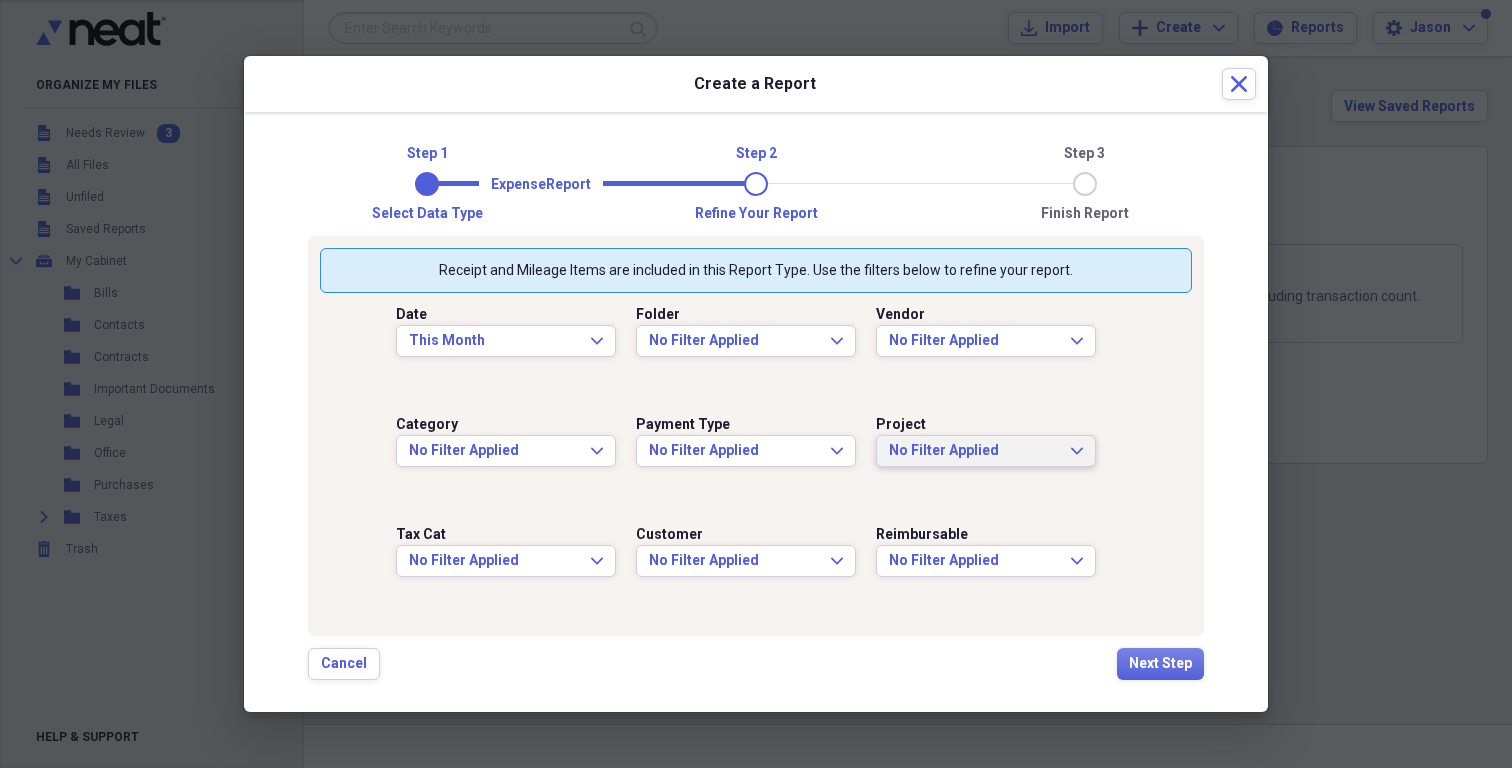click on "No Filter Applied" at bounding box center (974, 451) 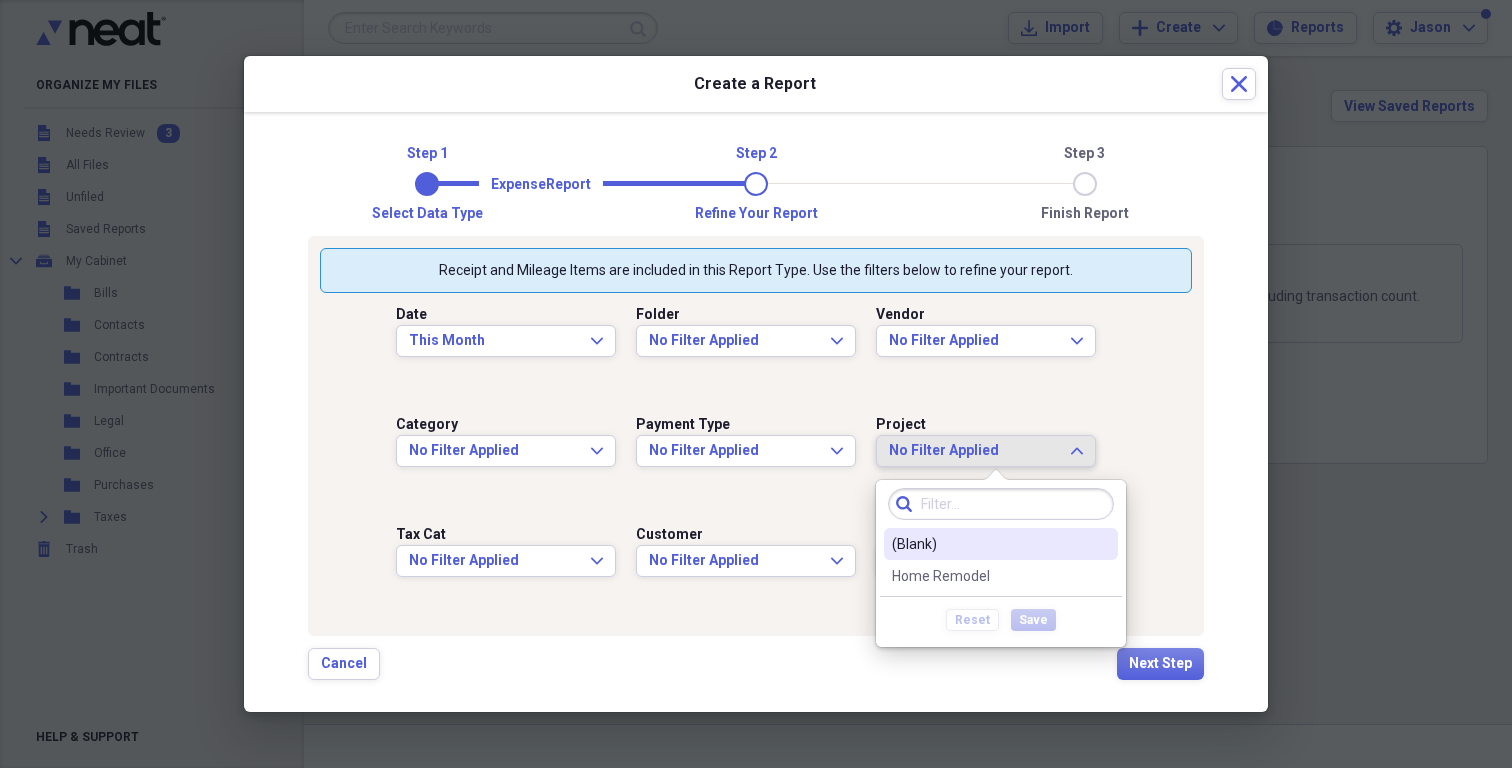 click on "Date This Month Expand Folder No Filter Applied Expand Vendor No Filter Applied Expand Category No Filter Applied Expand Payment Type No Filter Applied Expand Project No Filter Applied Expand Tax Cat No Filter Applied Expand Customer No Filter Applied Expand Reimbursable No Filter Applied Expand" at bounding box center (756, 458) 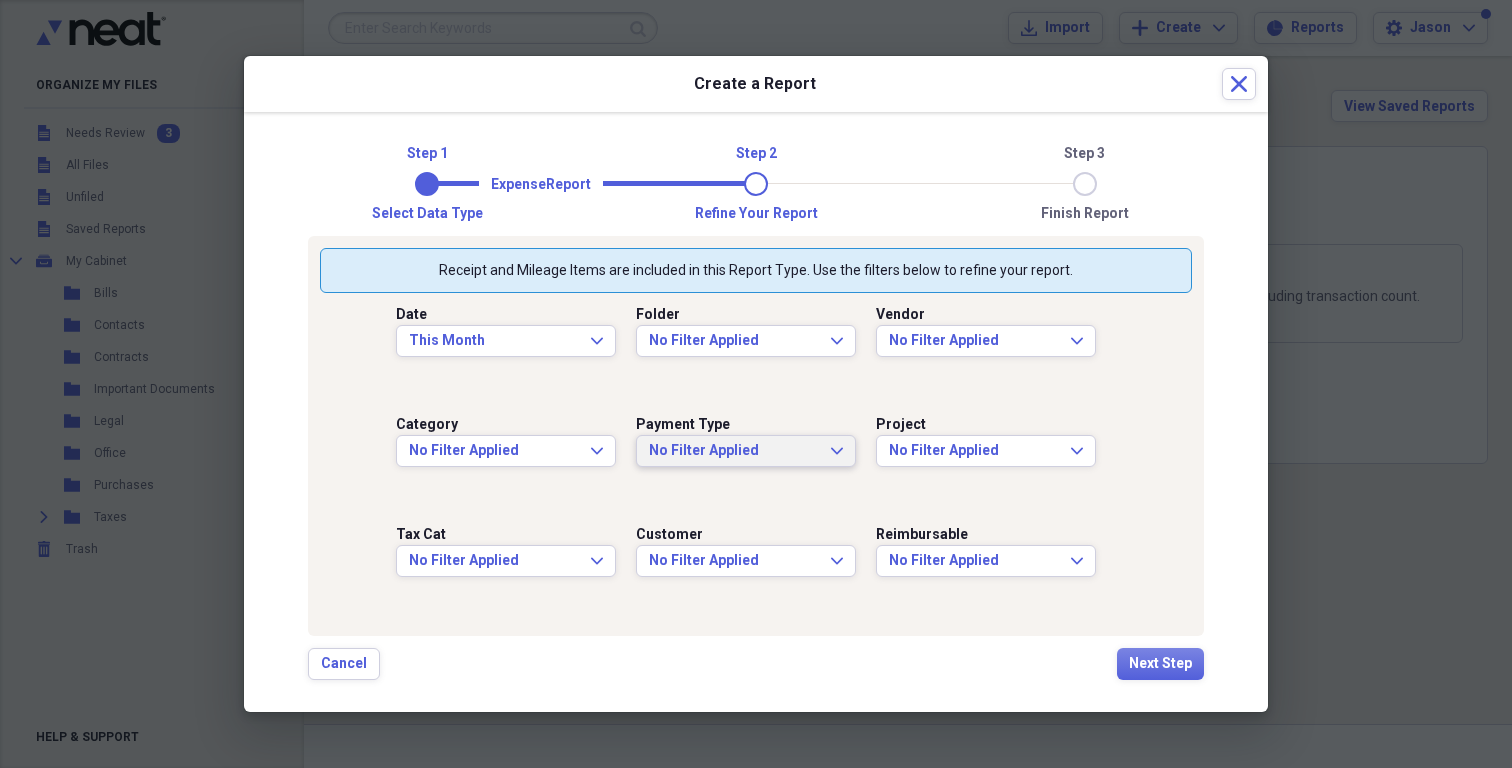 click on "No Filter Applied" at bounding box center (734, 451) 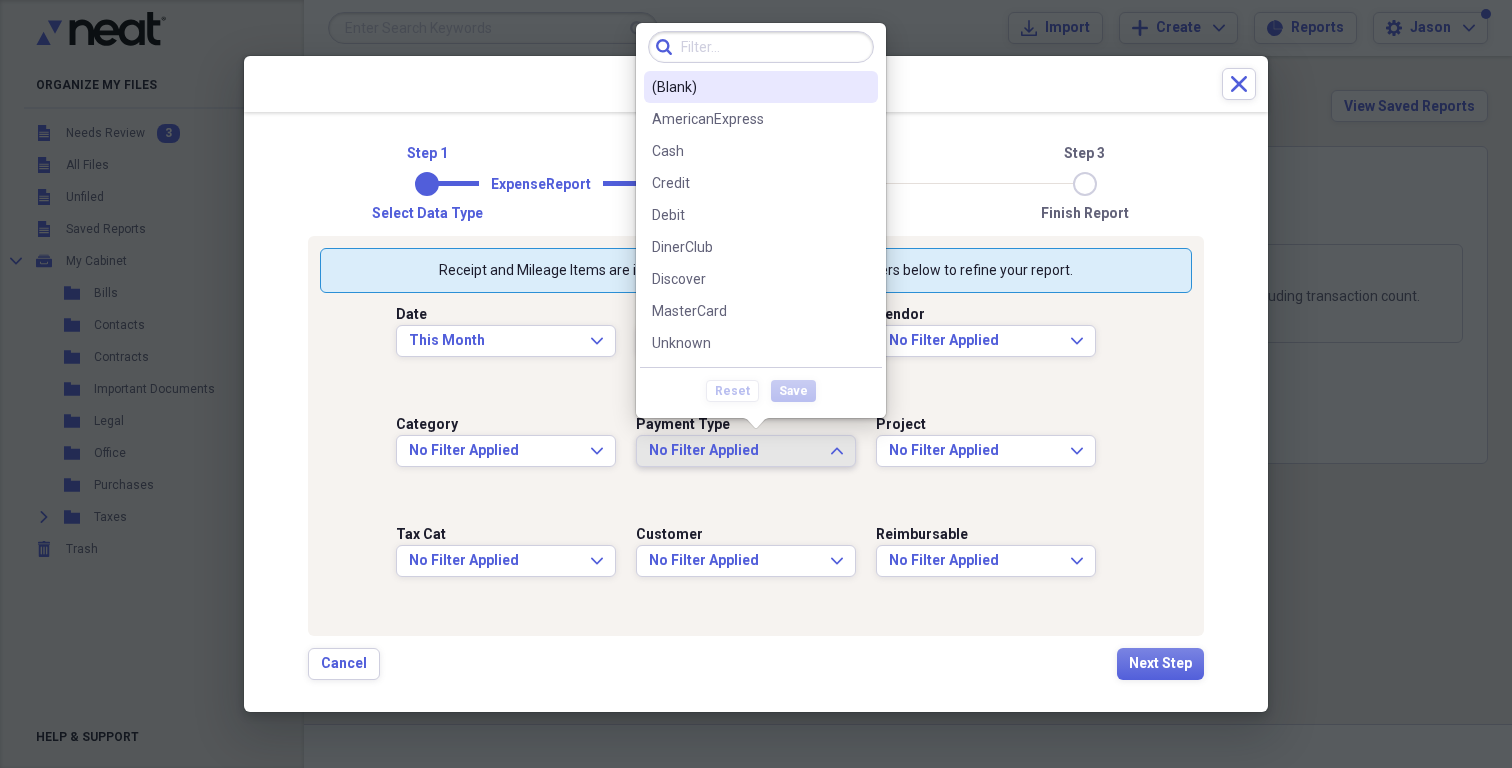 click on "Date This Month Expand Folder No Filter Applied Expand Vendor No Filter Applied Expand Category No Filter Applied Expand Payment Type No Filter Applied Expand Project No Filter Applied Expand Tax Cat No Filter Applied Expand Customer No Filter Applied Expand Reimbursable No Filter Applied Expand" at bounding box center [756, 458] 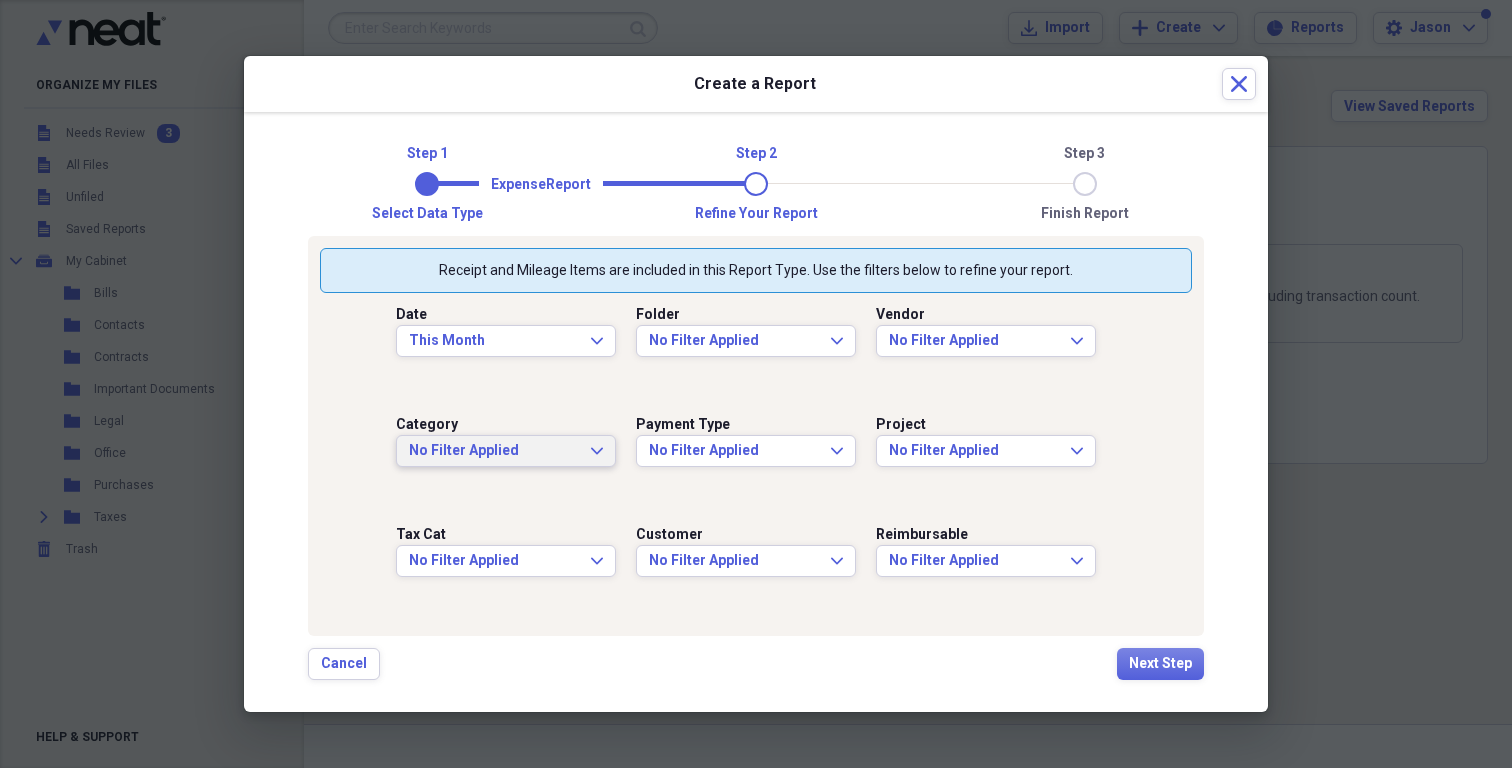 click on "No Filter Applied" at bounding box center [494, 451] 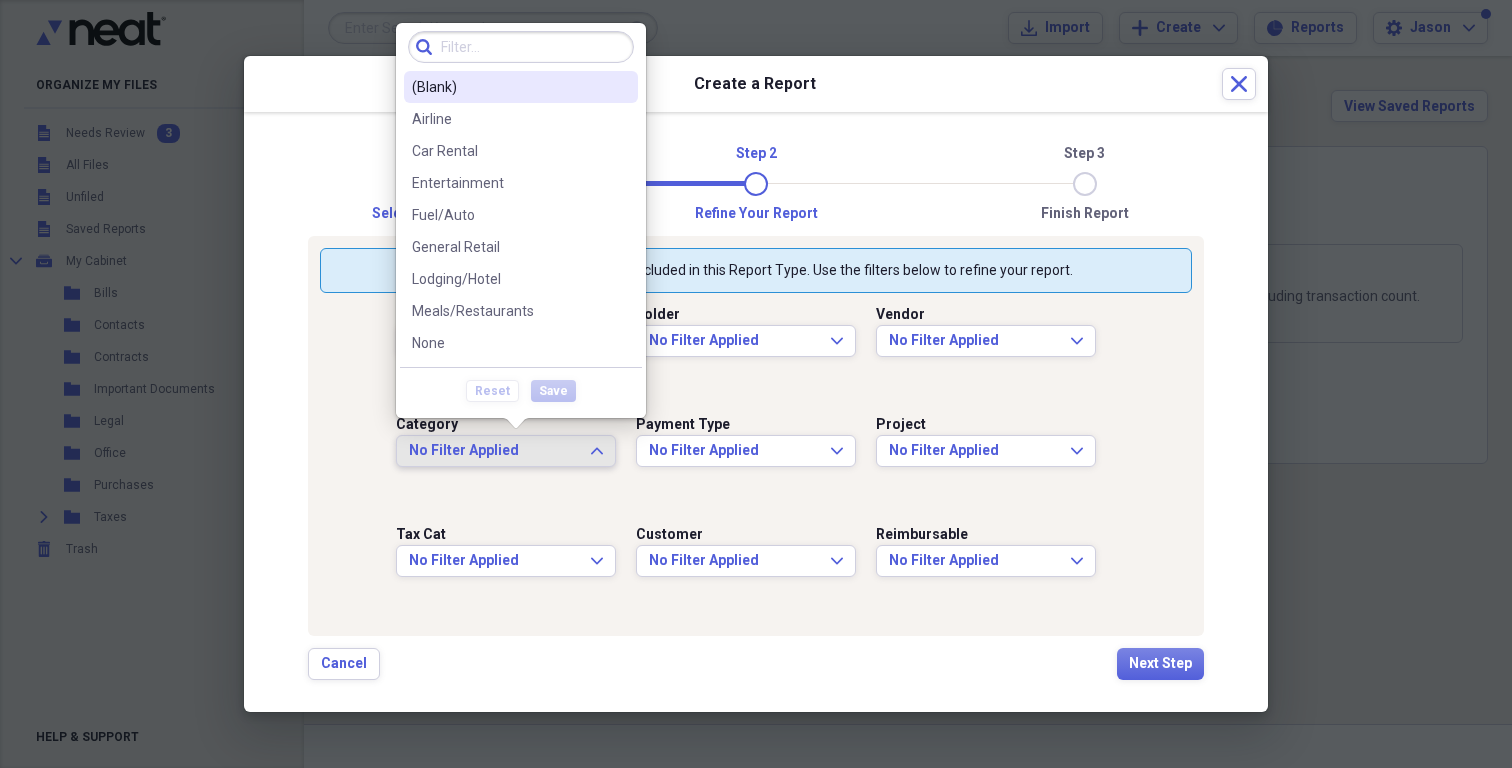 click on "Category No Filter Applied Expand" at bounding box center [516, 458] 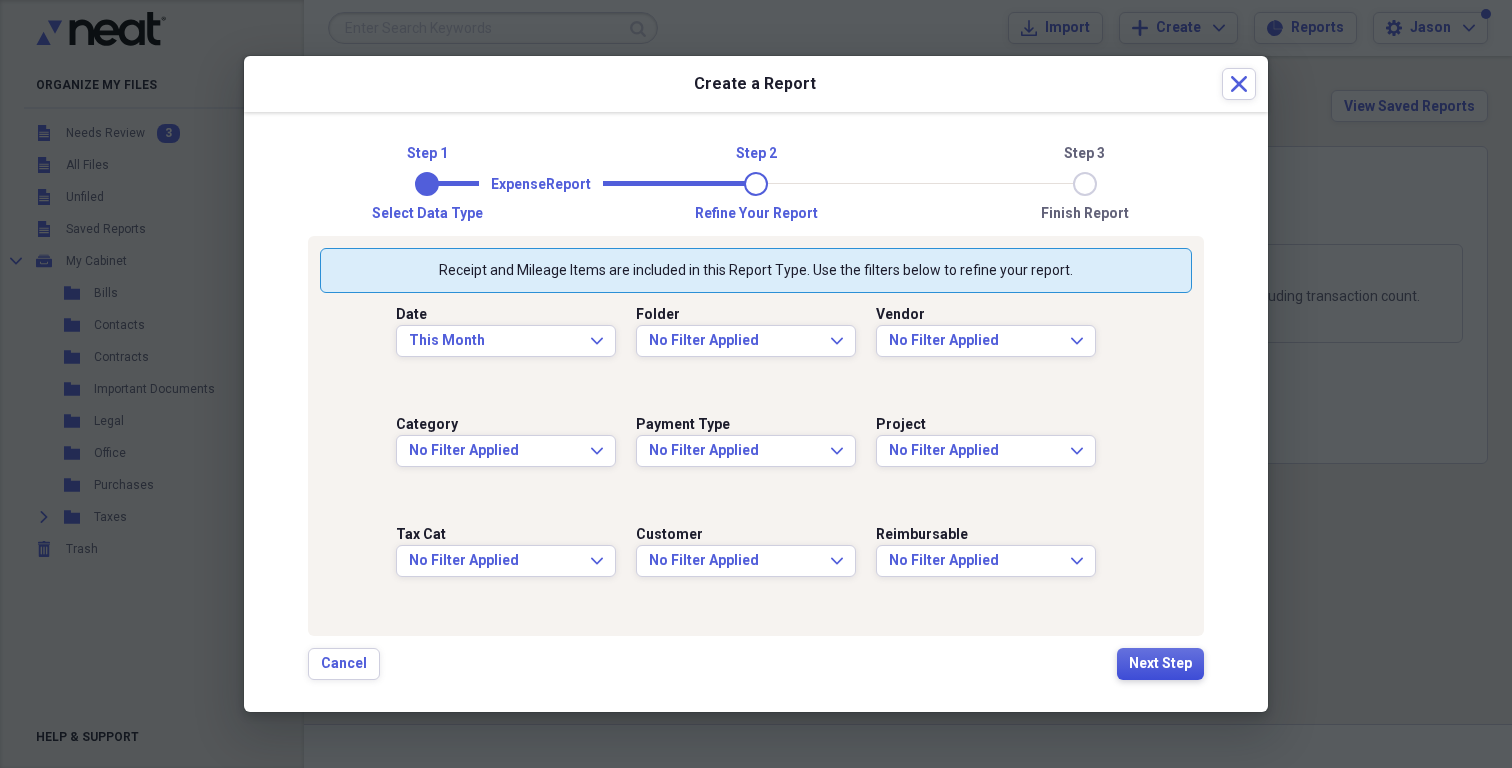 click on "Next Step" at bounding box center [1160, 664] 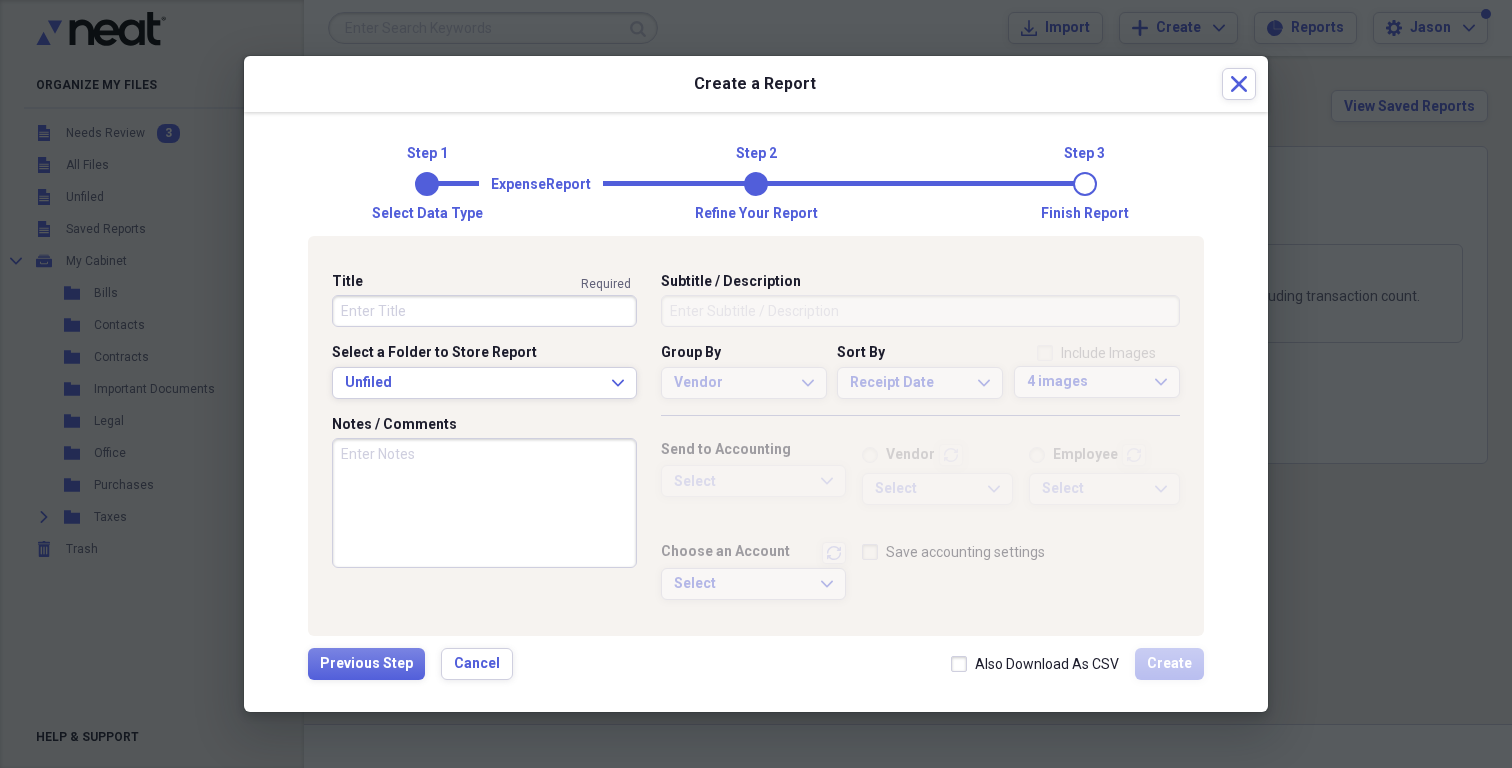 click on "Title" at bounding box center [484, 311] 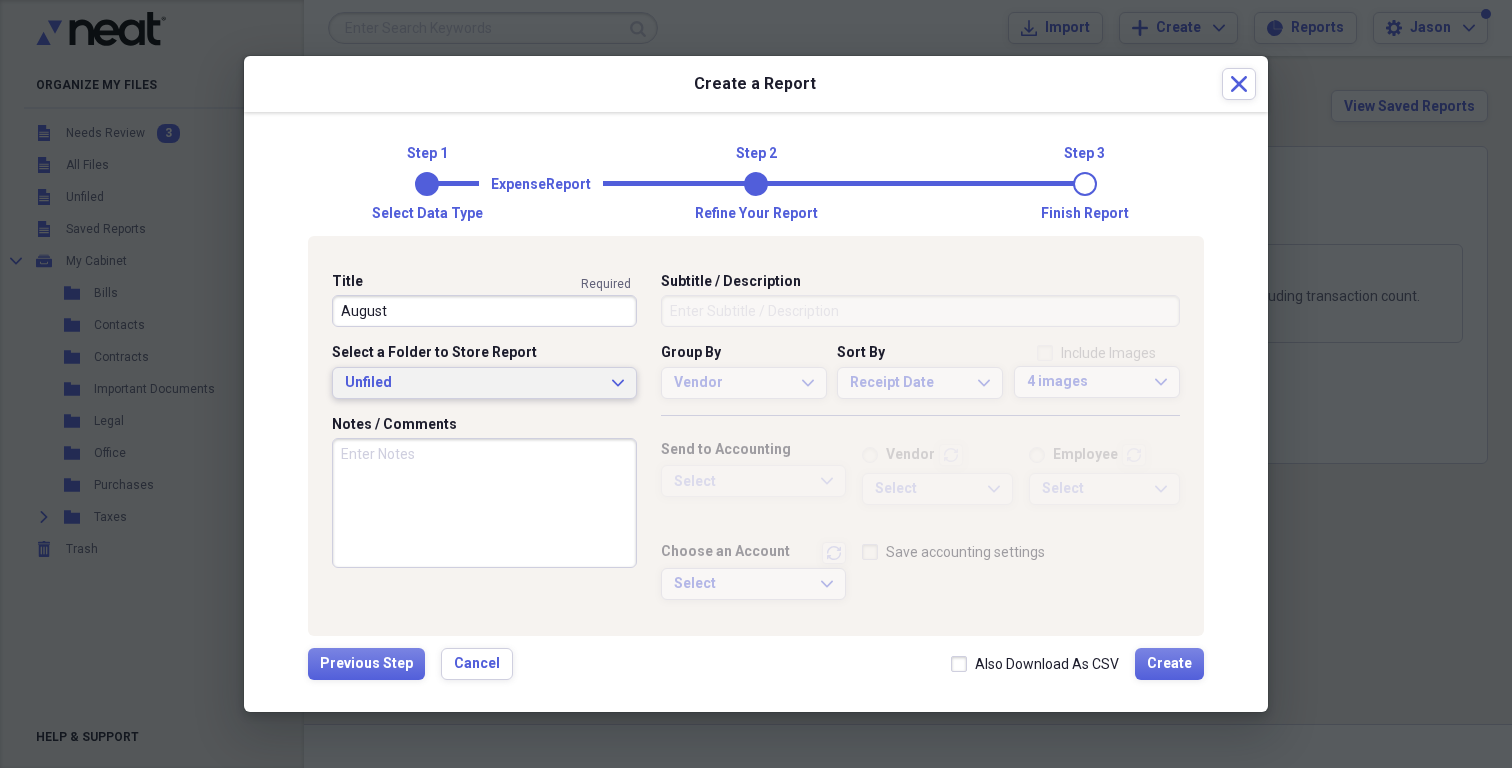 type on "August" 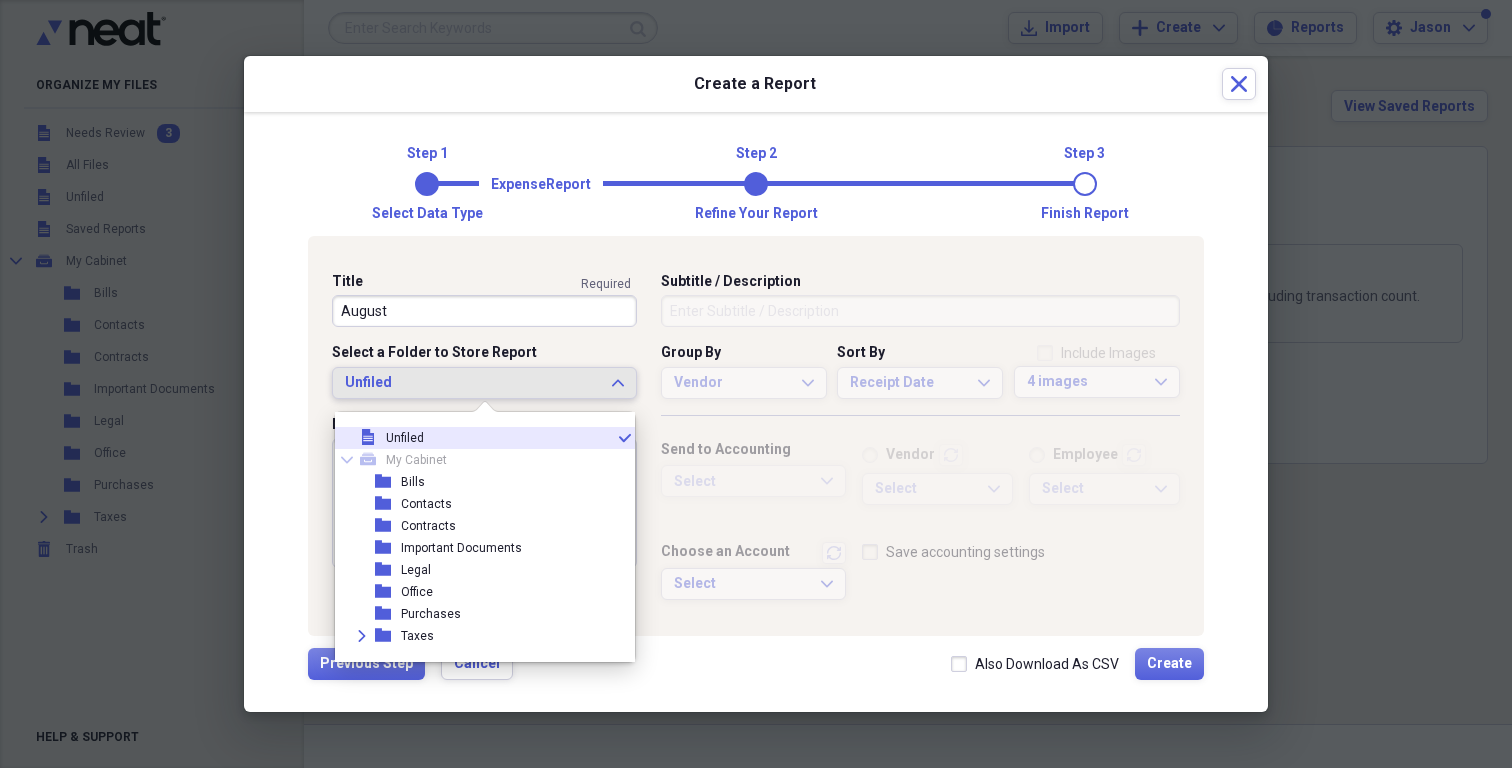 click on "Unfiled" at bounding box center [472, 383] 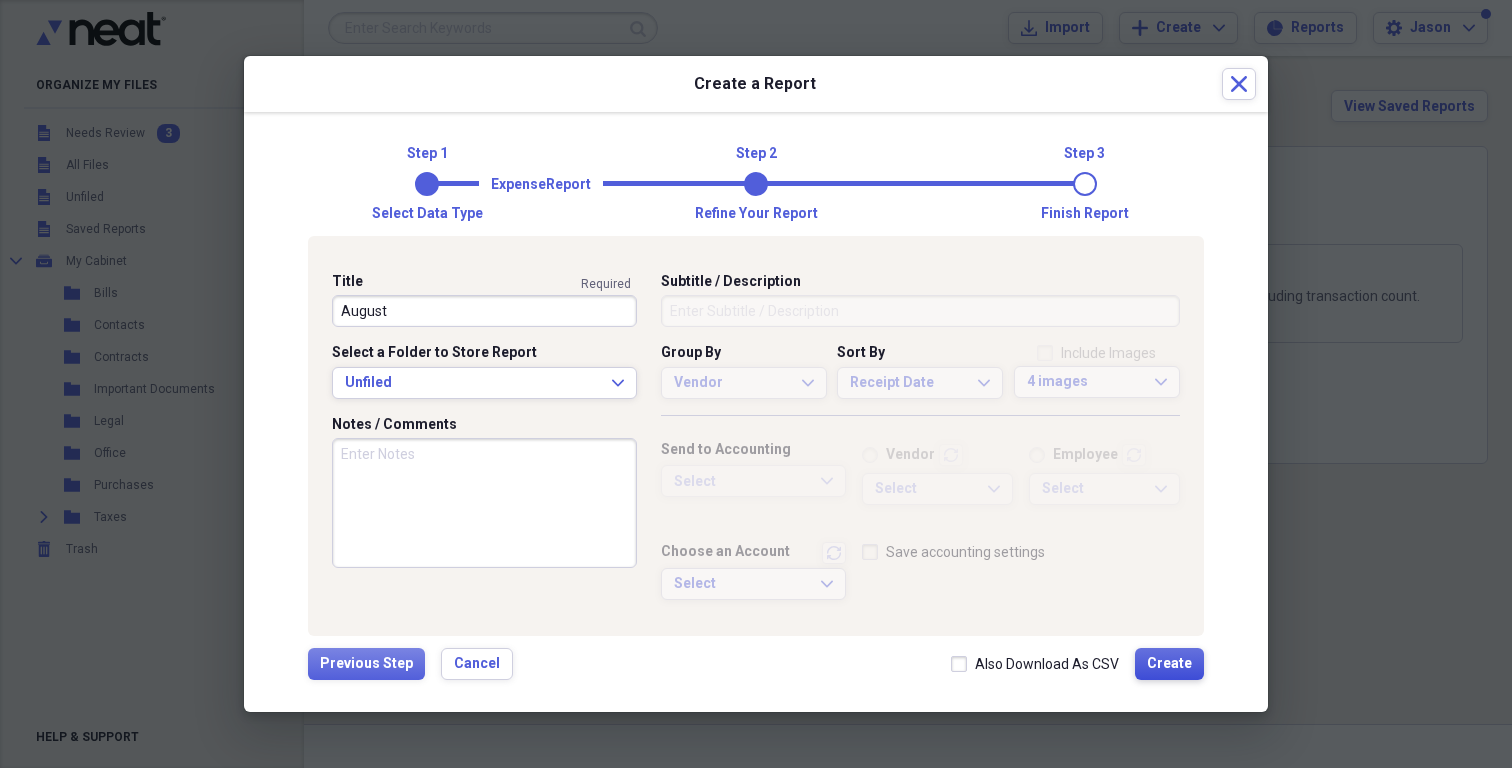 click on "Create" at bounding box center [1169, 664] 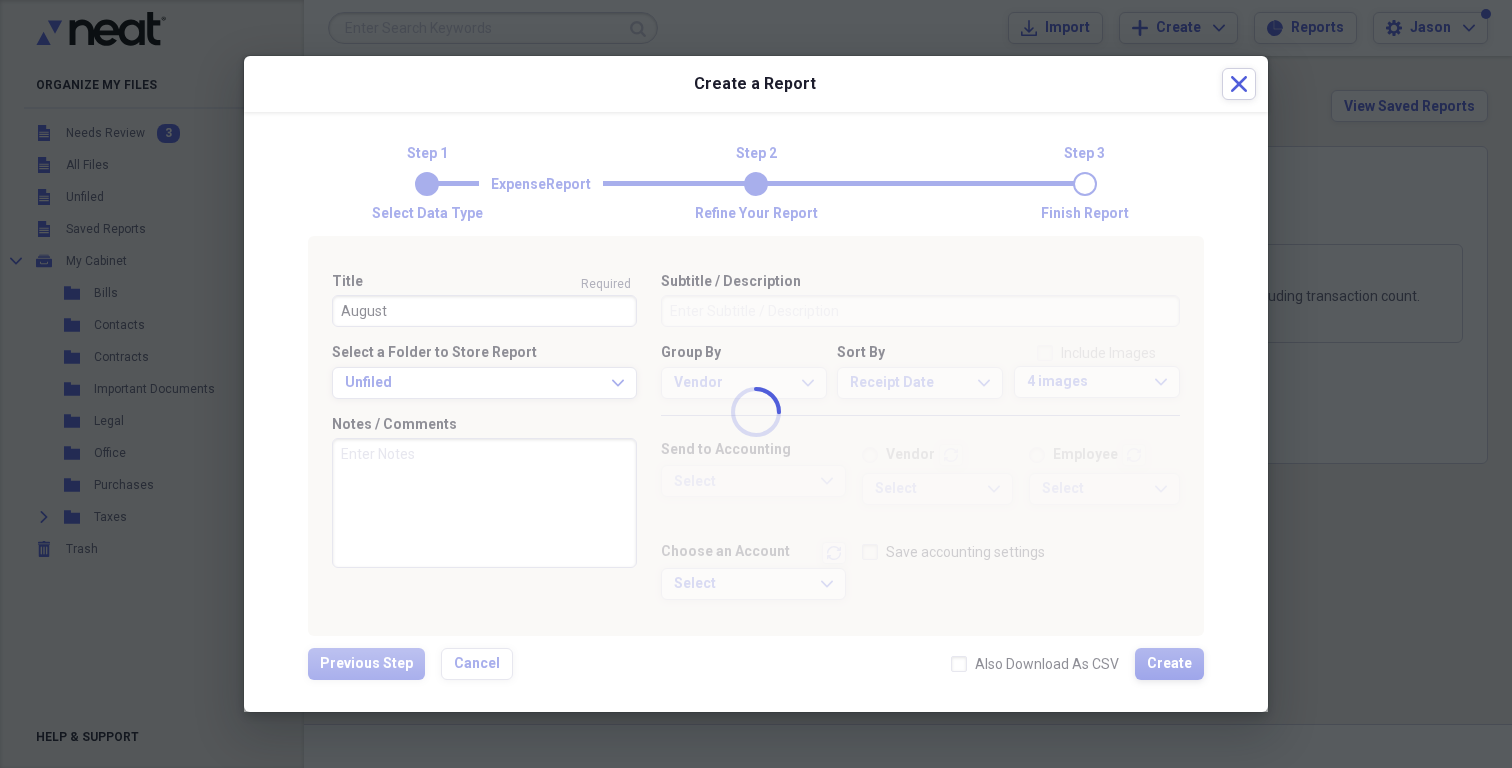 type 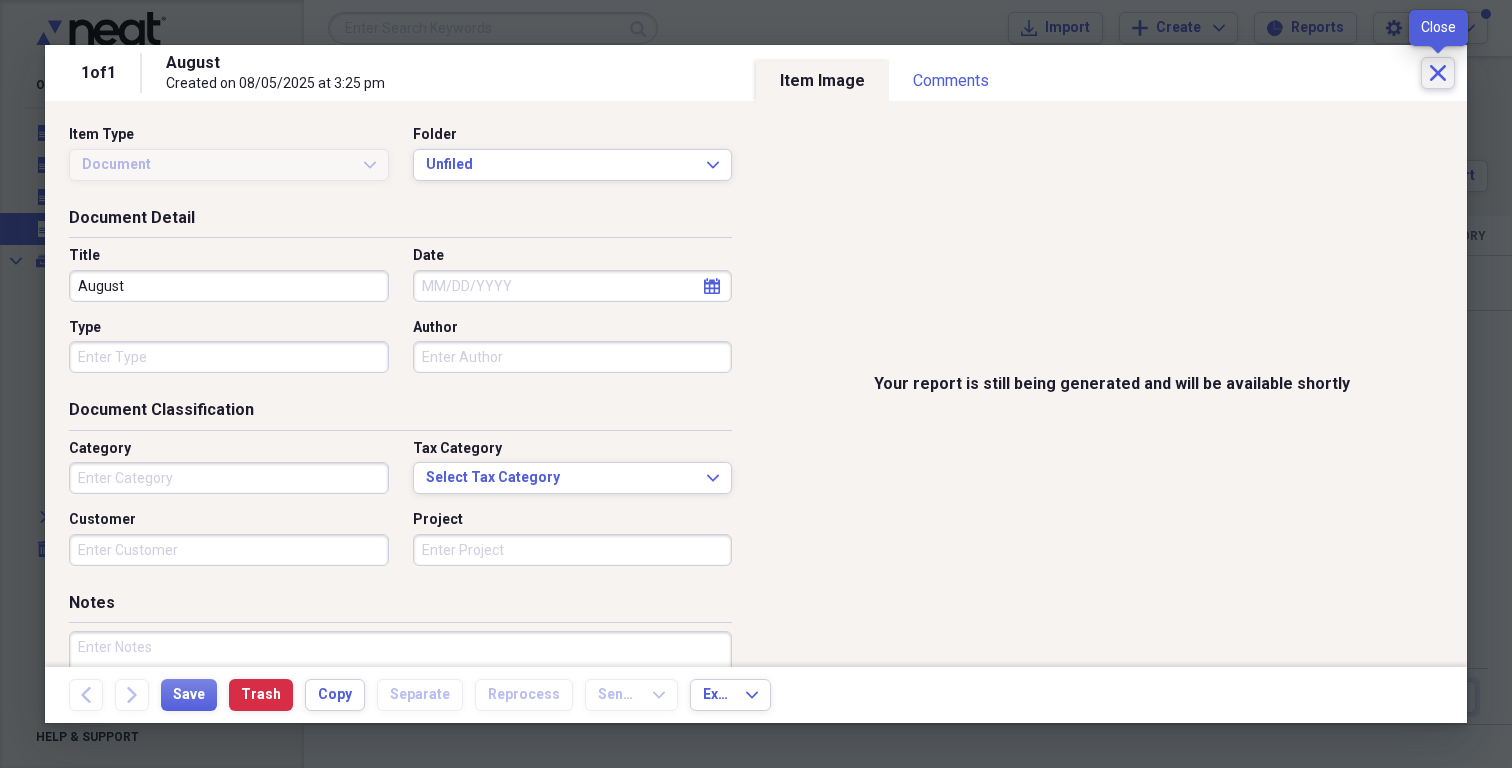 click 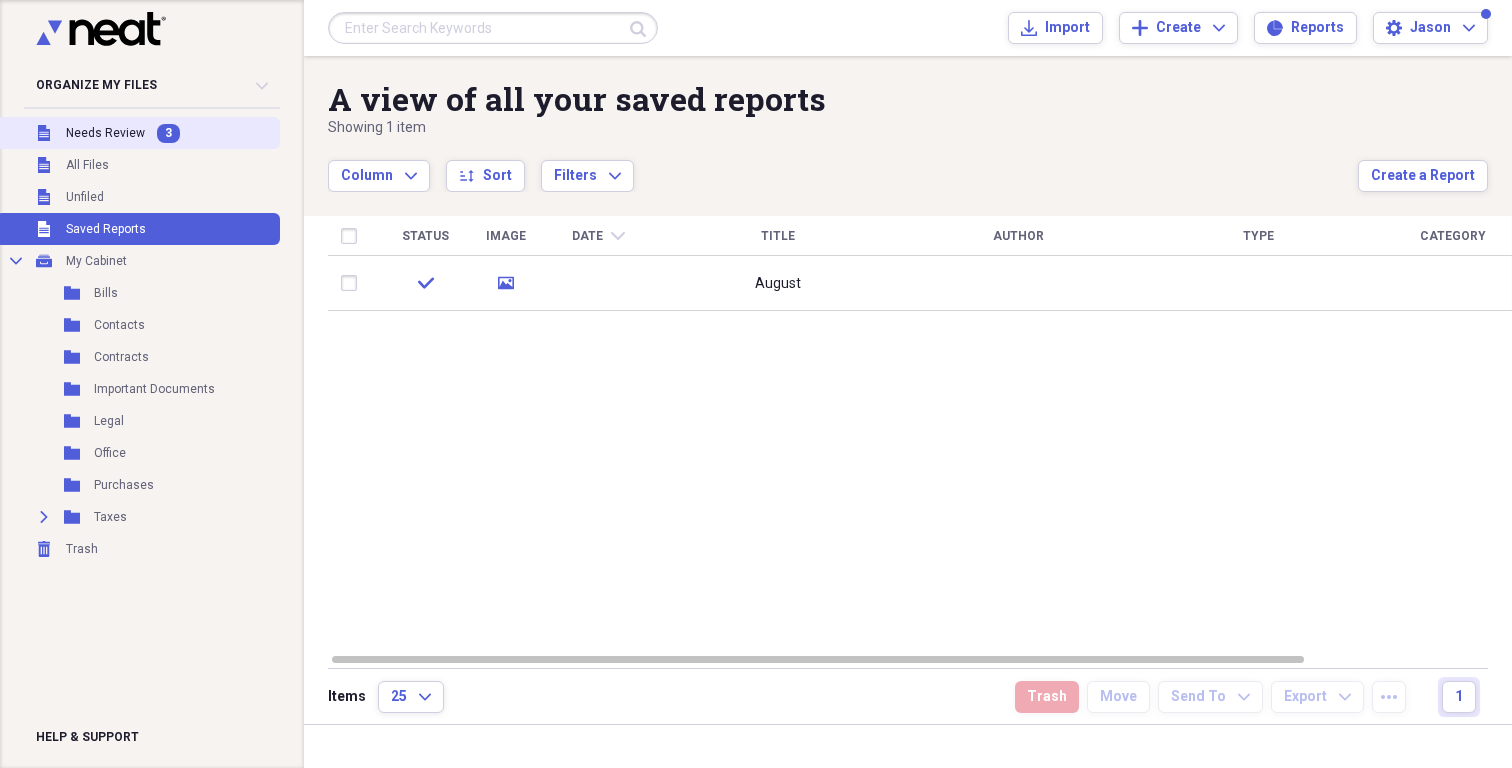 click on "Needs Review" at bounding box center (105, 133) 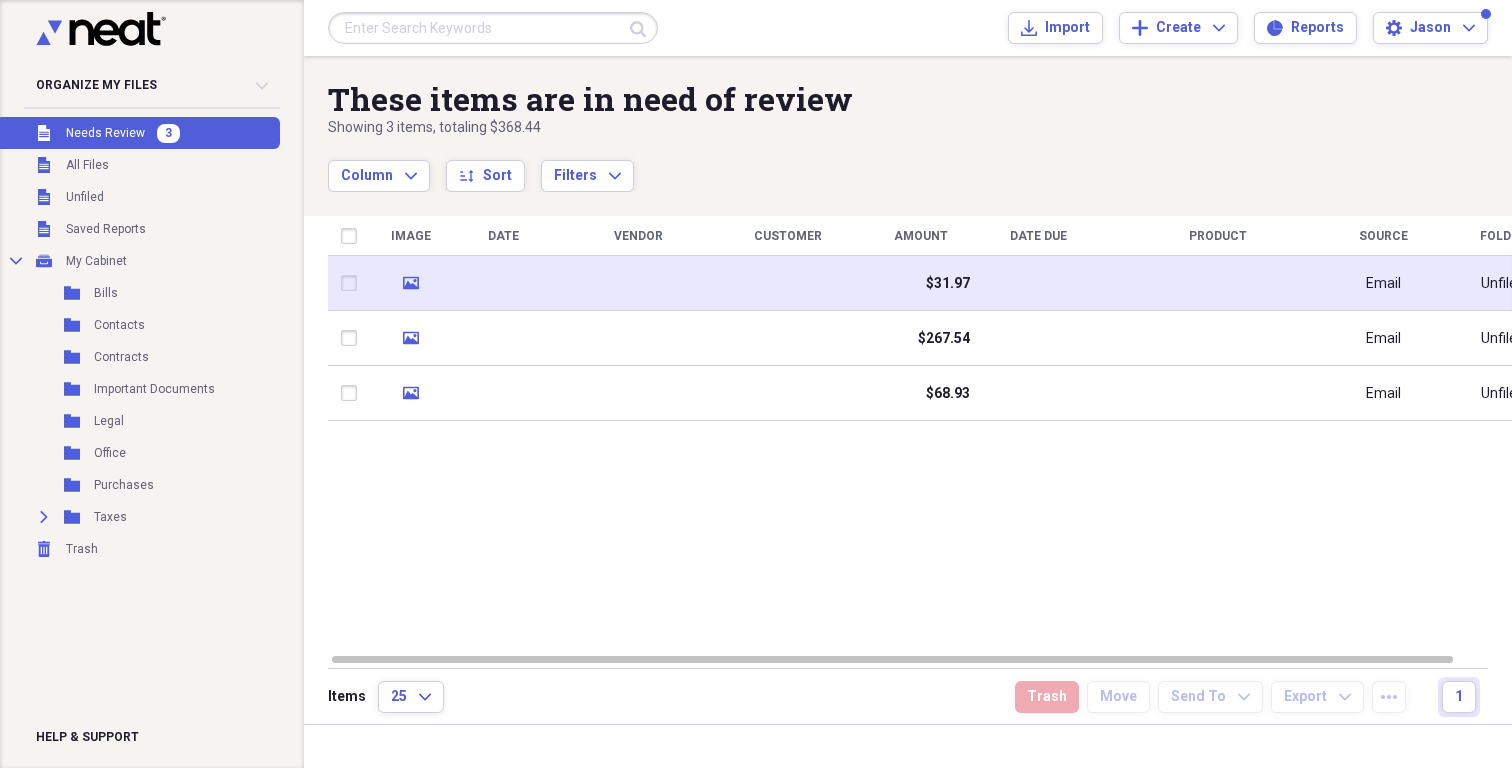 click at bounding box center (503, 283) 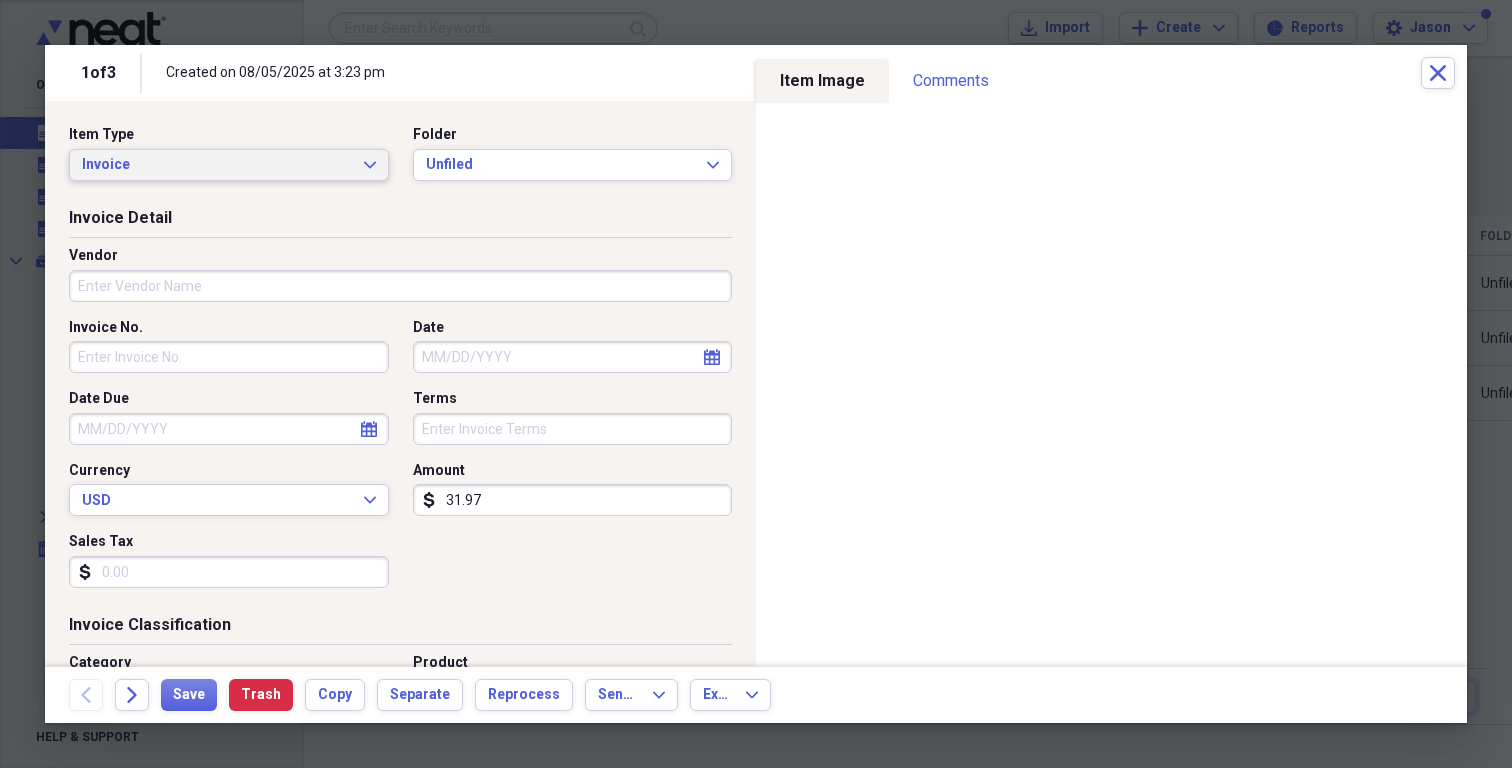 click on "Invoice Expand" at bounding box center (229, 165) 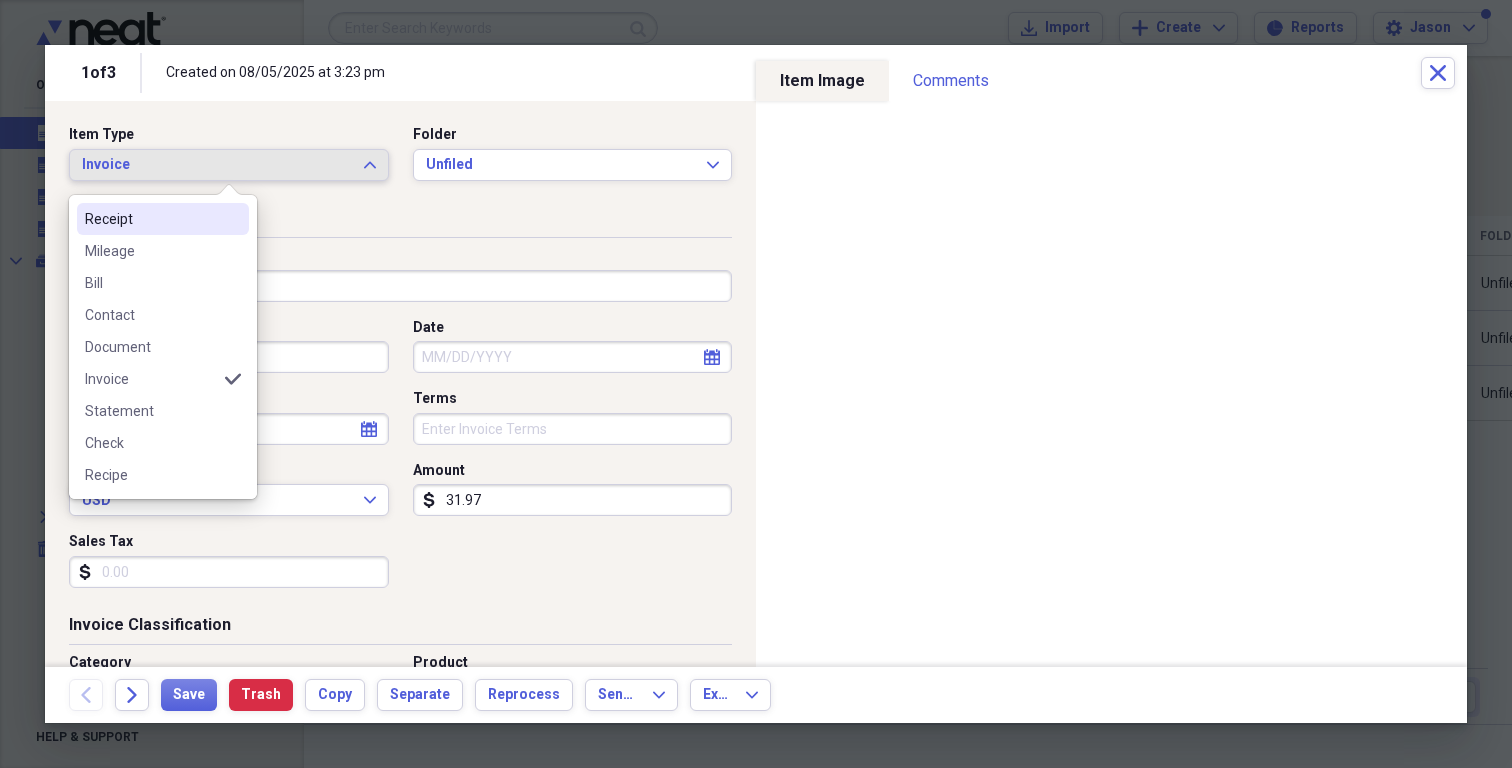 click on "Receipt" at bounding box center (163, 219) 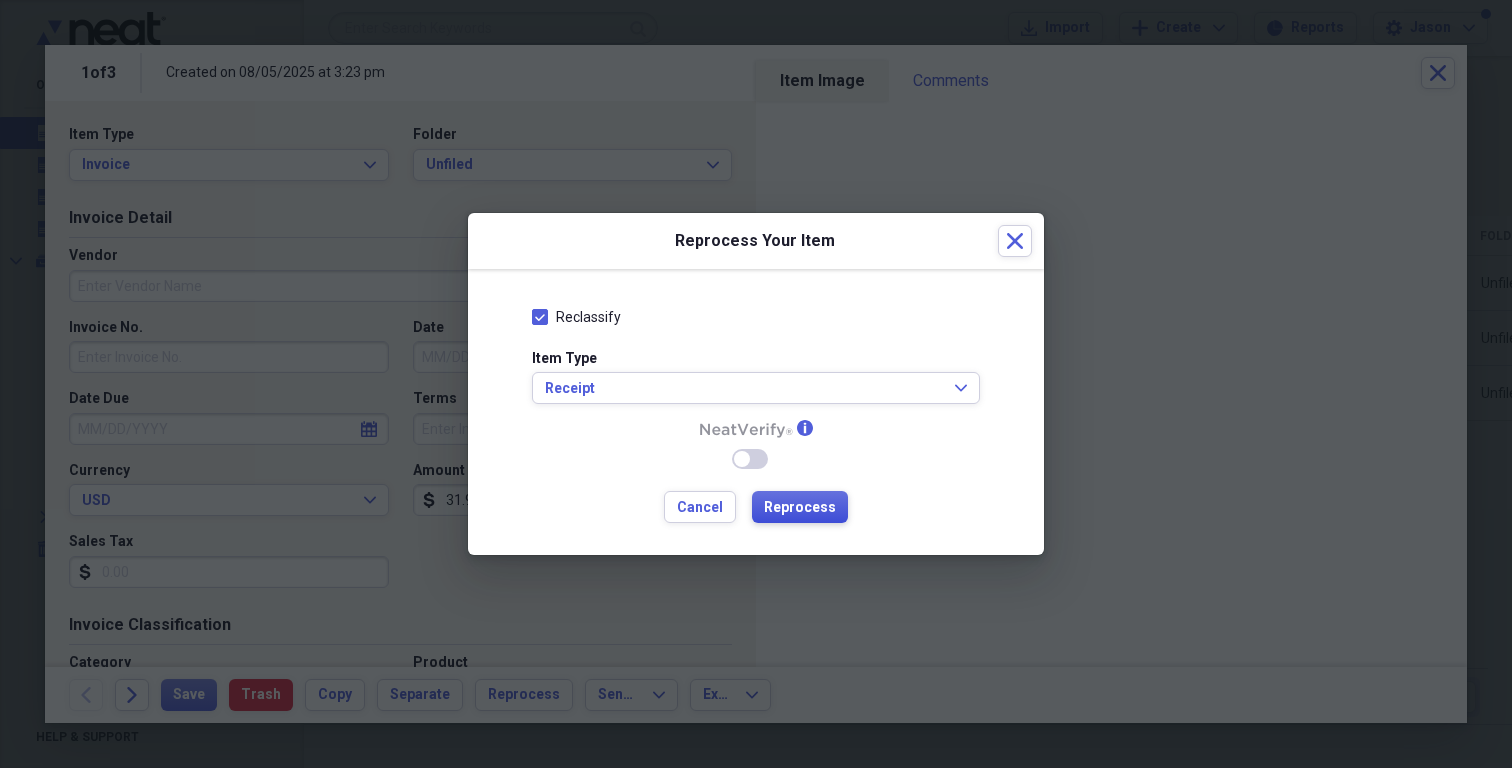 click on "Reprocess" at bounding box center (800, 507) 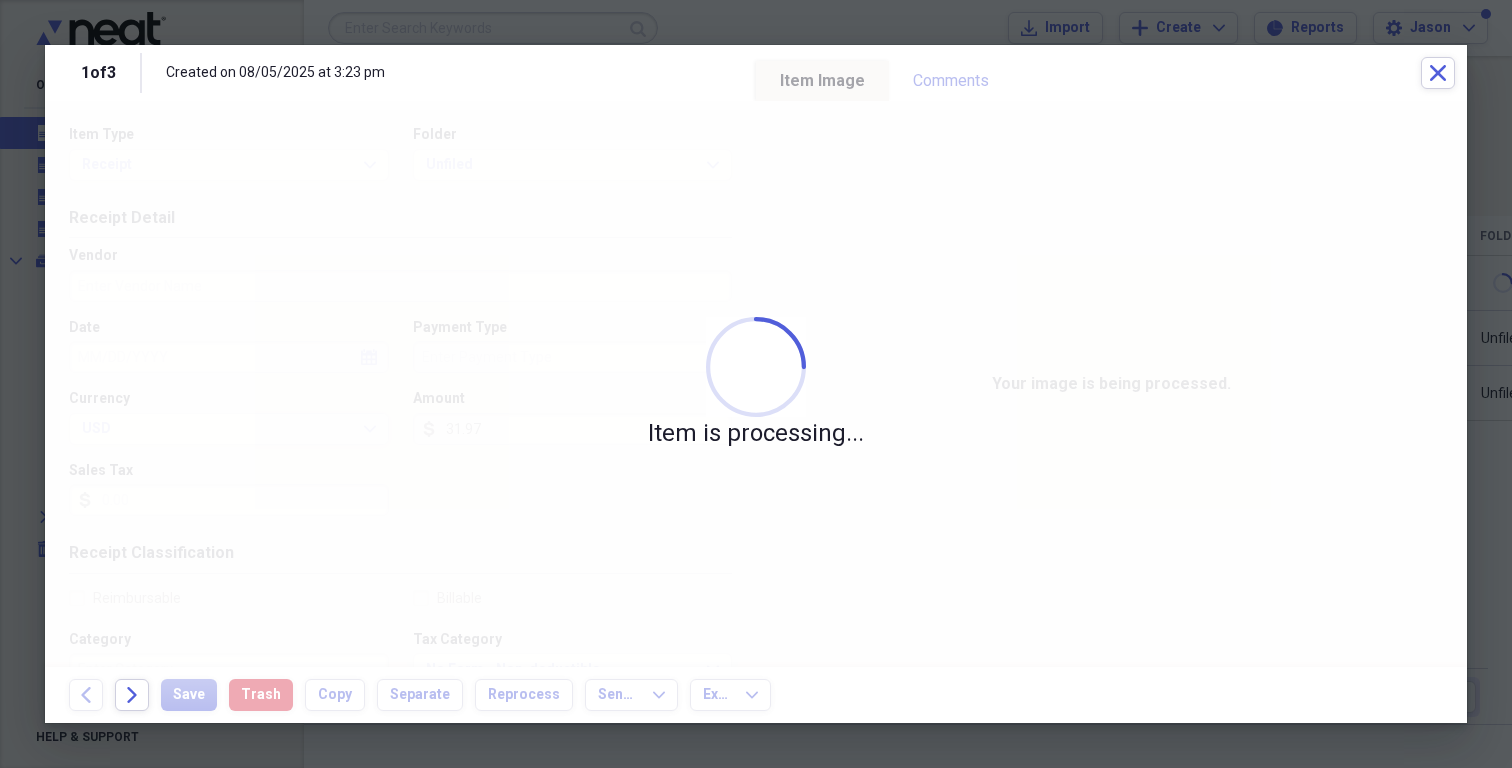 type on "Amazon.com" 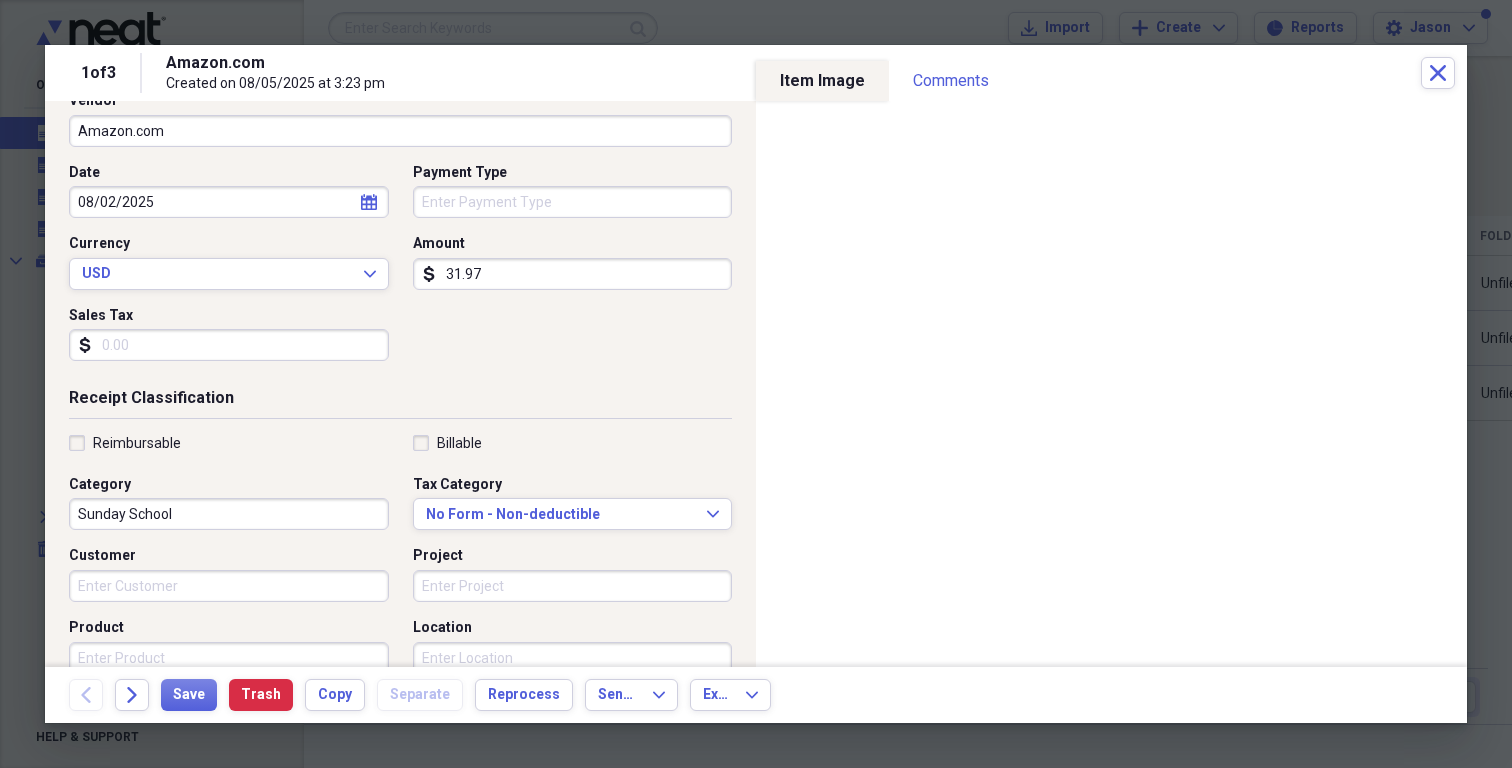 scroll, scrollTop: 157, scrollLeft: 0, axis: vertical 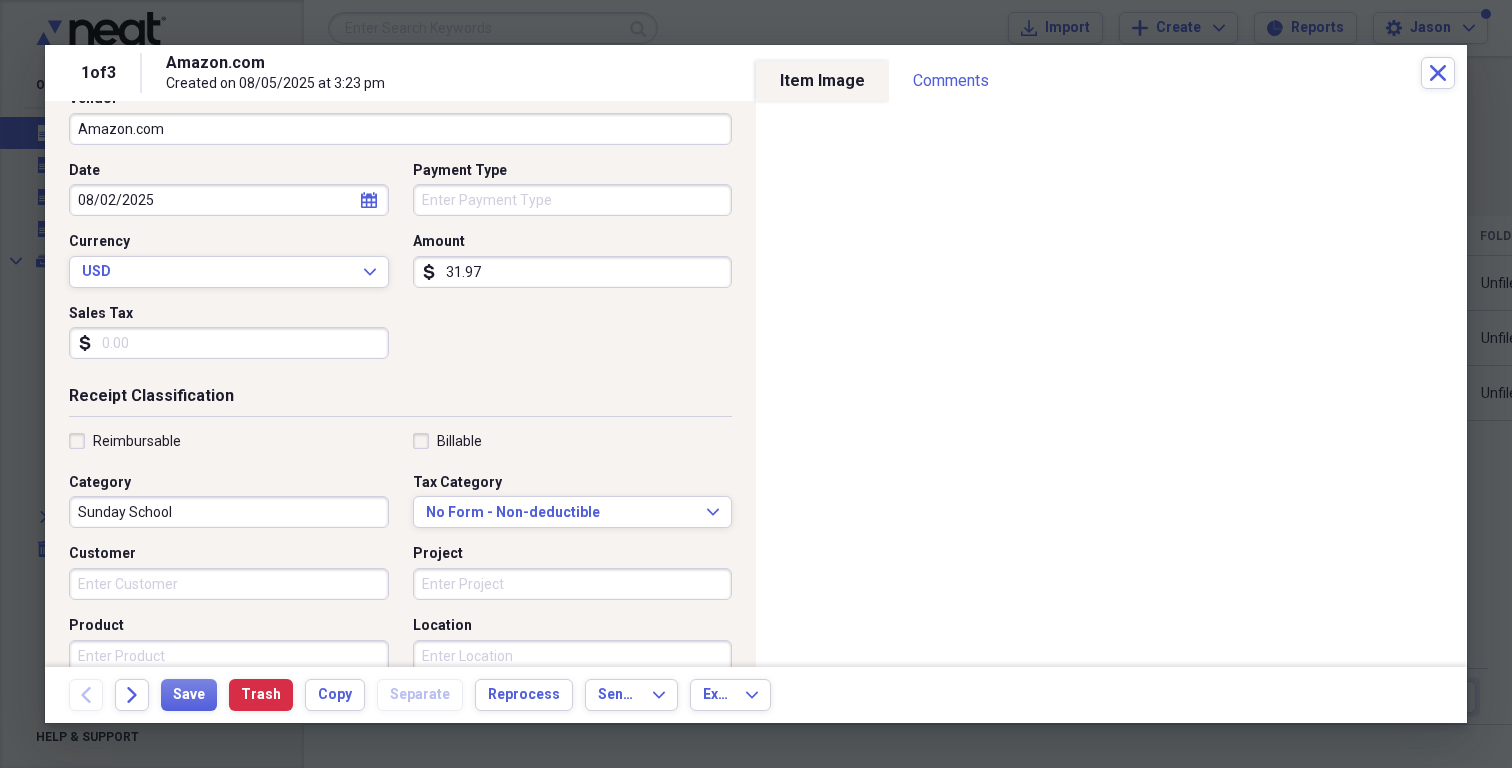 click on "Sunday School" at bounding box center (229, 512) 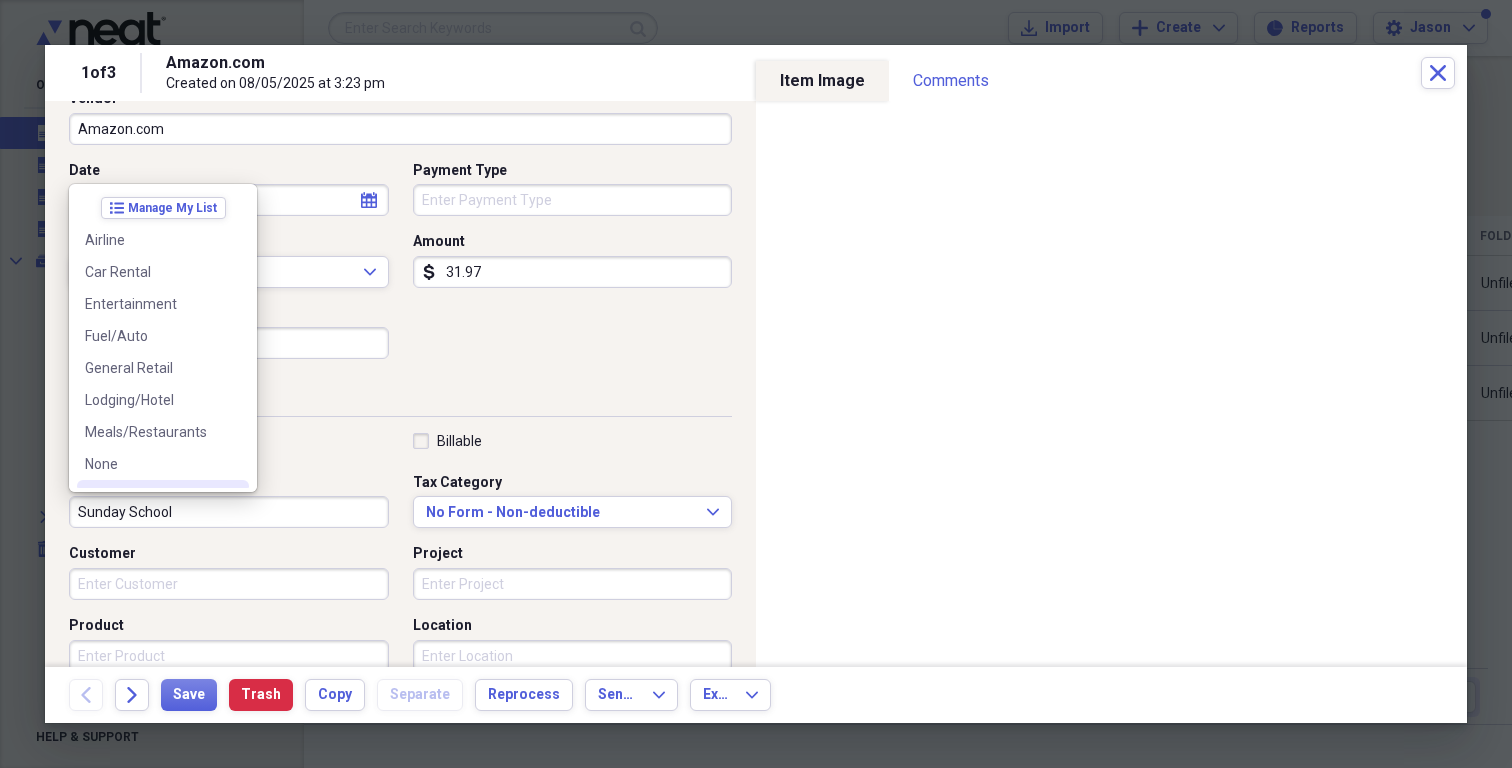 scroll, scrollTop: 0, scrollLeft: 0, axis: both 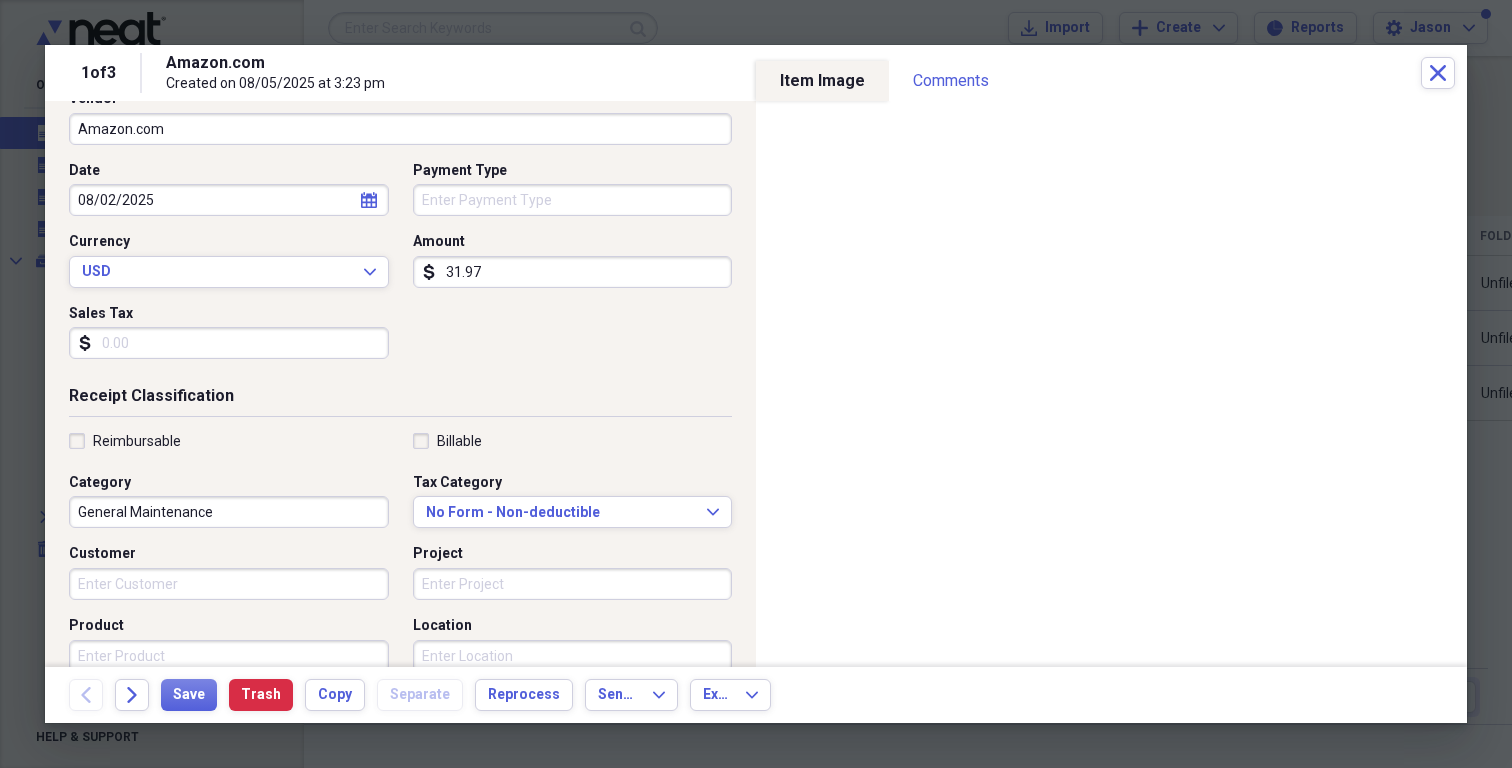 click on "Reimbursable Billable Category General Maintenance Tax Category No Form - Non-deductible Expand Customer Project Product Location Class" at bounding box center [400, 592] 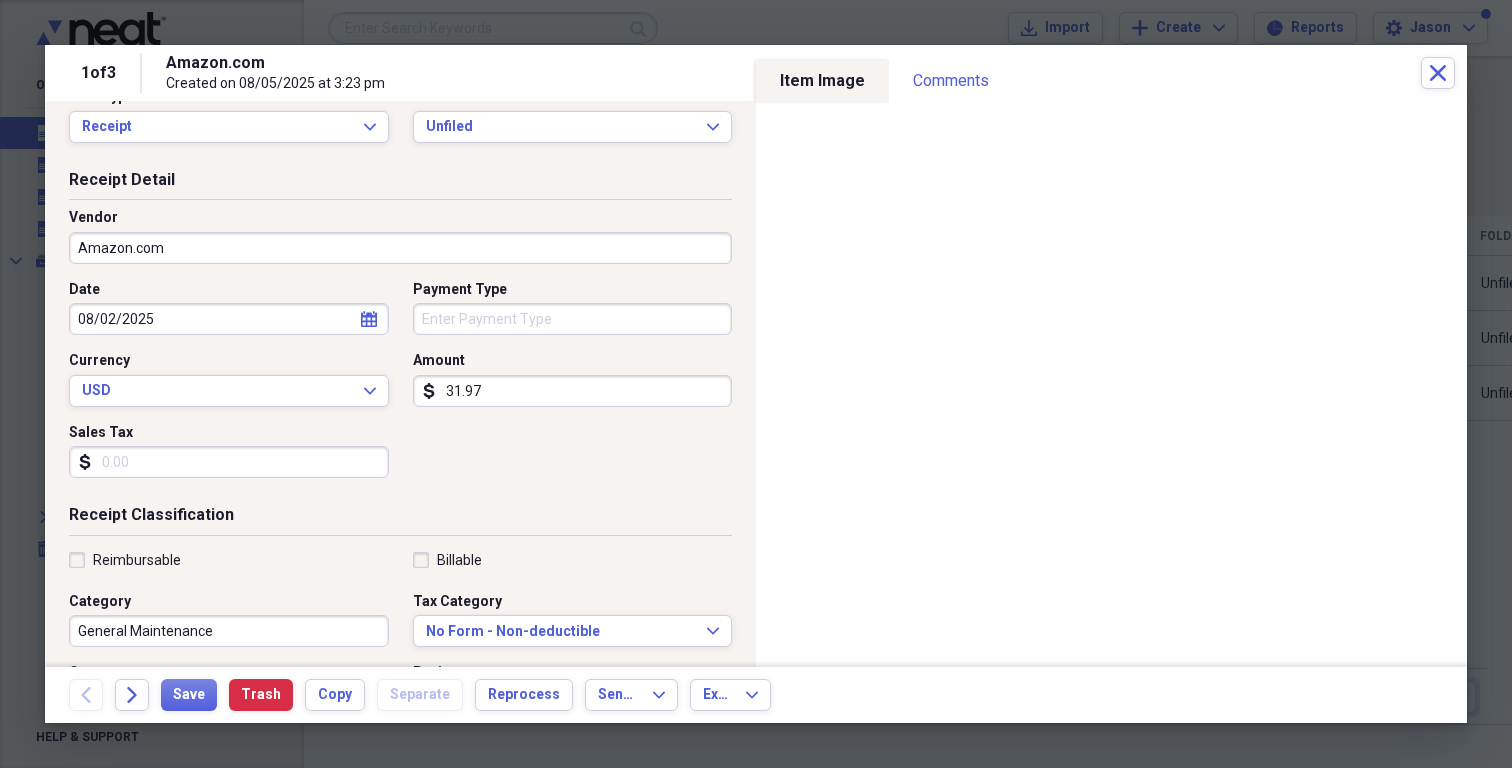 scroll, scrollTop: 44, scrollLeft: 0, axis: vertical 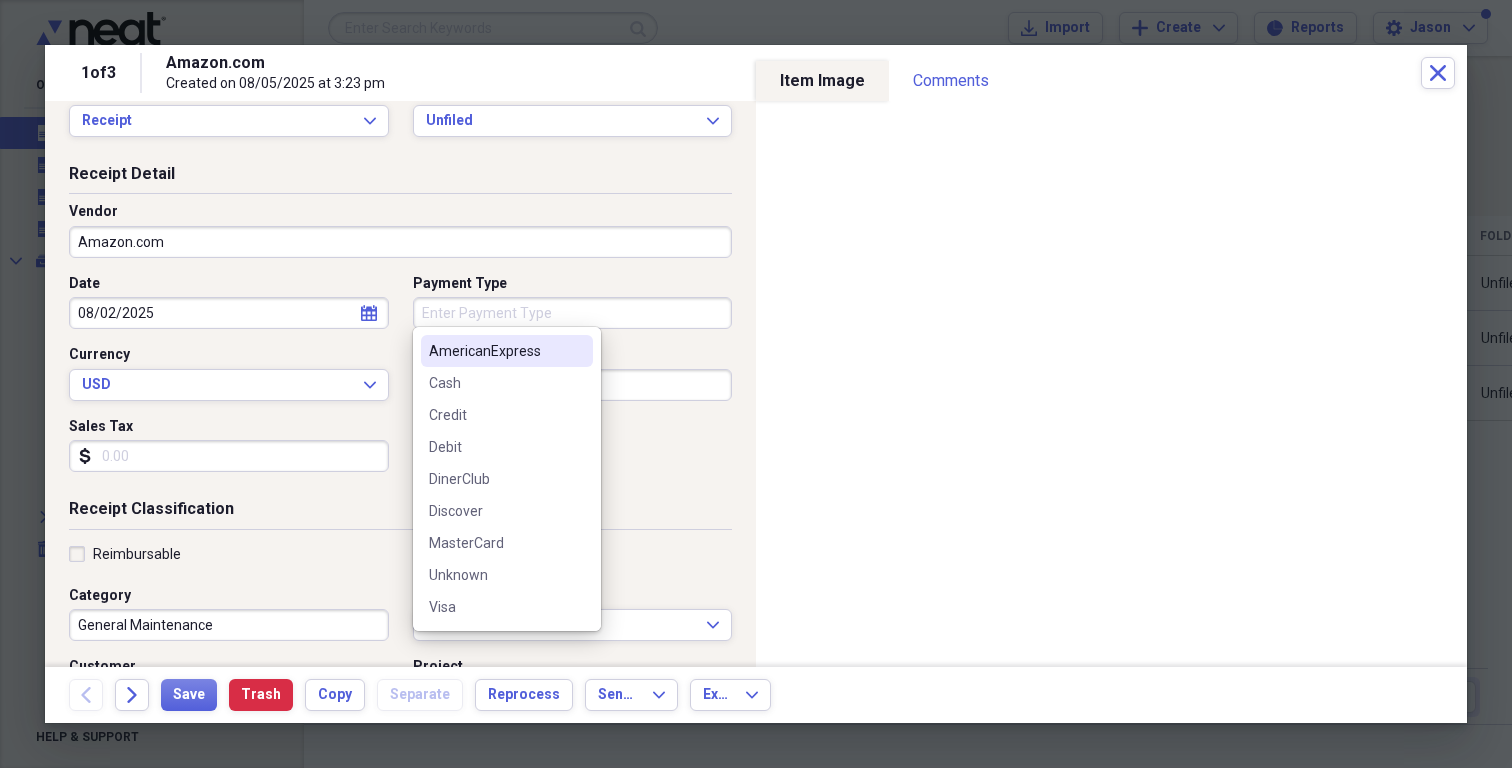 click on "Payment Type" at bounding box center (573, 313) 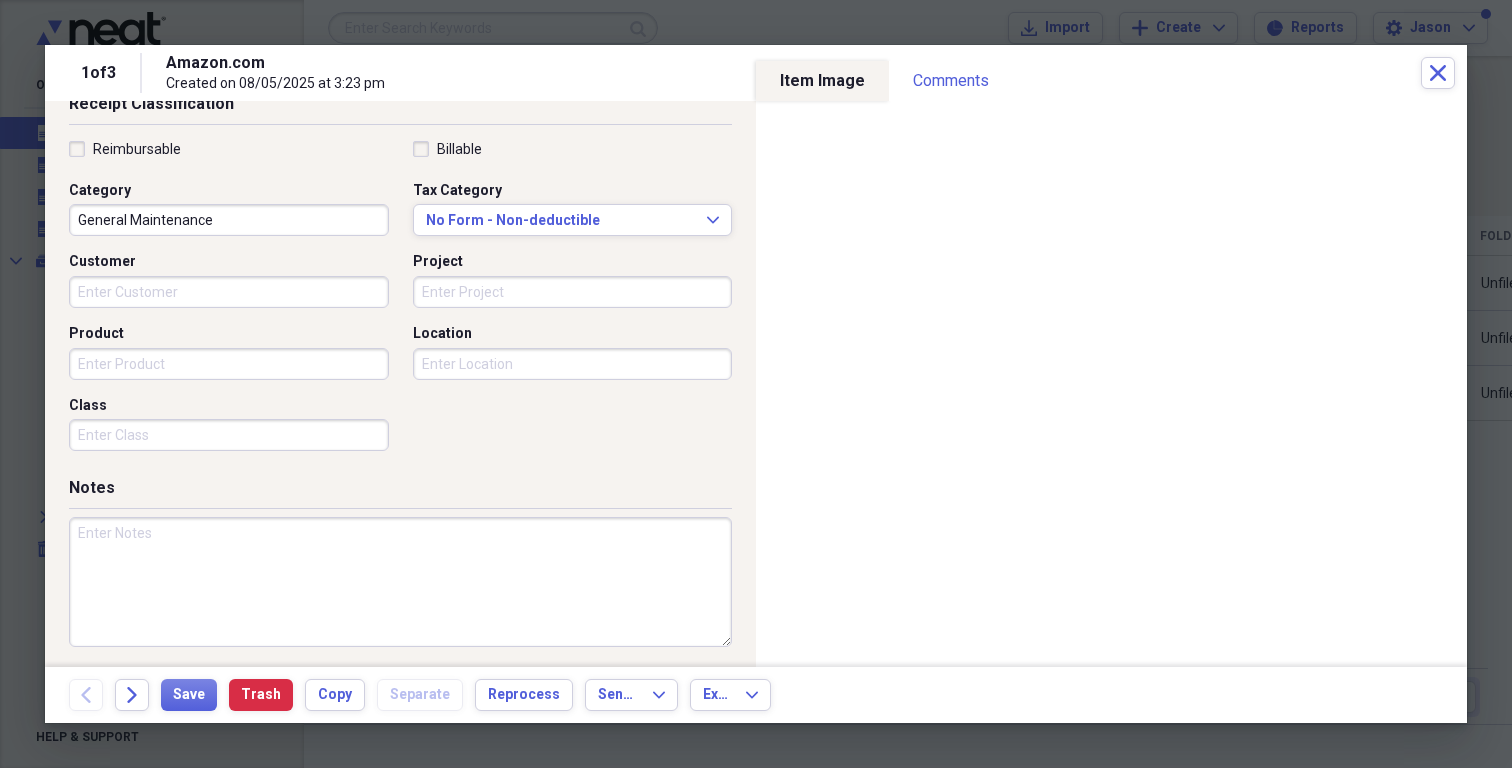 scroll, scrollTop: 448, scrollLeft: 0, axis: vertical 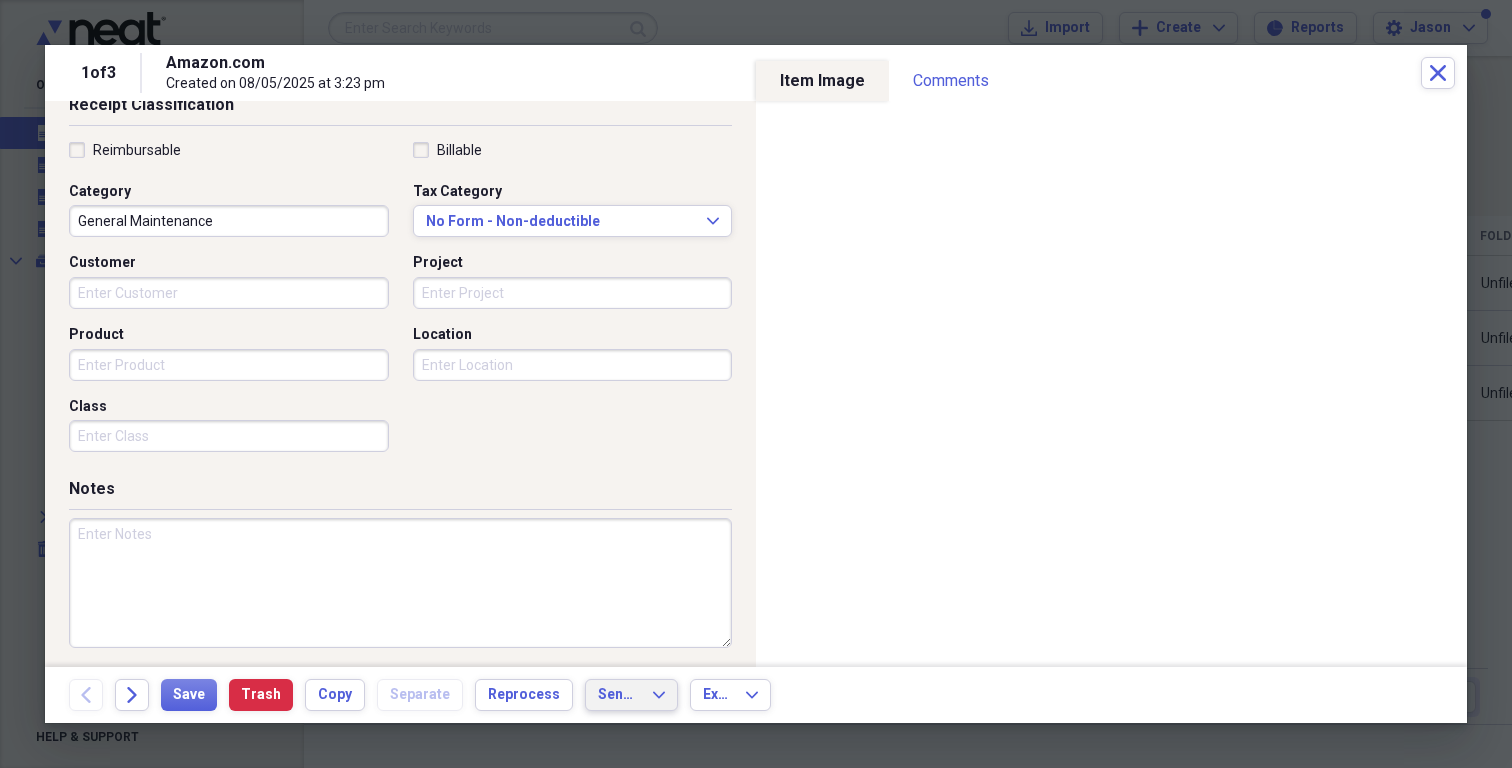 click on "Send To Expand" at bounding box center (631, 695) 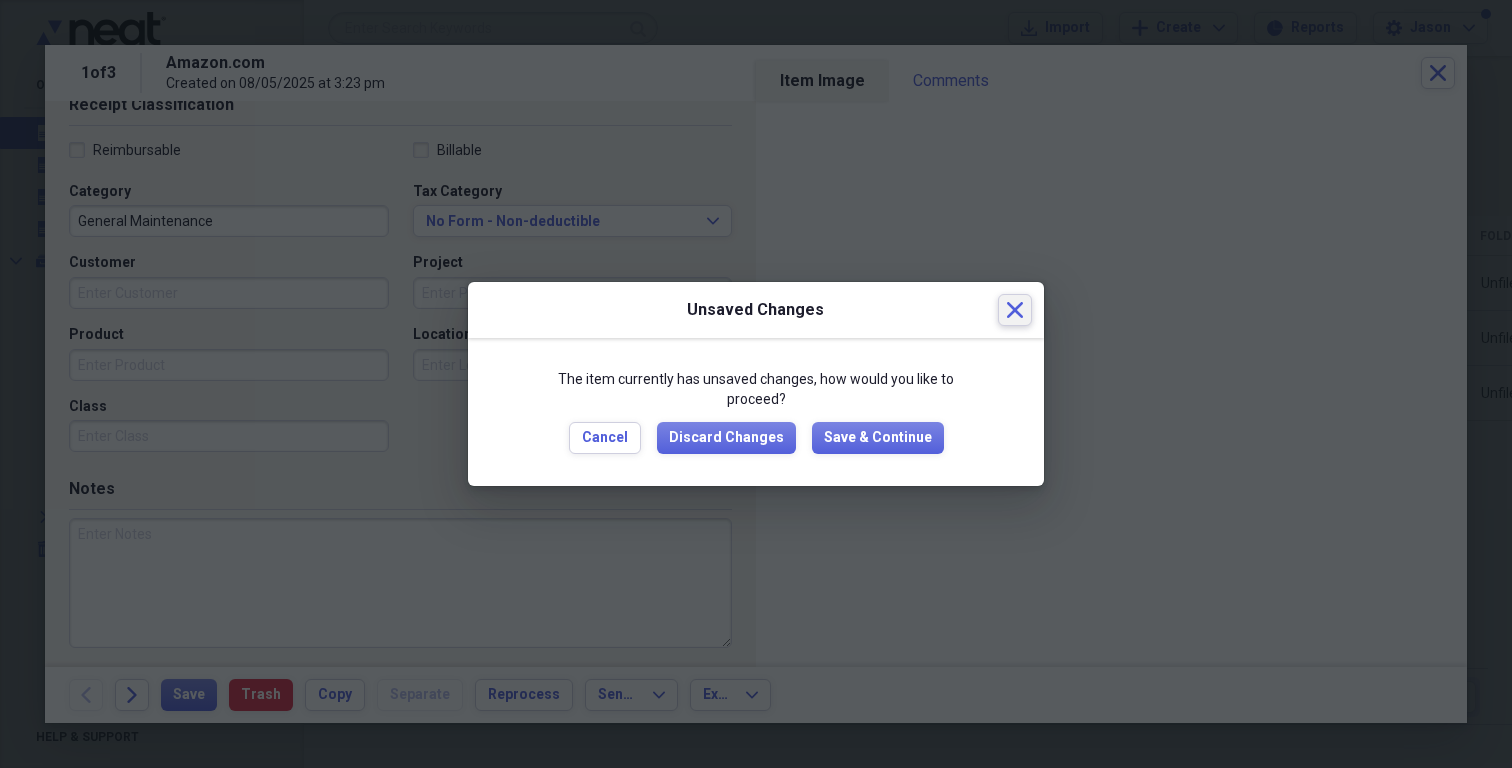 click 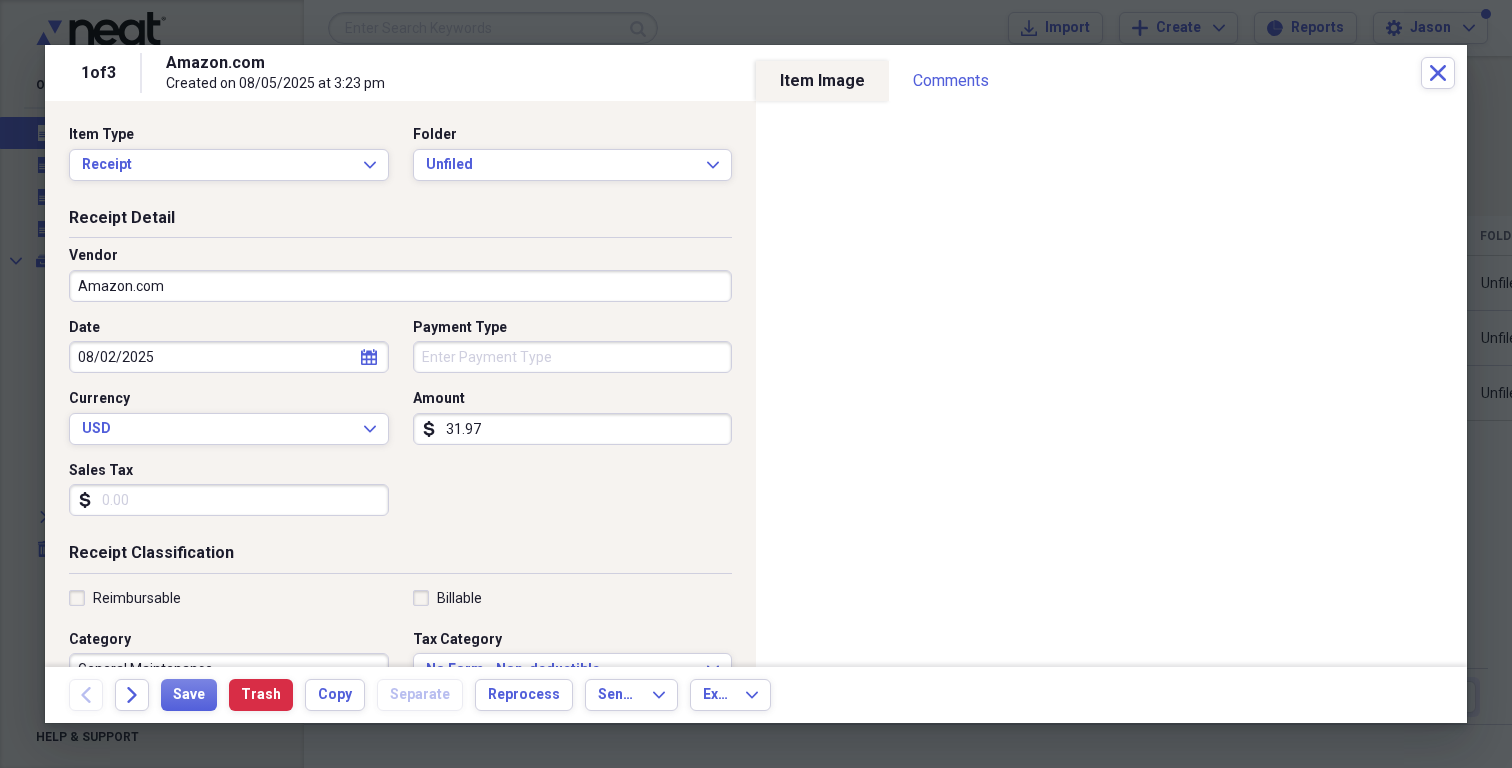 scroll, scrollTop: 0, scrollLeft: 0, axis: both 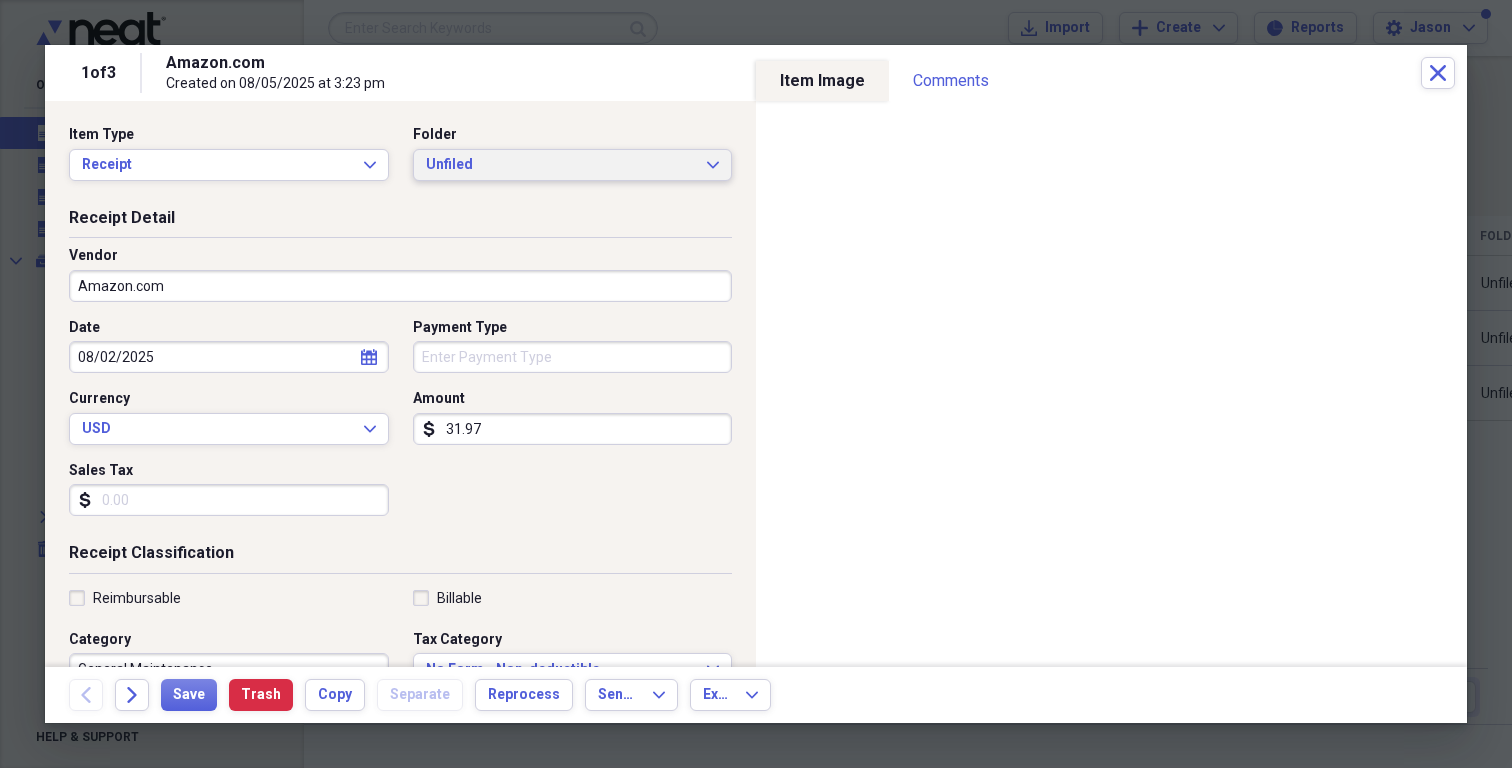 click on "Unfiled Expand" at bounding box center [573, 165] 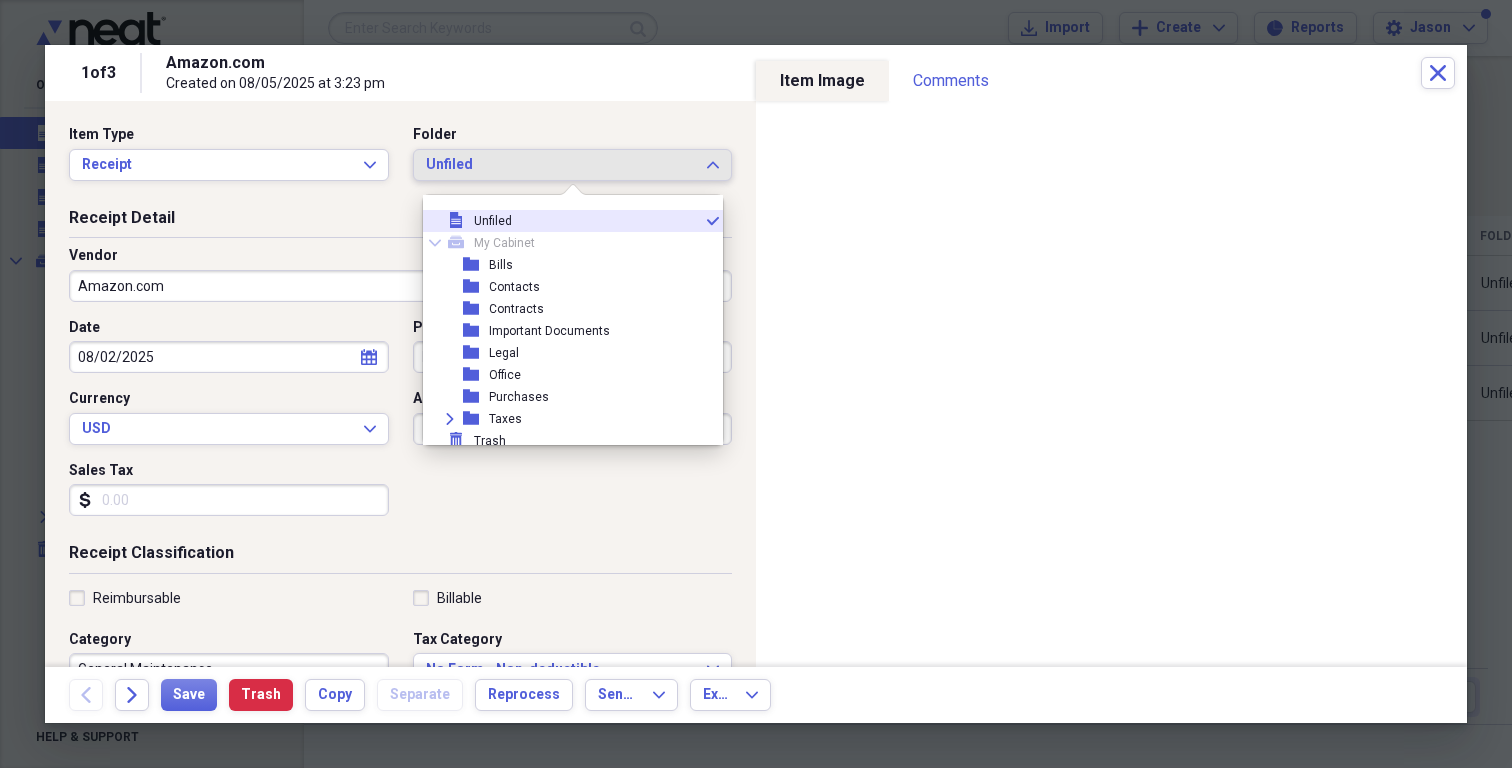 click on "Unfiled Expand" at bounding box center (573, 165) 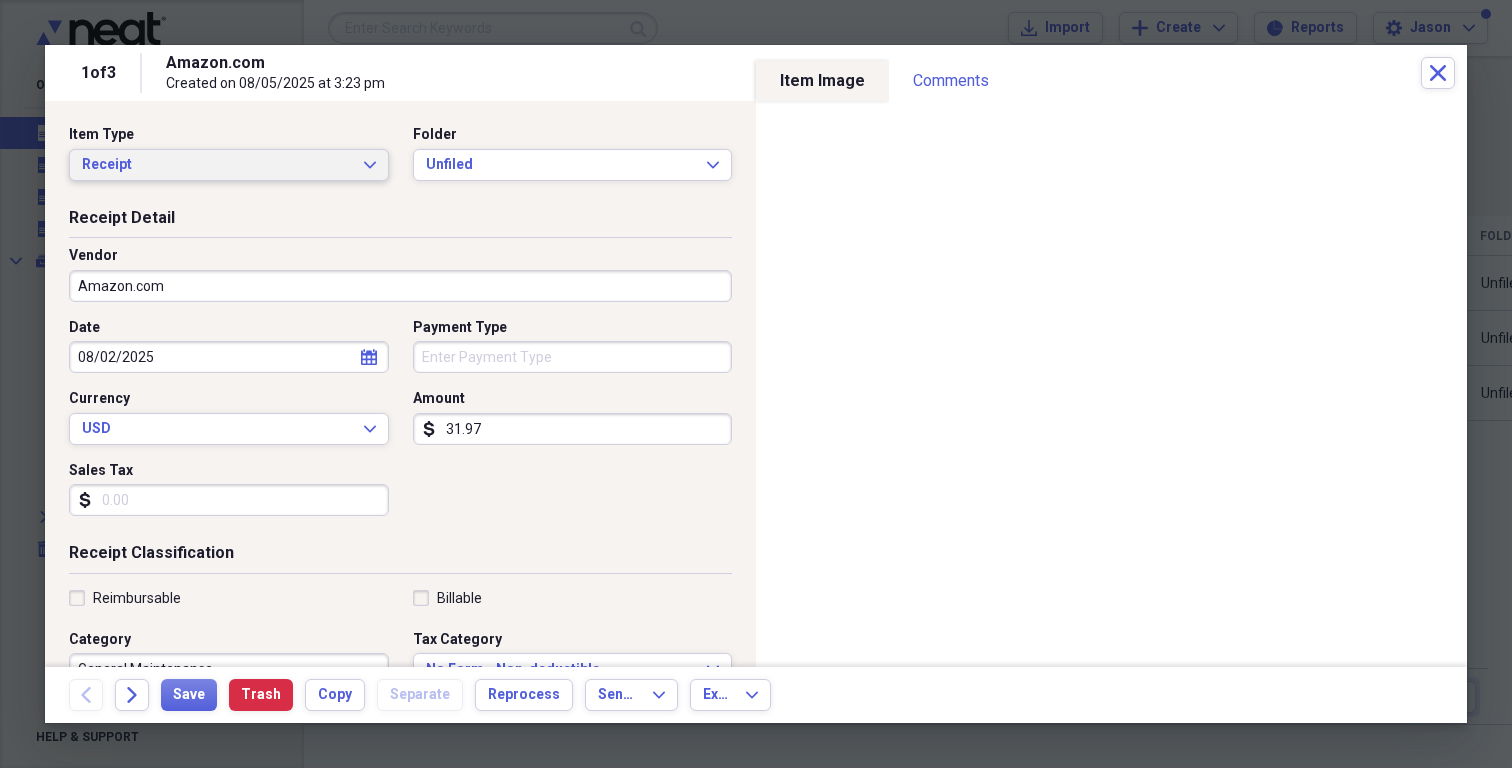 click on "Receipt" at bounding box center [217, 165] 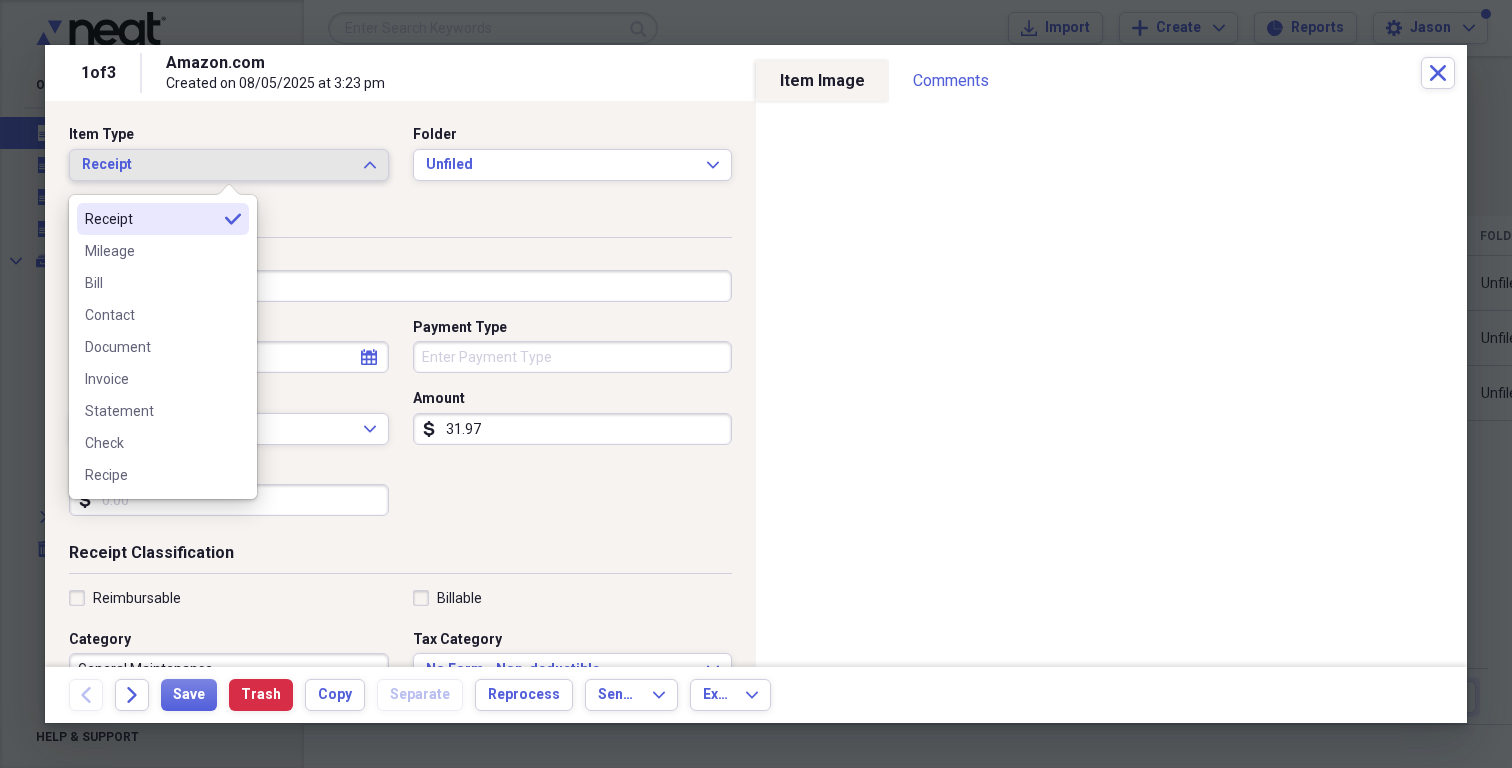 click on "Receipt Detail" at bounding box center (400, 222) 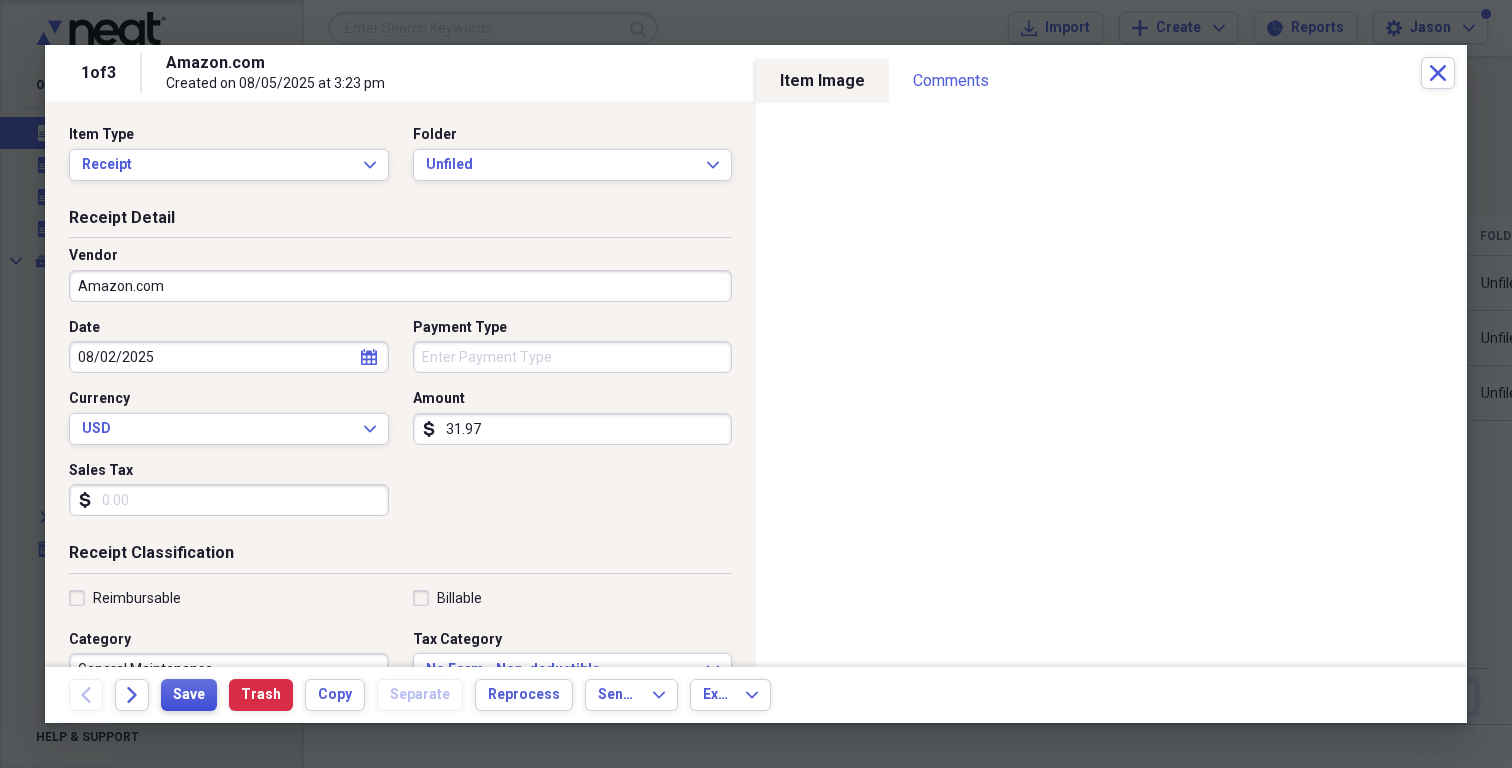 click on "Save" at bounding box center (189, 695) 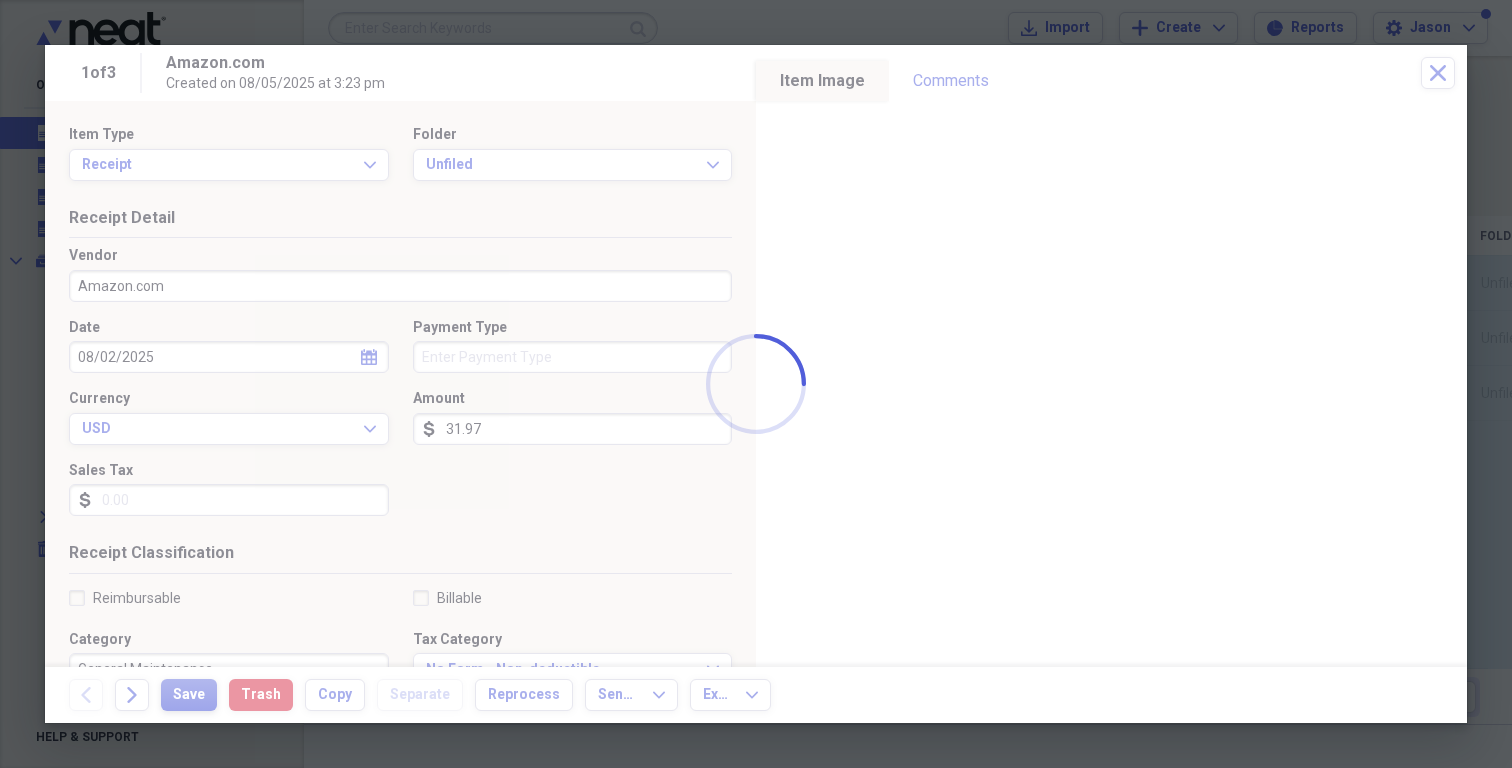 type on "General Maintenance" 